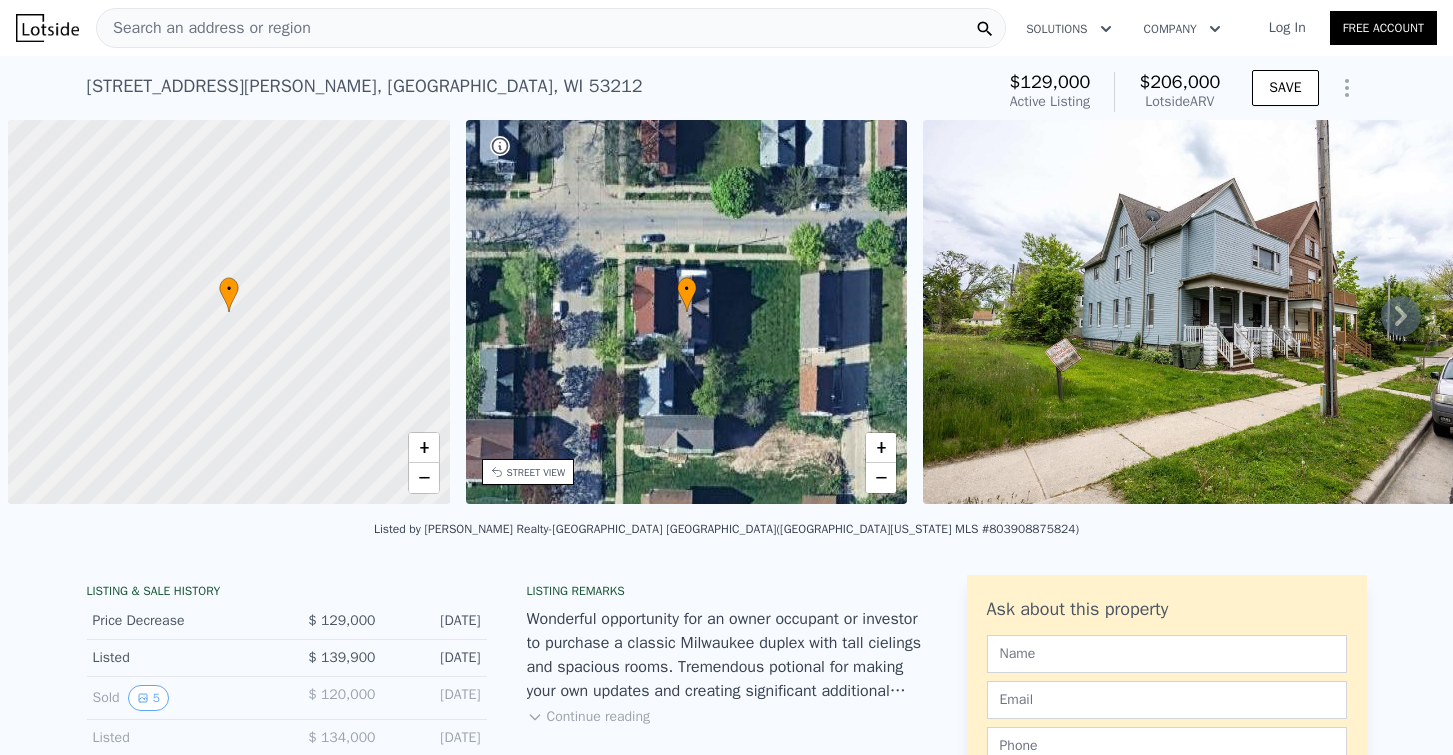 scroll, scrollTop: 0, scrollLeft: 0, axis: both 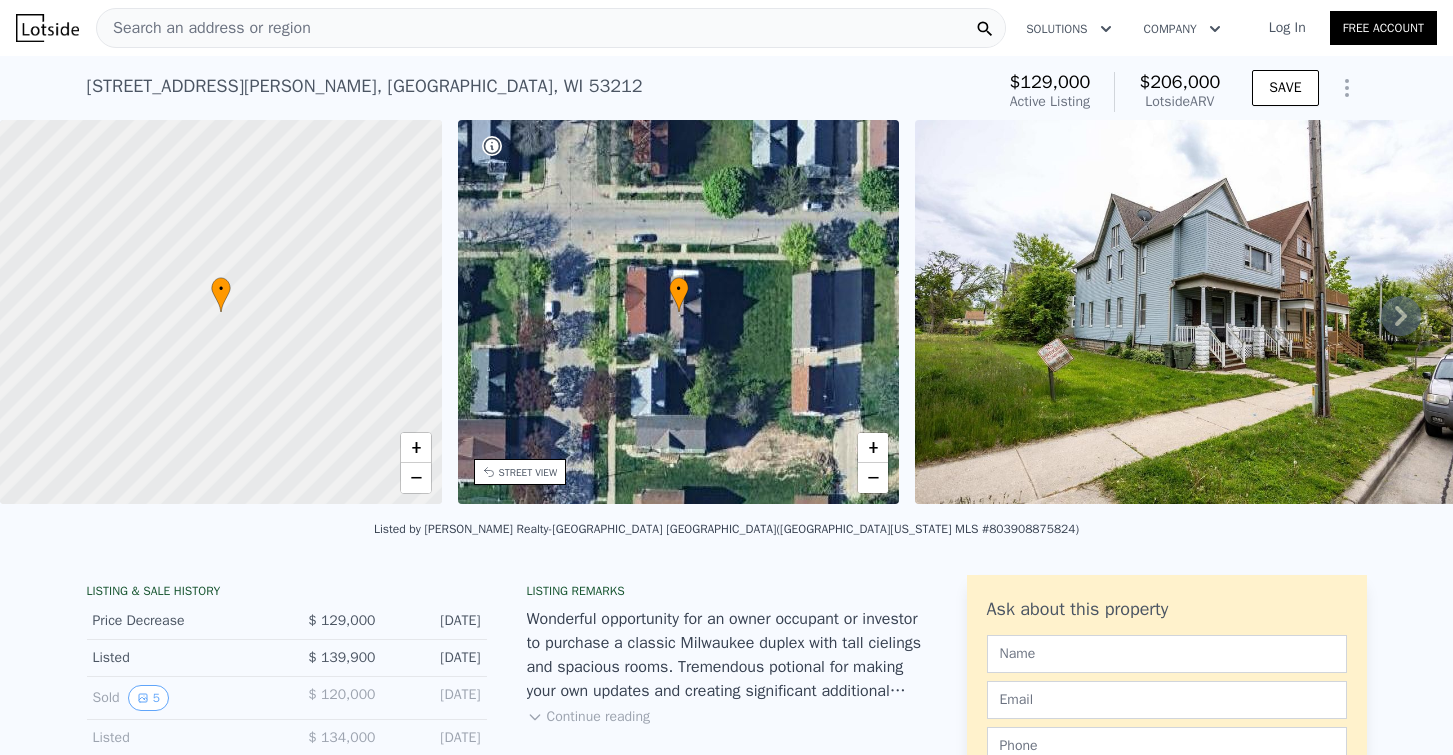 click on "Search an address or region" at bounding box center (551, 28) 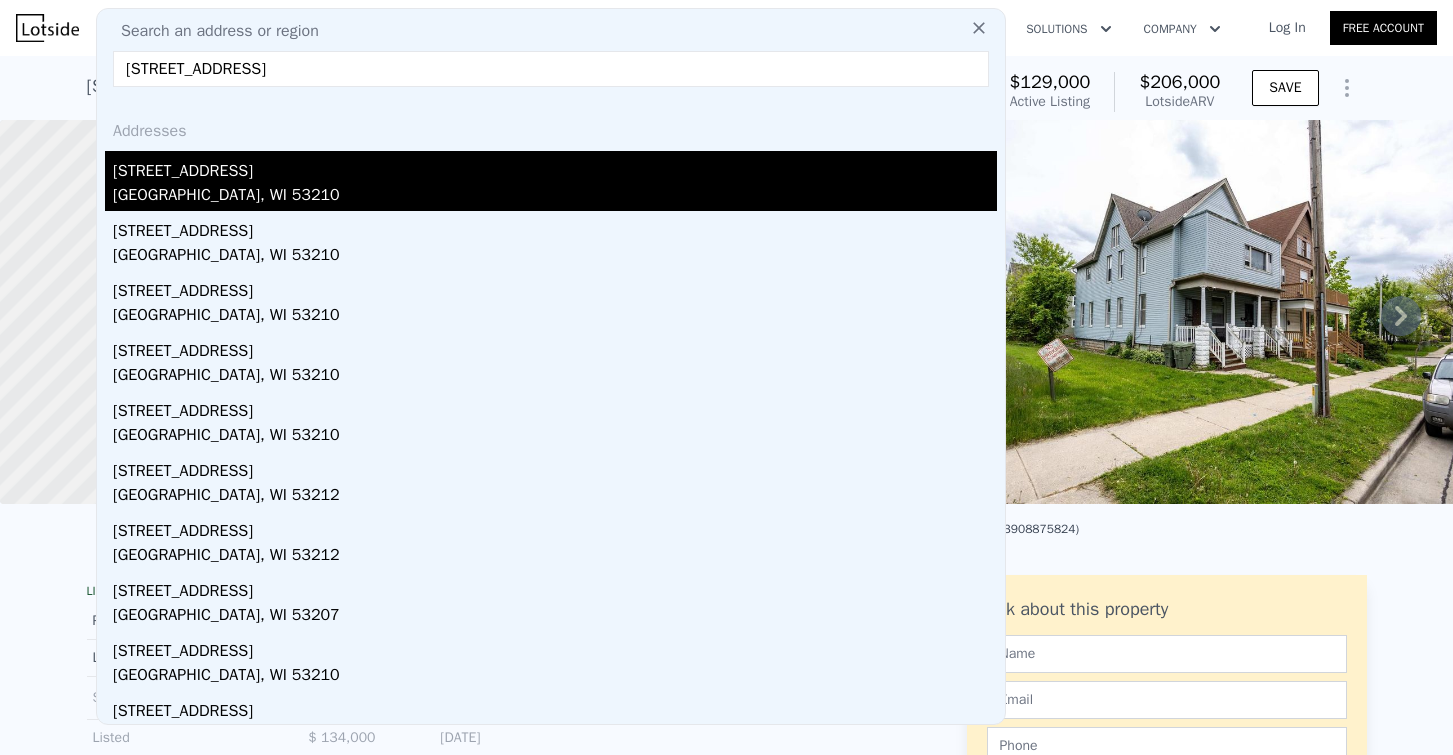 type on "[STREET_ADDRESS]" 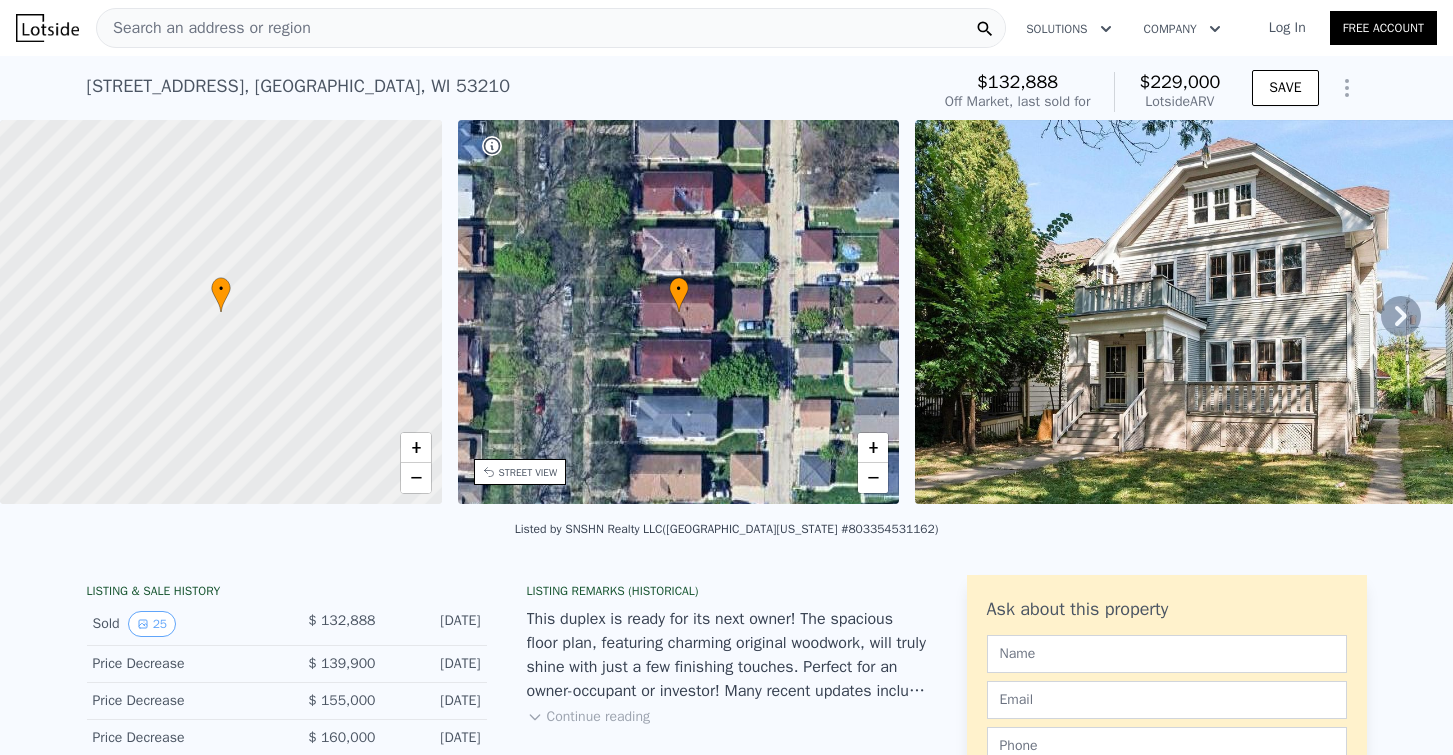 click 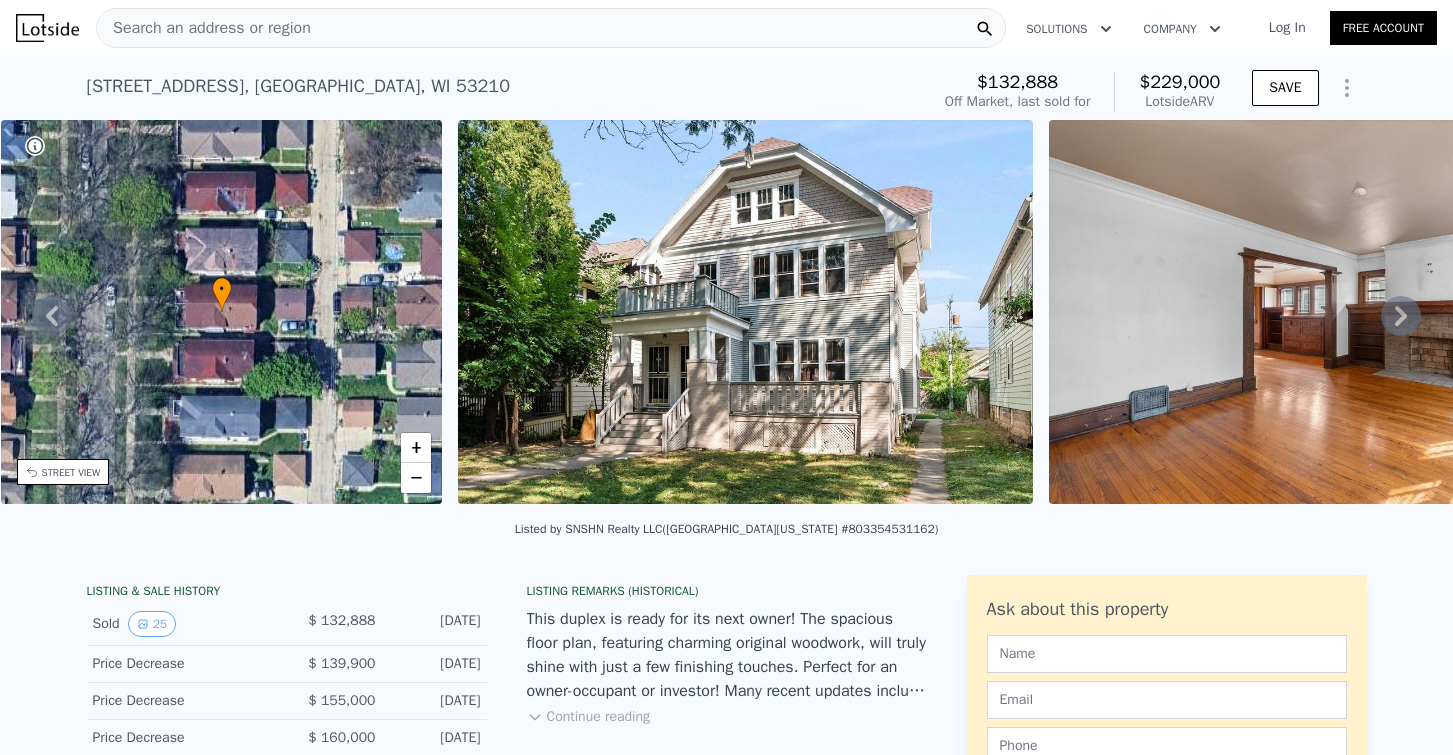 click 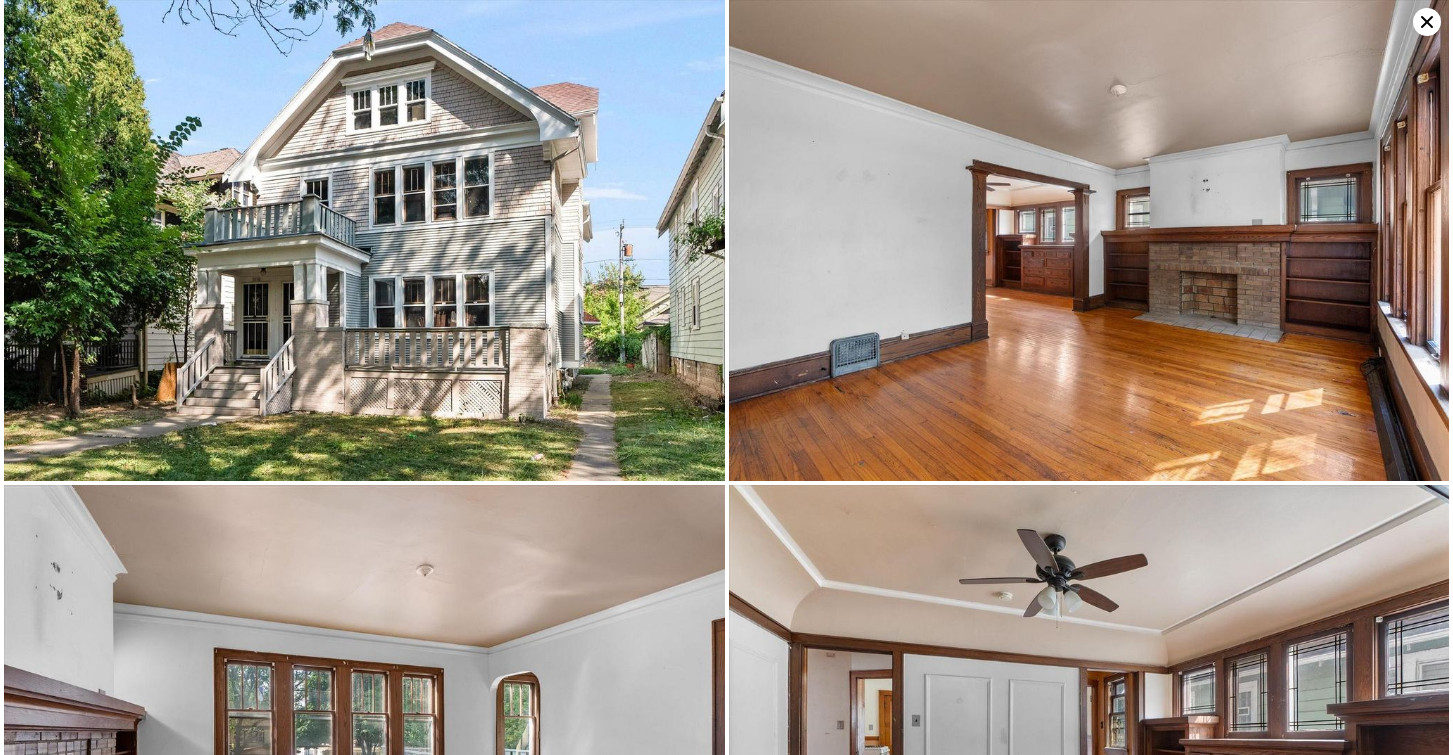 scroll, scrollTop: 0, scrollLeft: 915, axis: horizontal 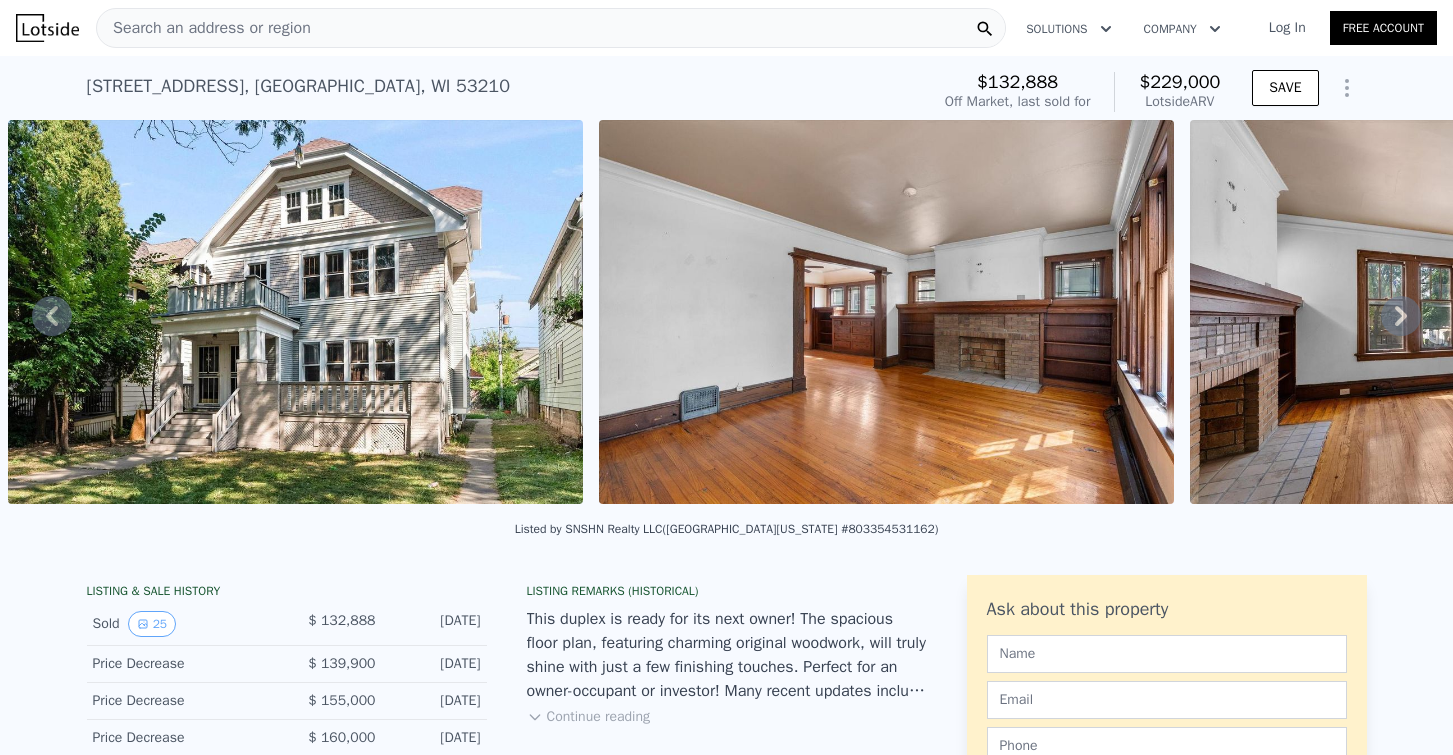 click 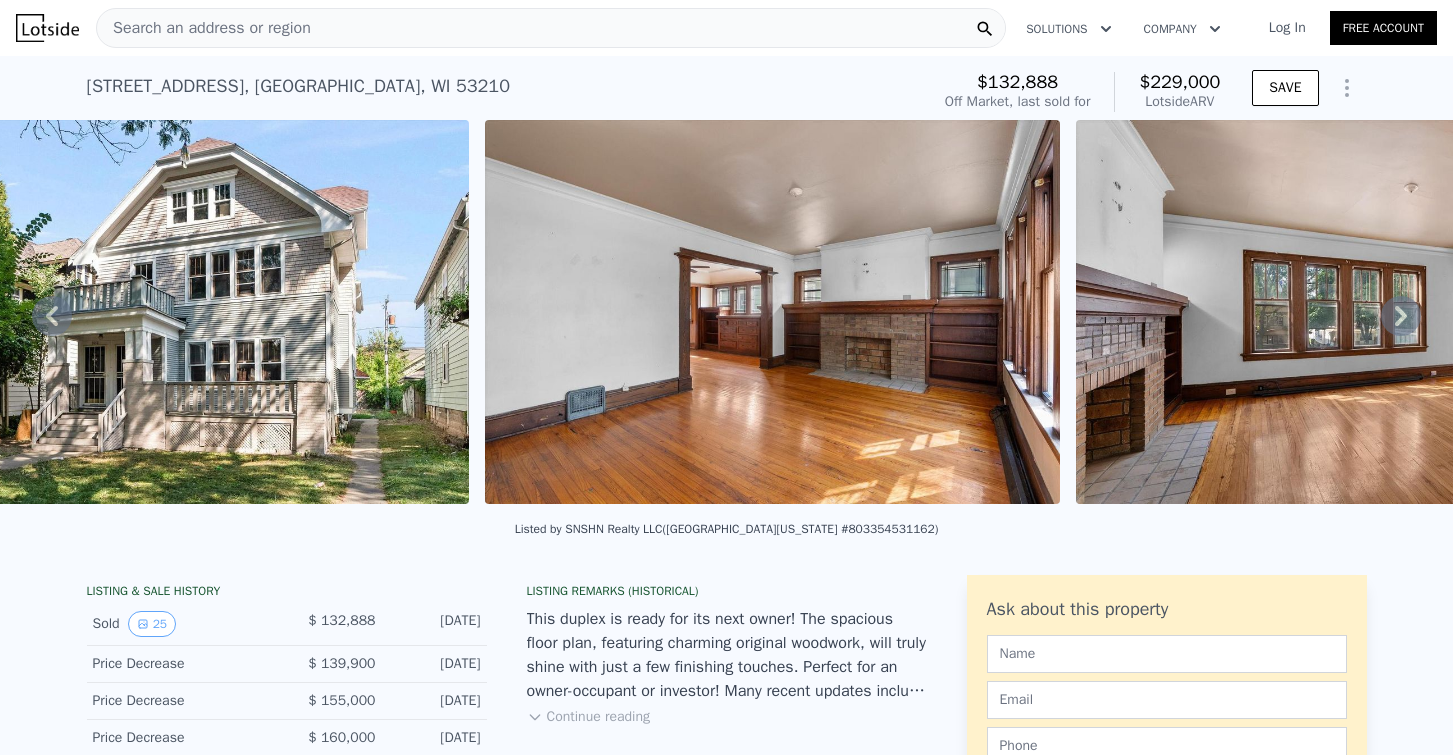 click at bounding box center (1363, 312) 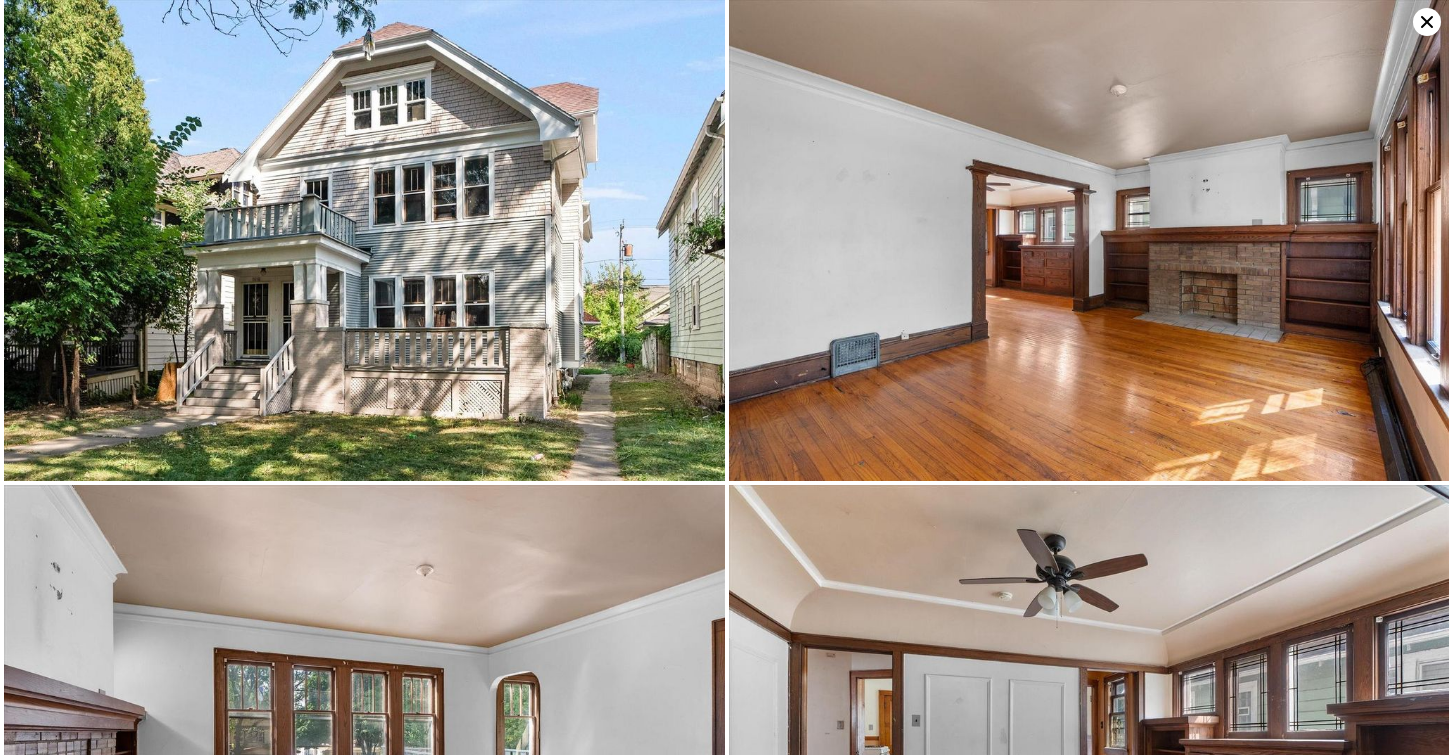 scroll, scrollTop: 0, scrollLeft: 1278, axis: horizontal 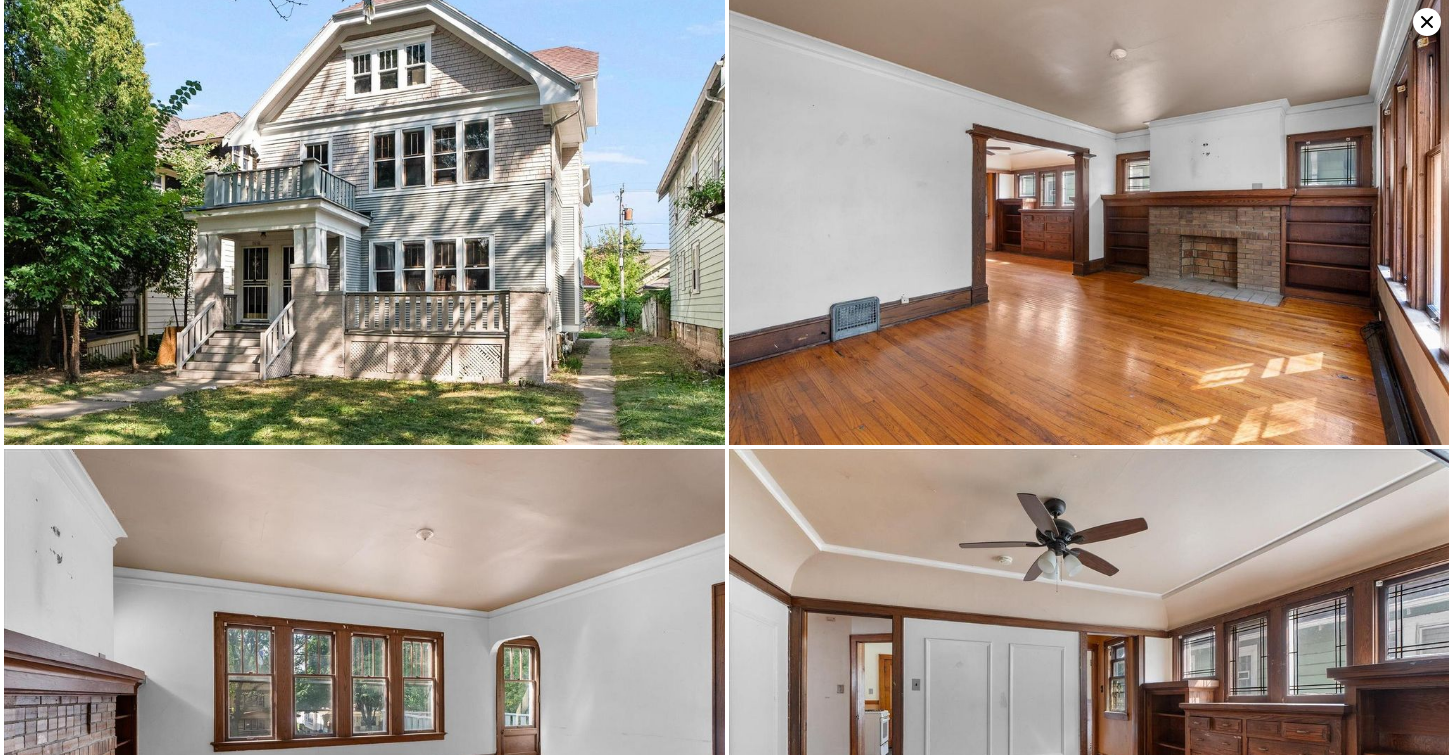 click at bounding box center [1089, 204] 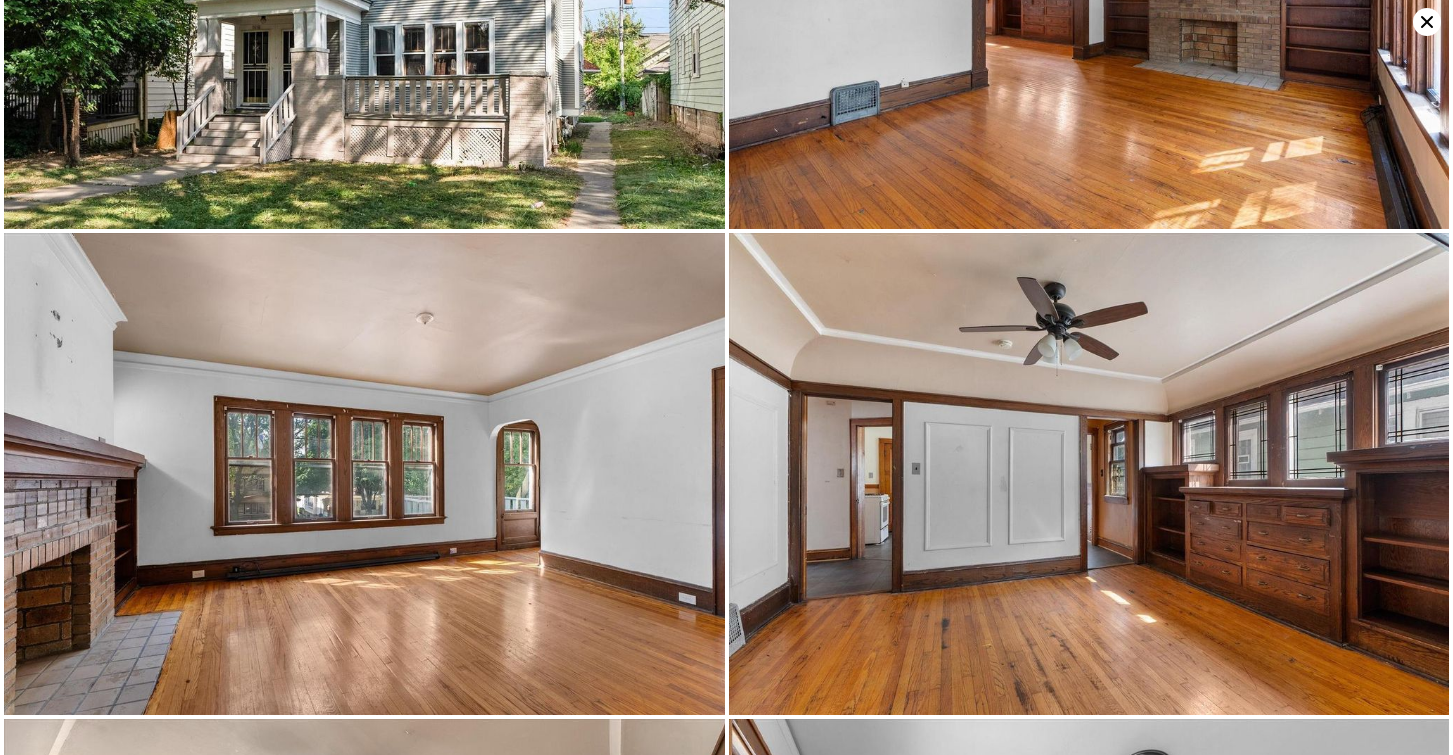 click at bounding box center (1089, 473) 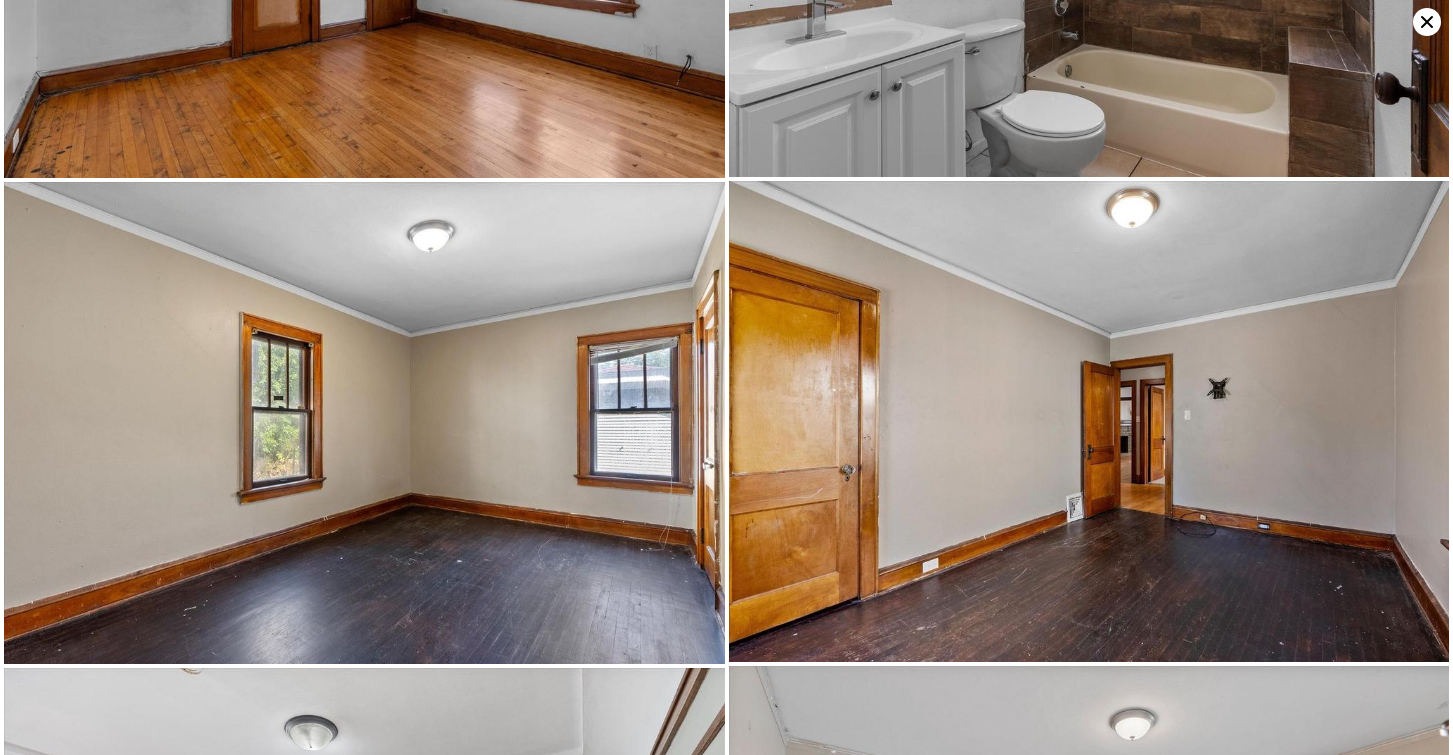 scroll, scrollTop: 1921, scrollLeft: 0, axis: vertical 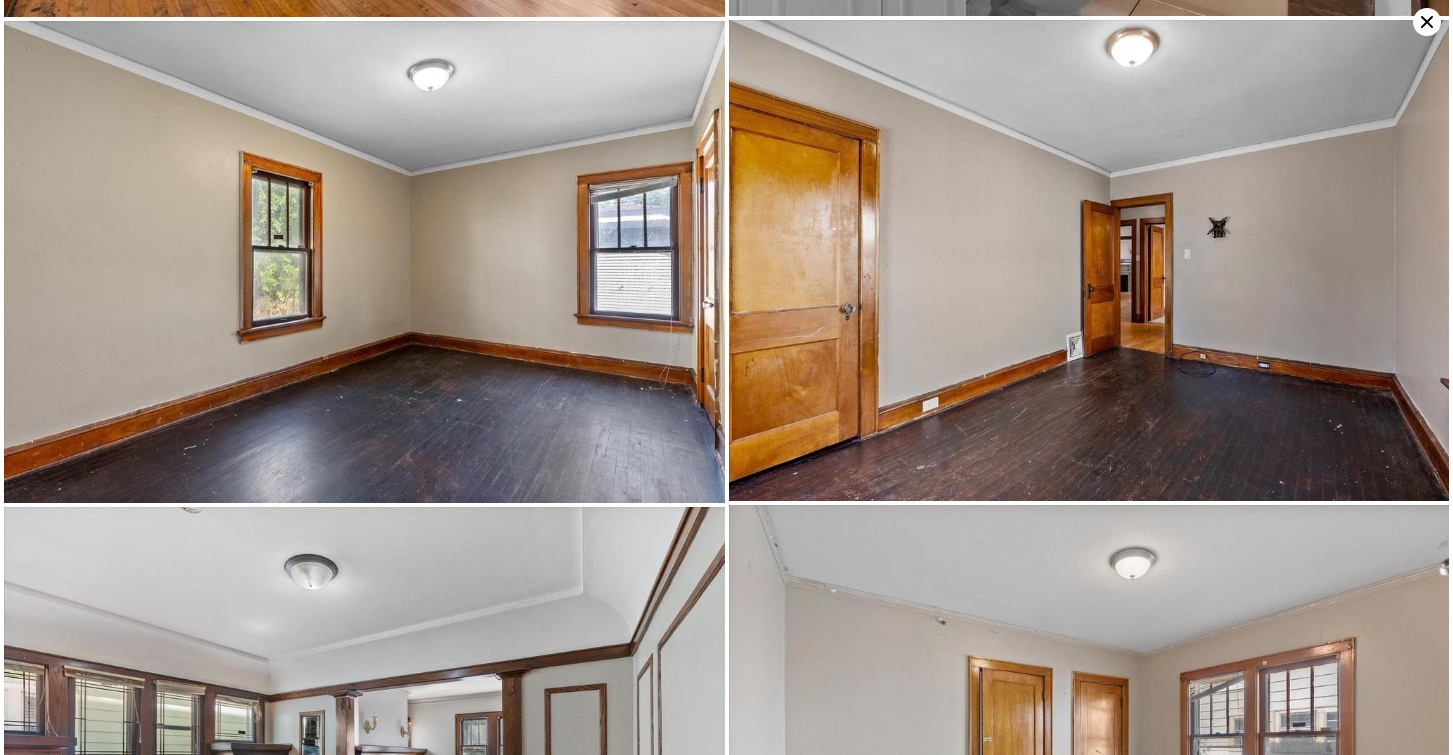 type 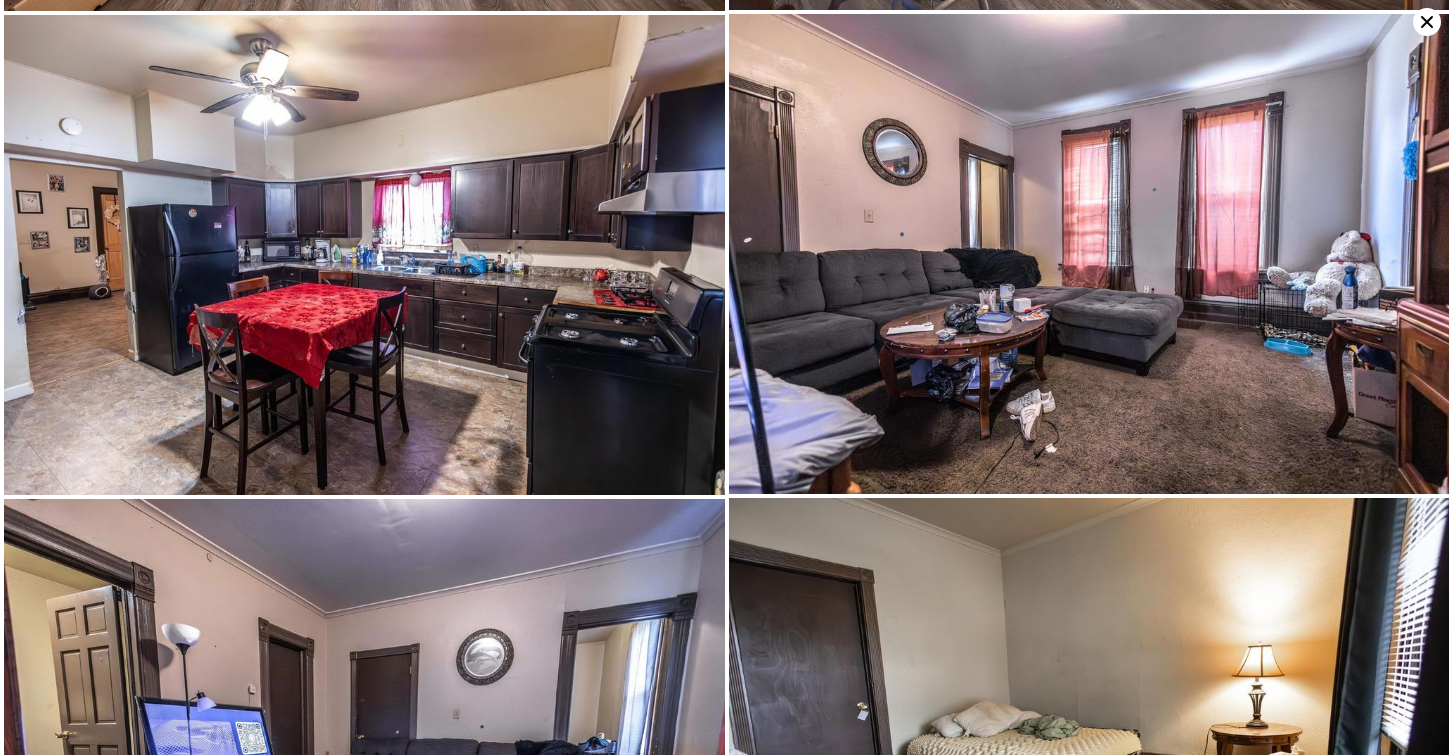 scroll, scrollTop: 0, scrollLeft: 1373, axis: horizontal 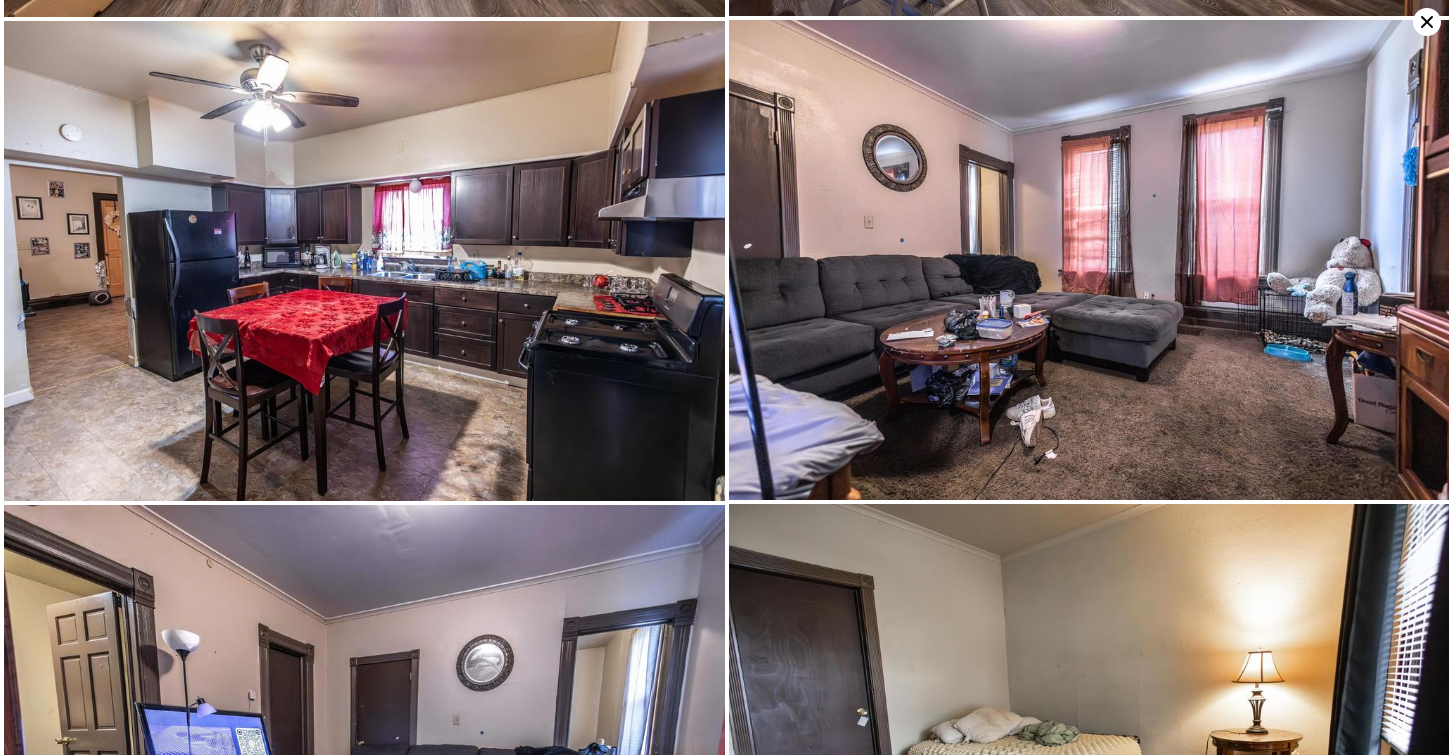 click 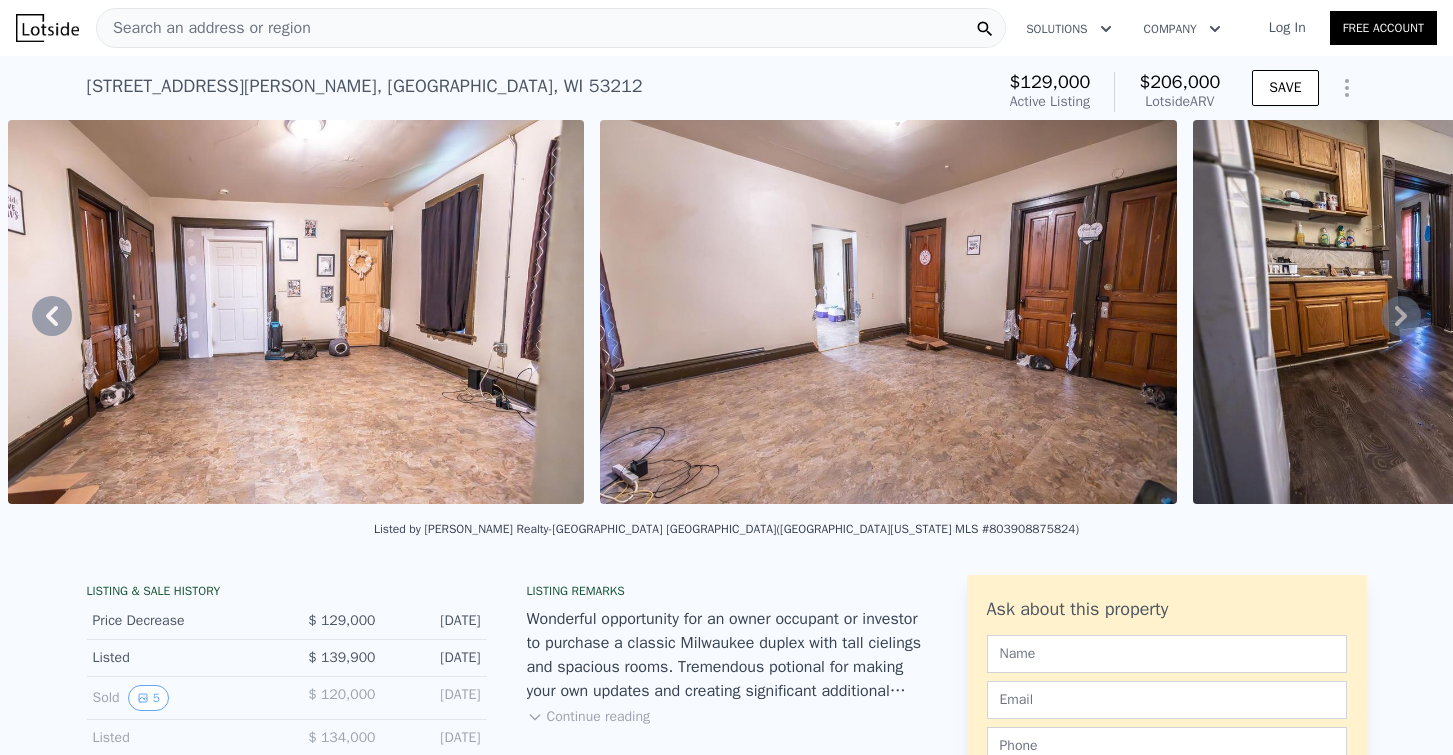 click on "Search an address or region" at bounding box center [551, 28] 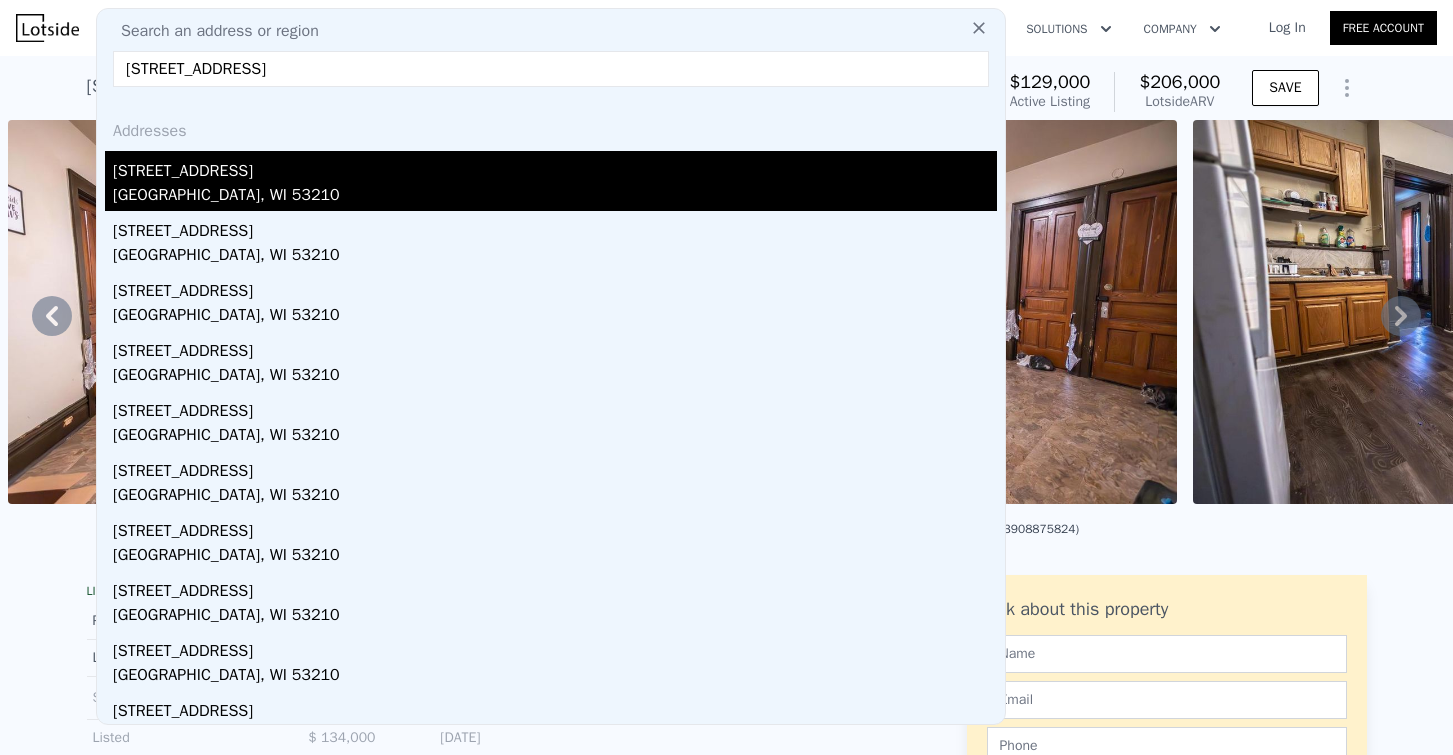 type on "[STREET_ADDRESS]" 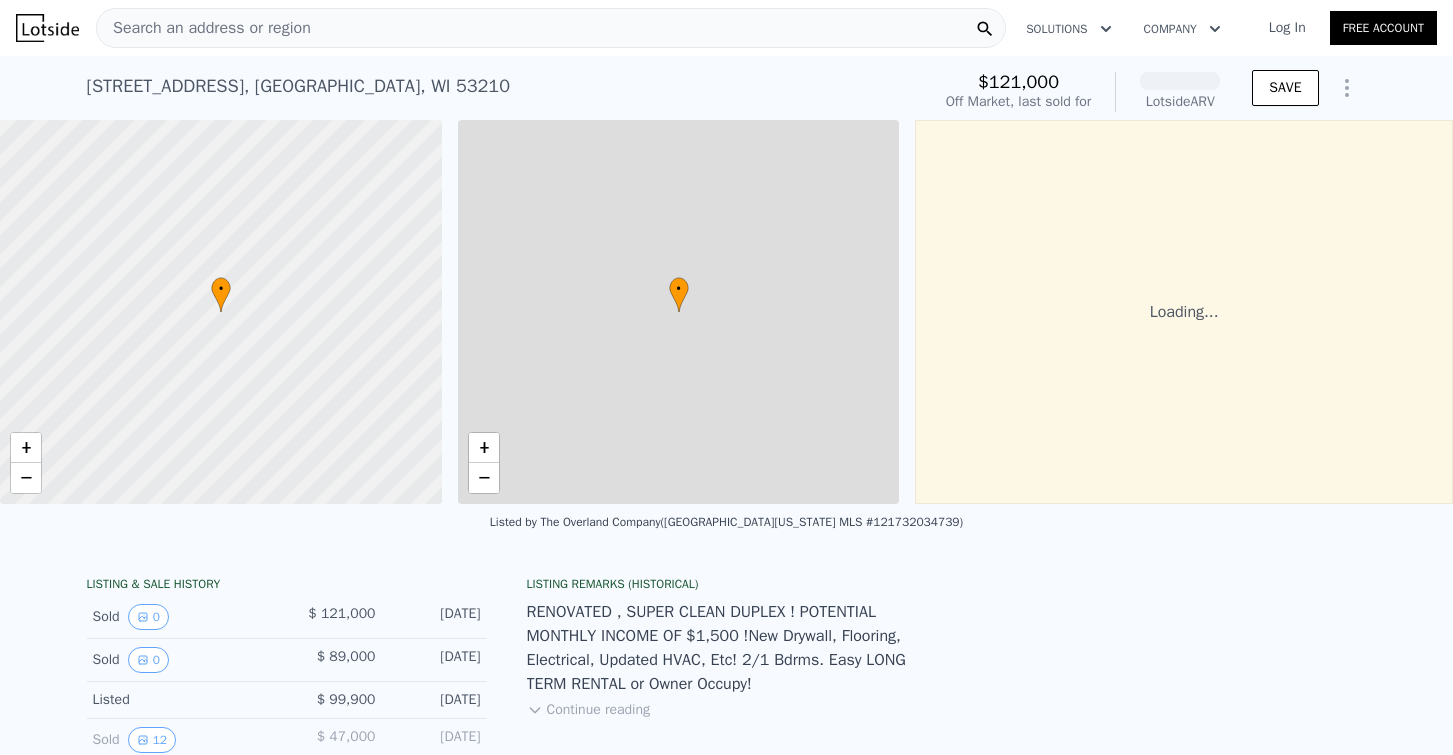 scroll, scrollTop: 0, scrollLeft: 8, axis: horizontal 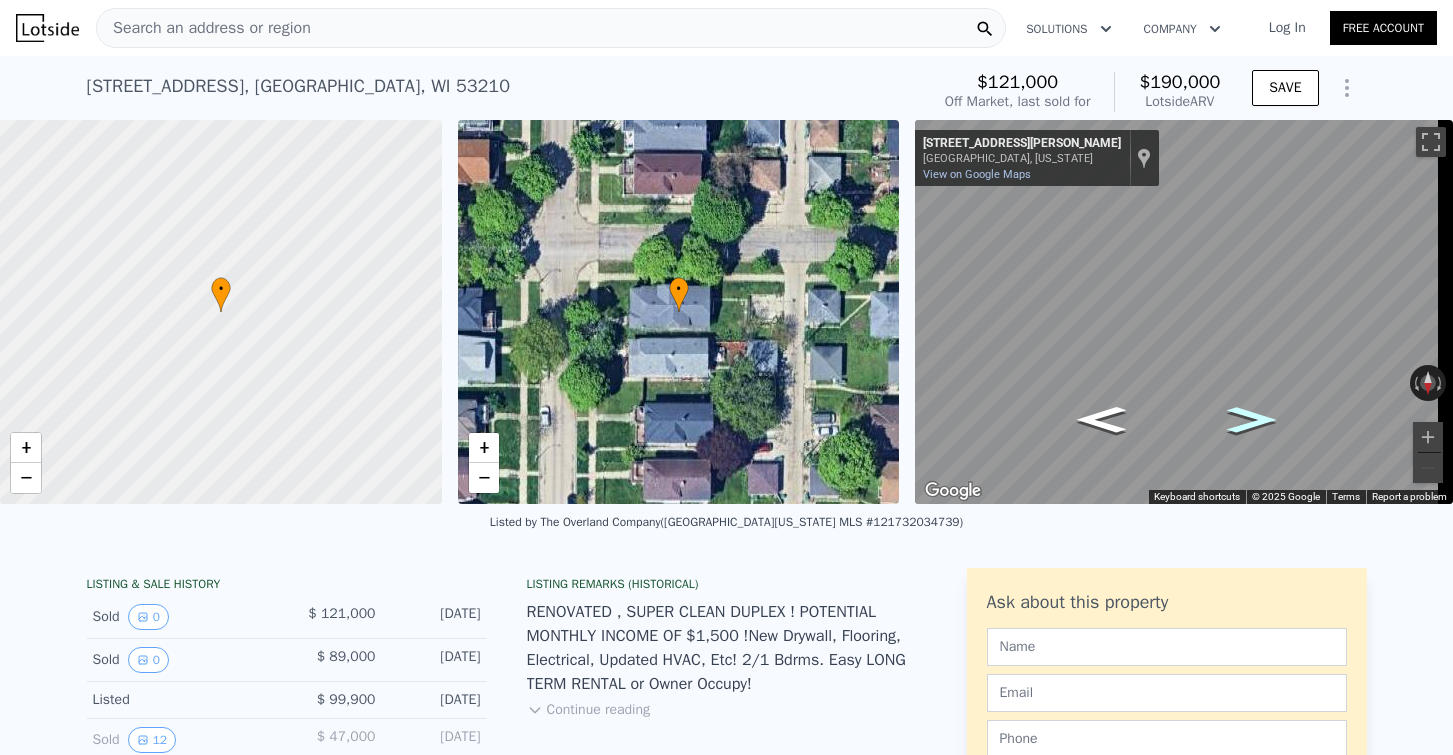 click 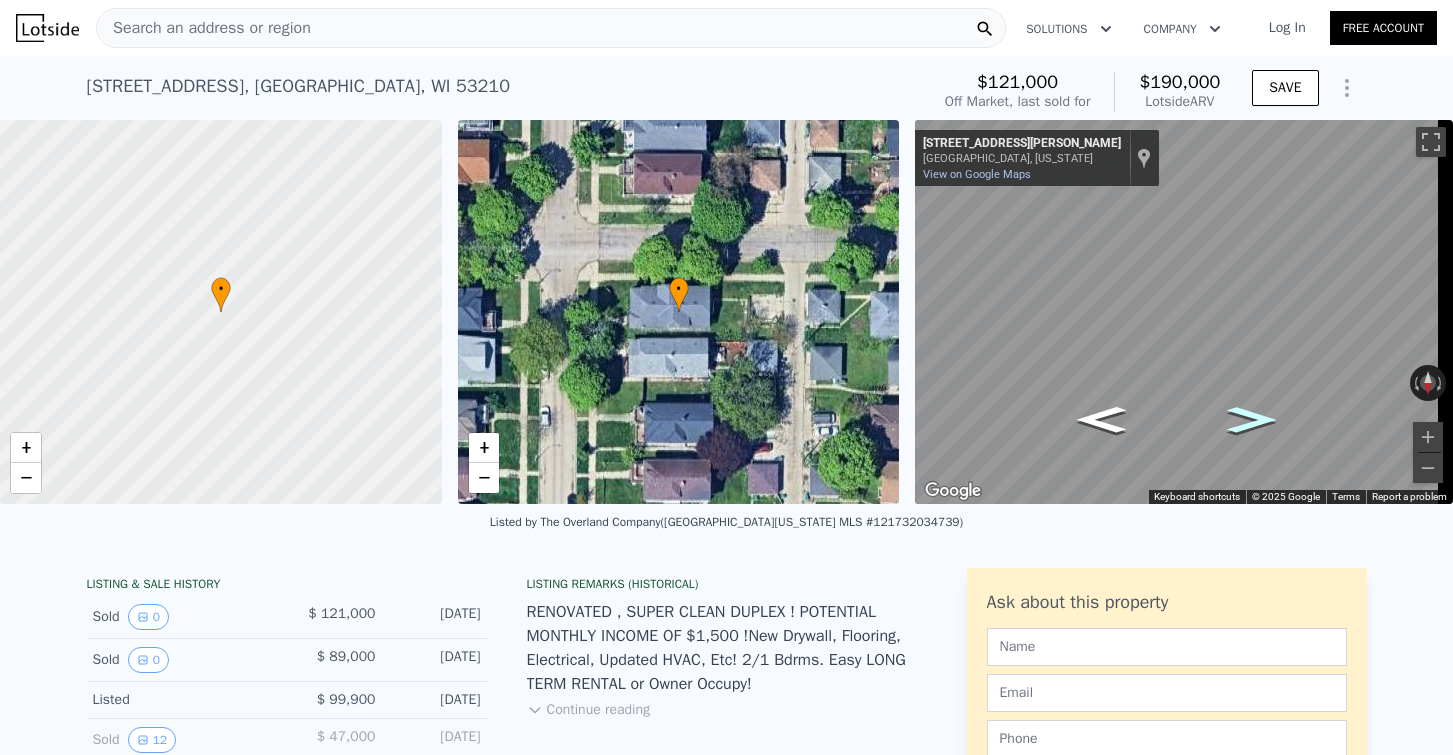 click 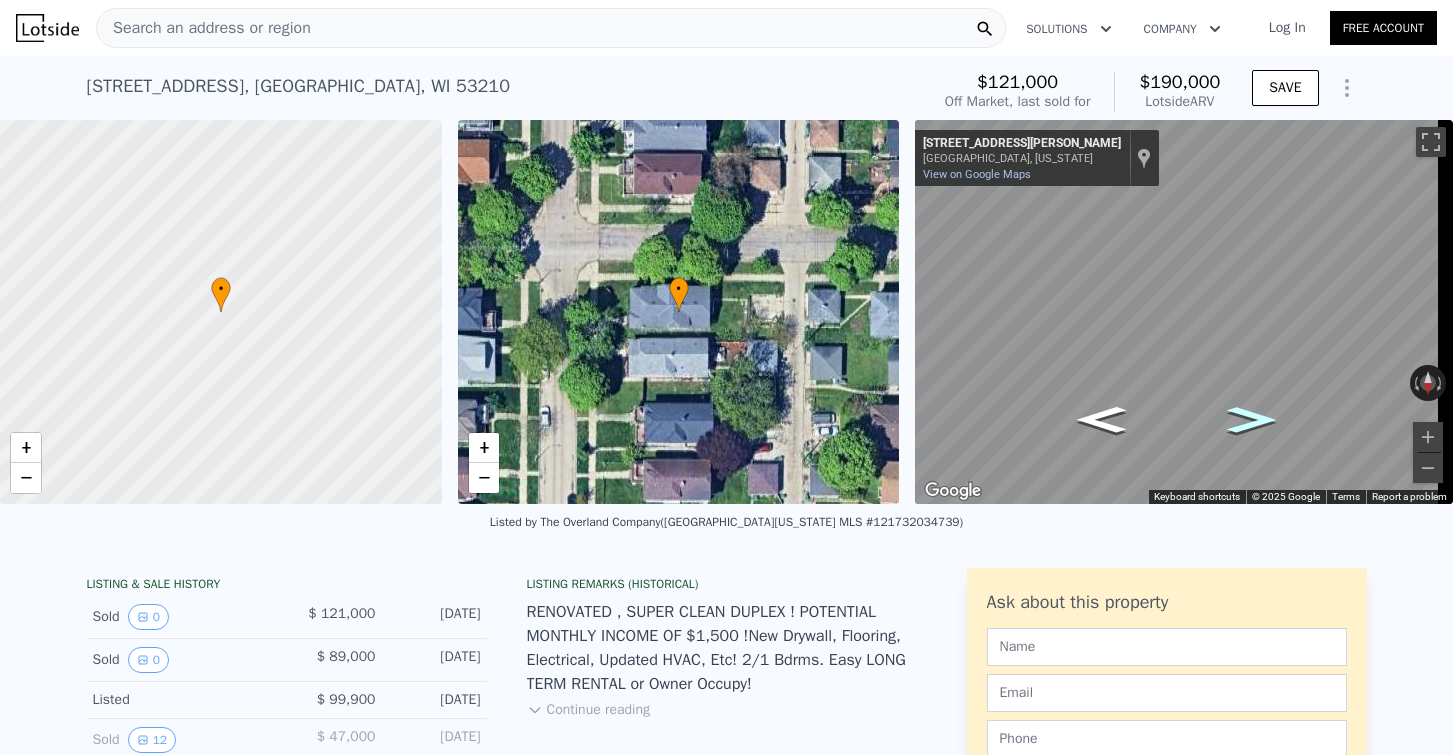 click on "Search an address or region" at bounding box center [204, 28] 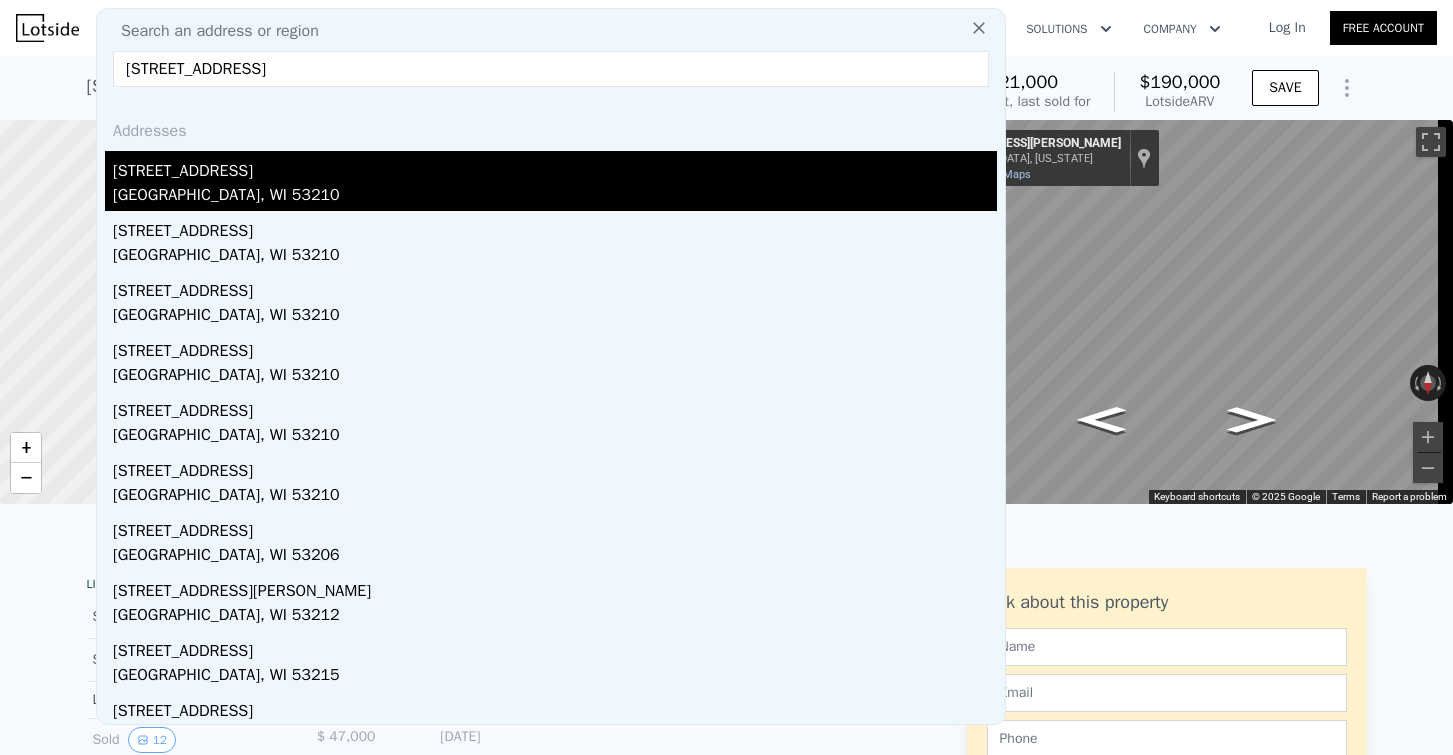 type on "[STREET_ADDRESS]" 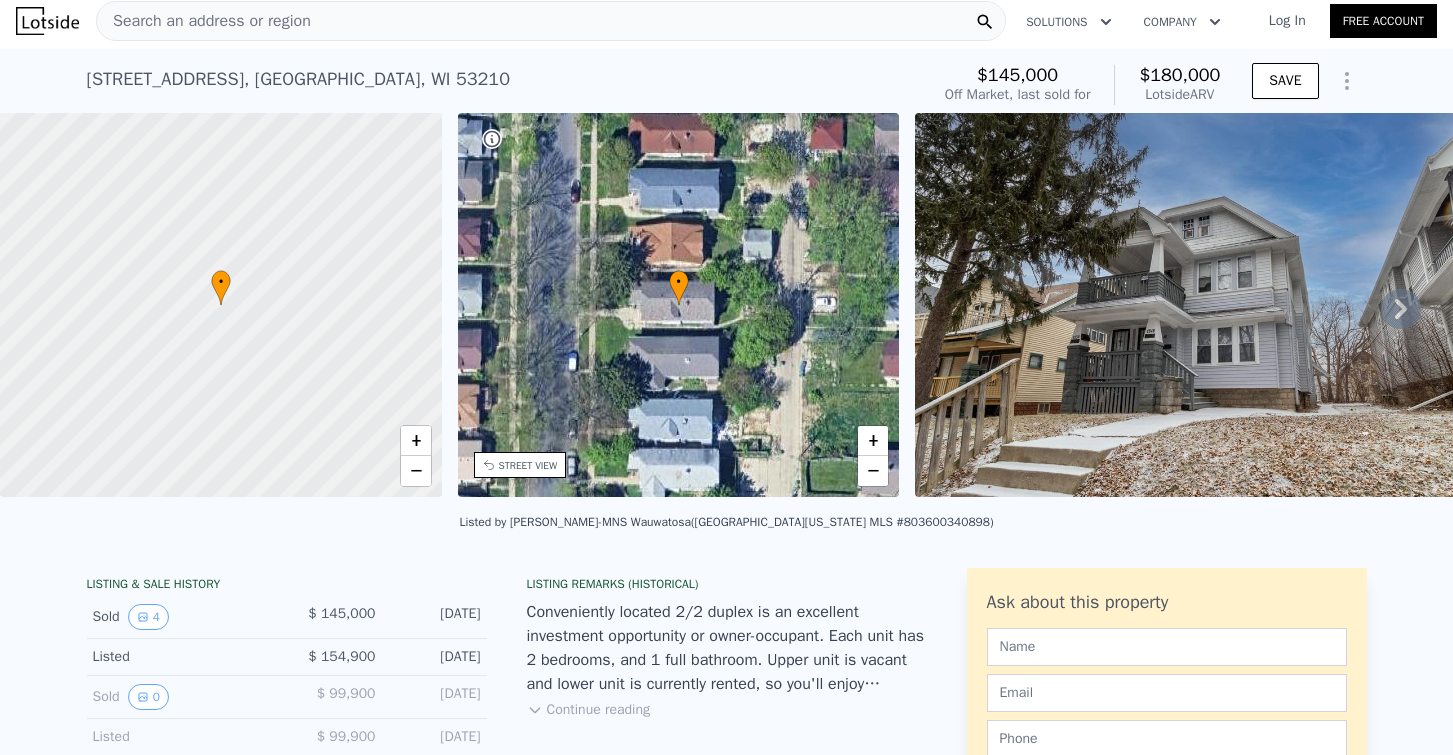 scroll, scrollTop: 7, scrollLeft: 0, axis: vertical 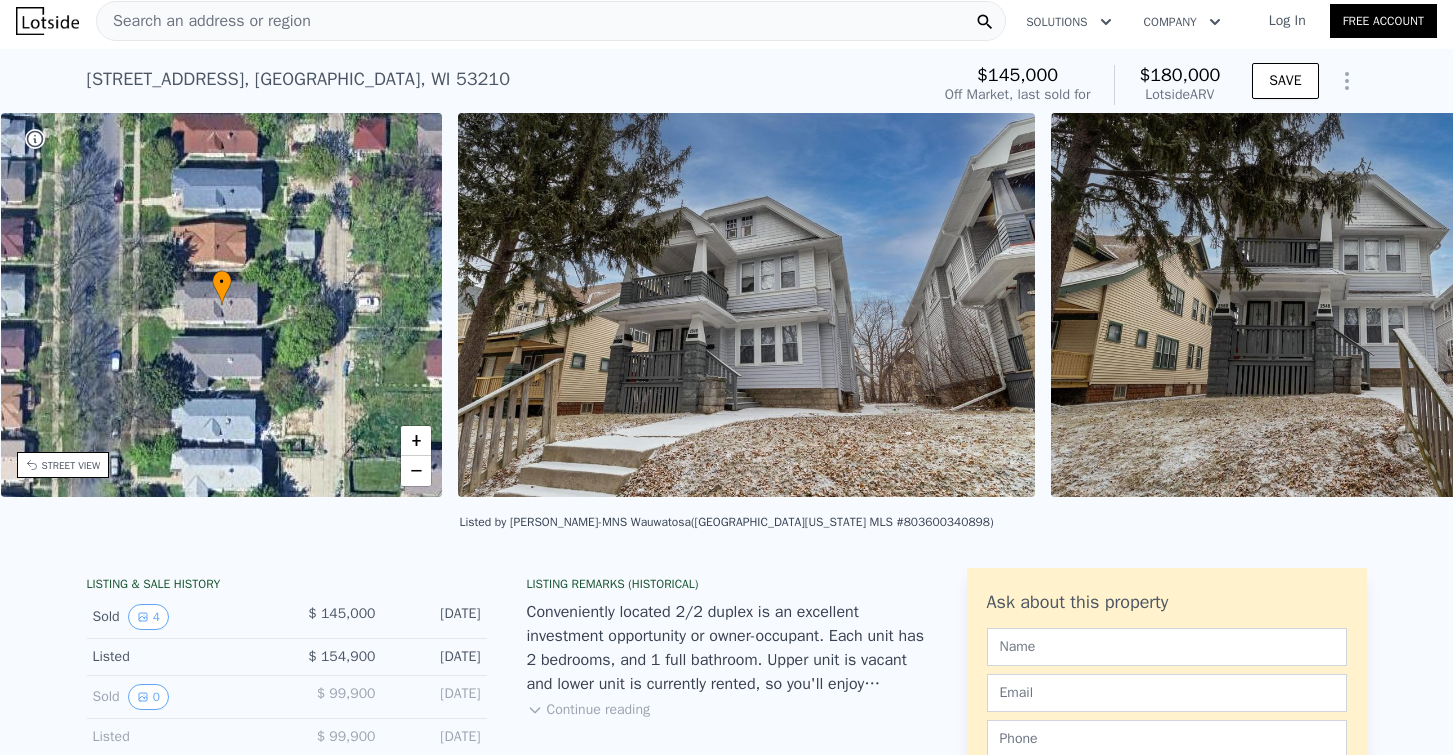 click at bounding box center [1339, 305] 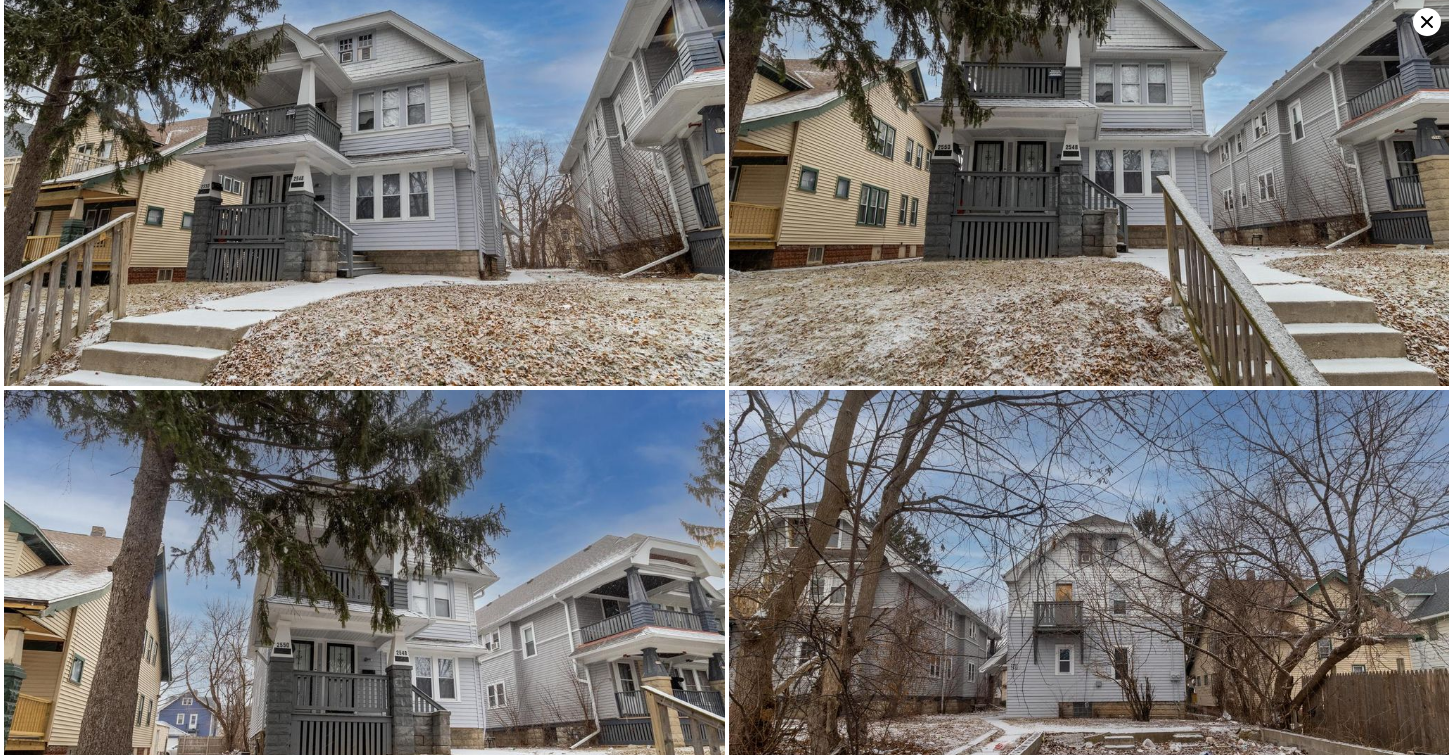 scroll, scrollTop: 0, scrollLeft: 0, axis: both 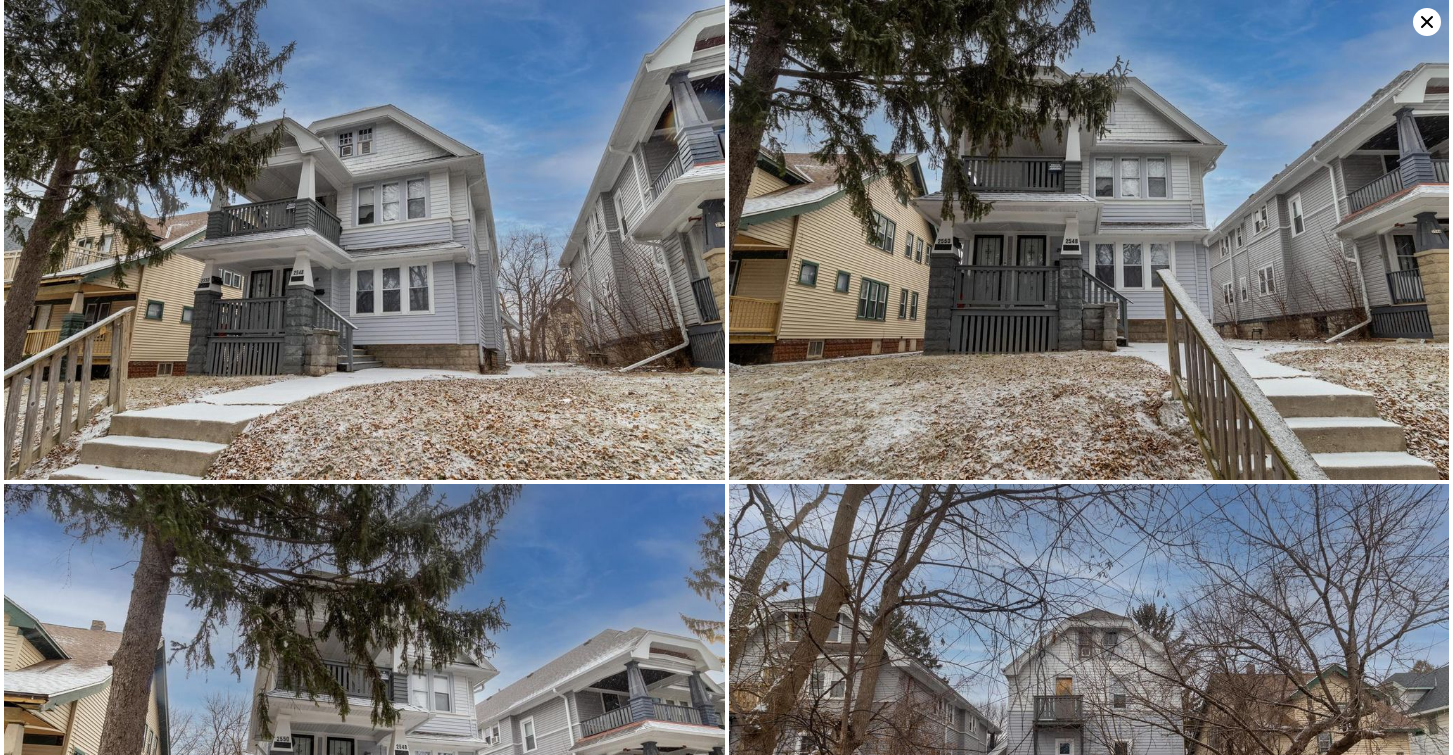 click 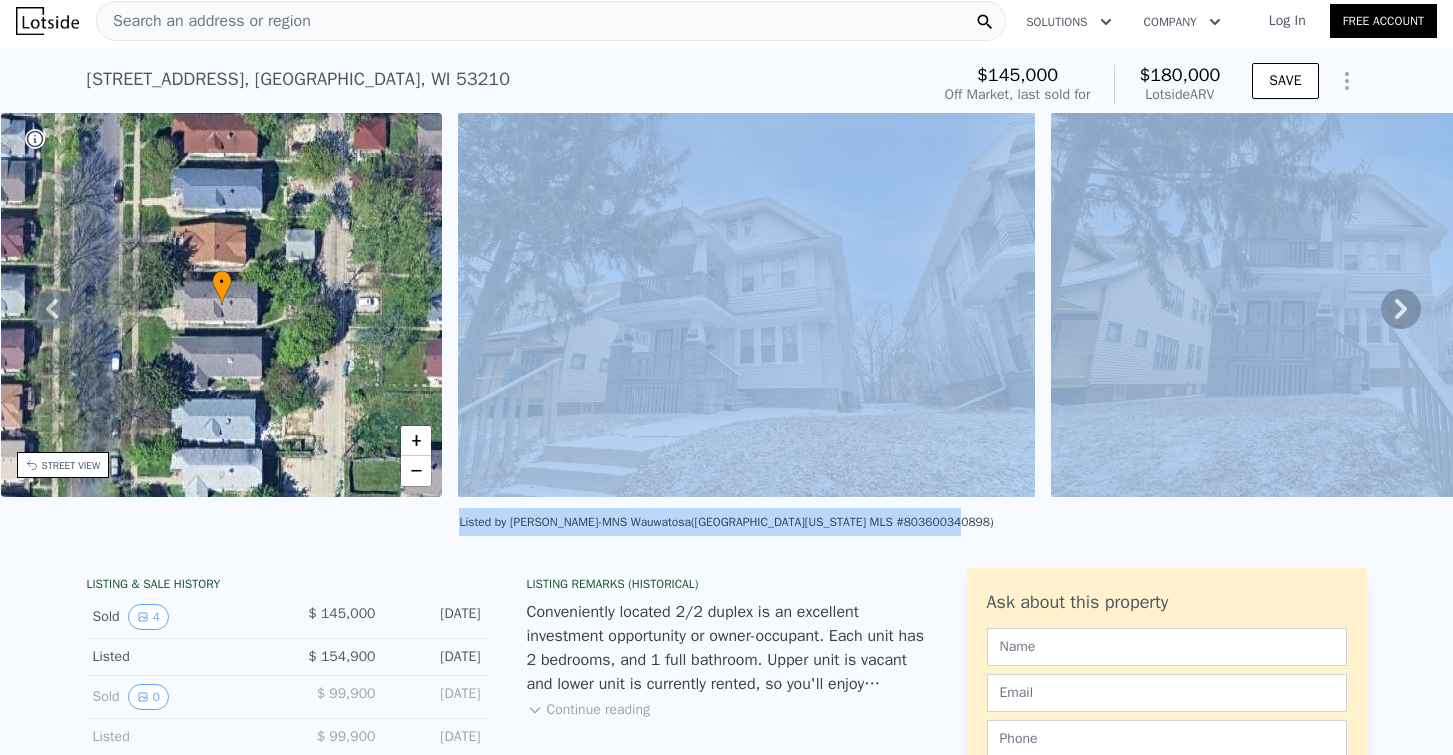 drag, startPoint x: 848, startPoint y: 503, endPoint x: 961, endPoint y: 527, distance: 115.52056 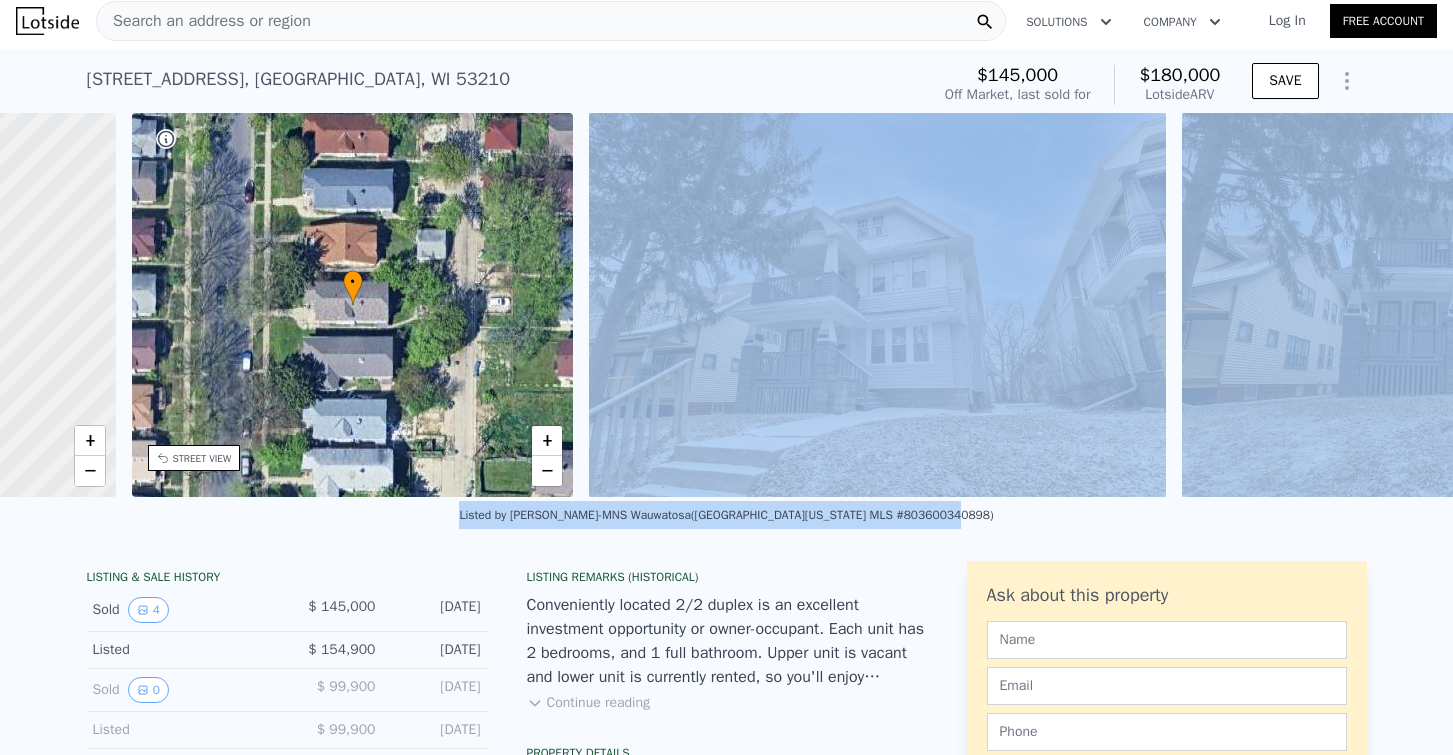scroll, scrollTop: 0, scrollLeft: 0, axis: both 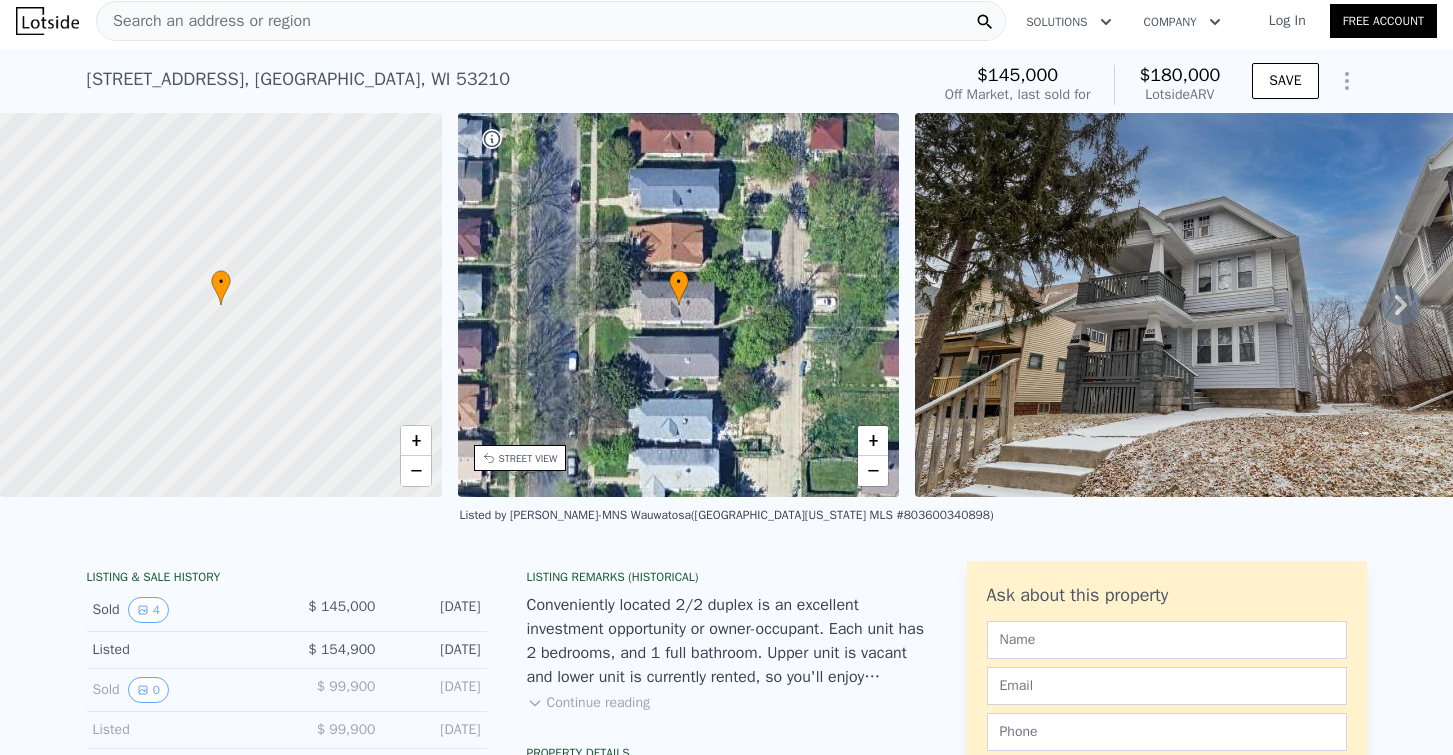 click on "Search an address or region" at bounding box center [204, 21] 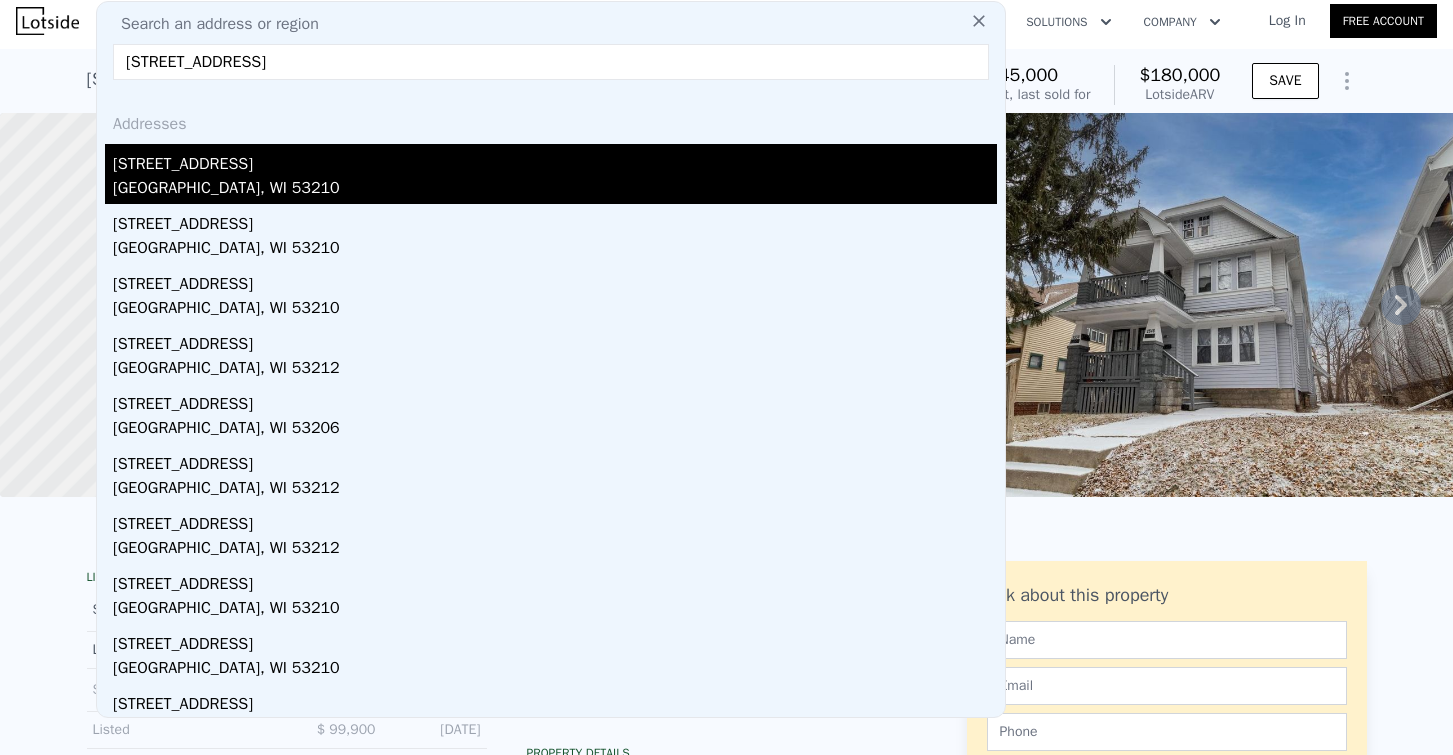 type on "[STREET_ADDRESS]" 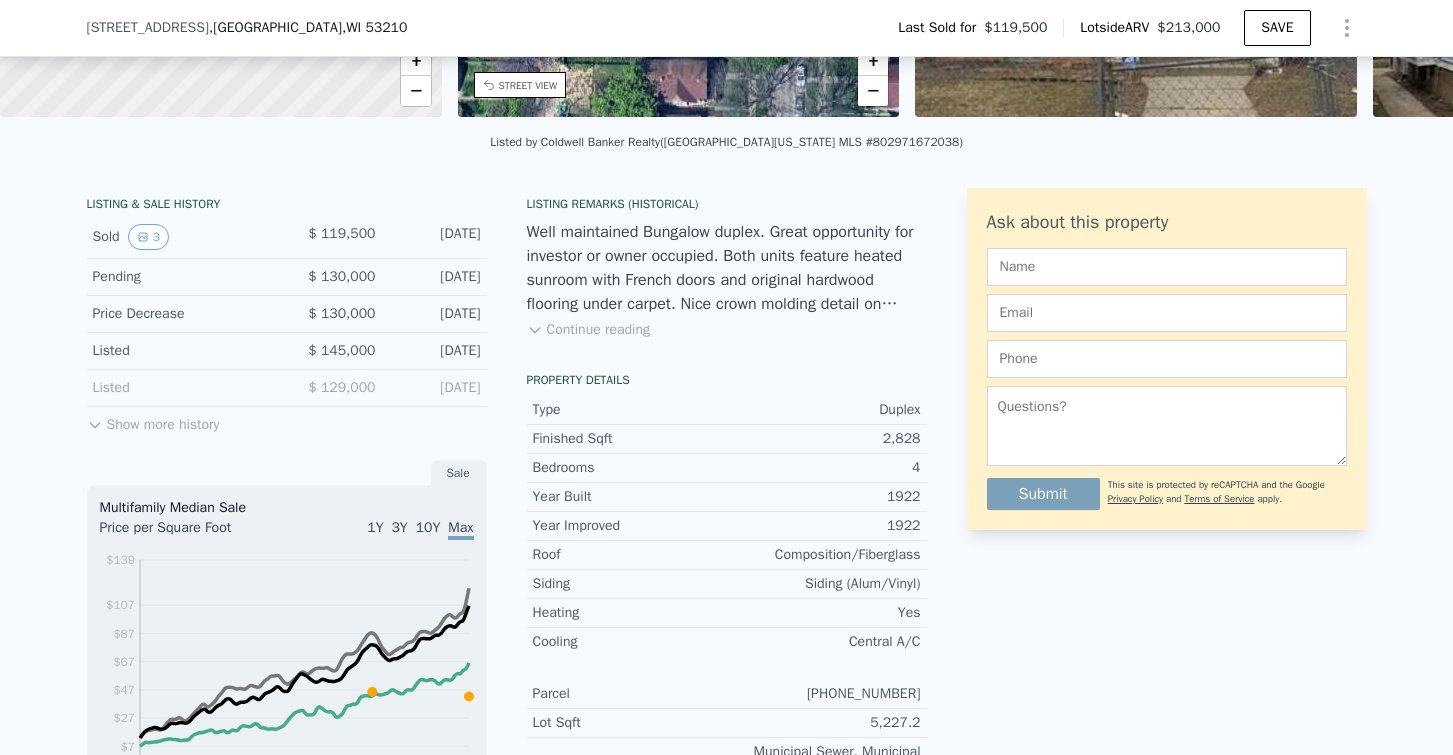 scroll, scrollTop: 7, scrollLeft: 0, axis: vertical 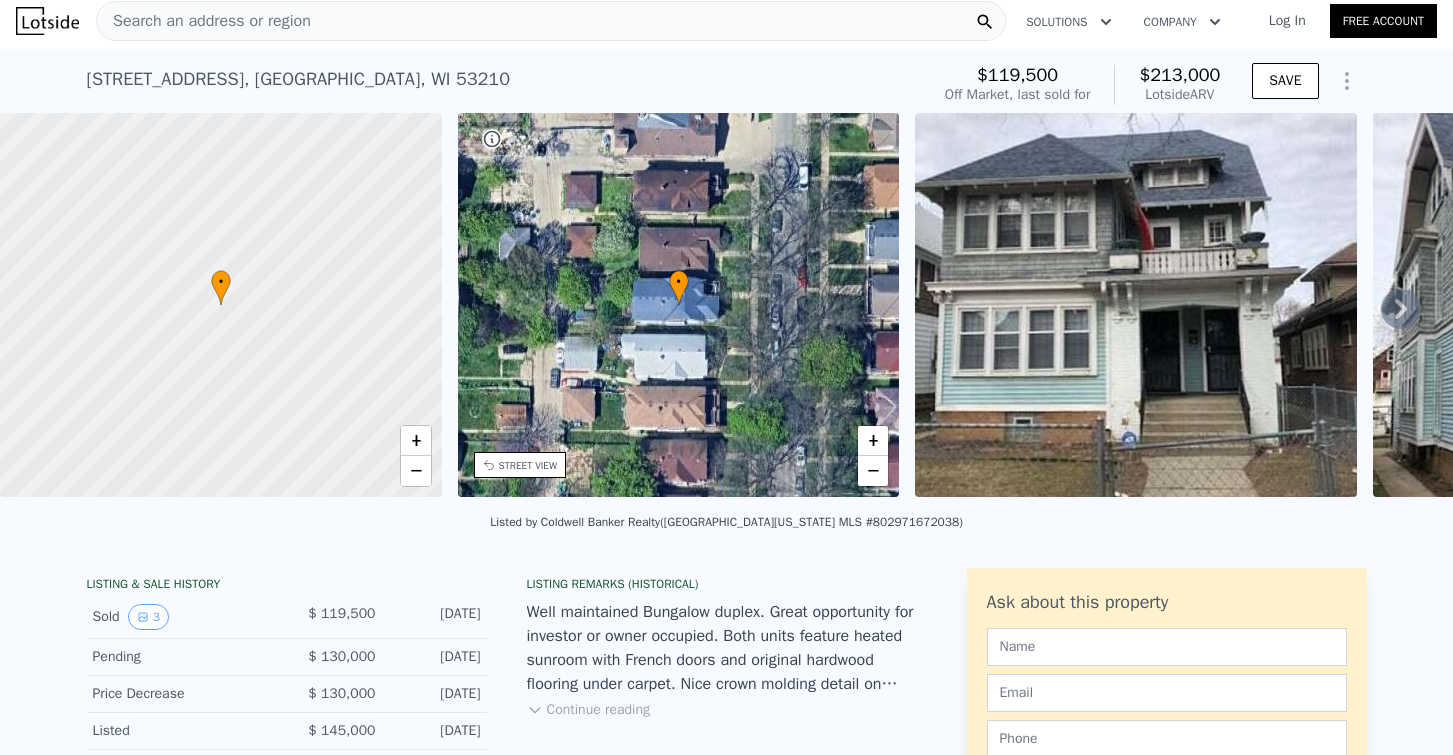 click 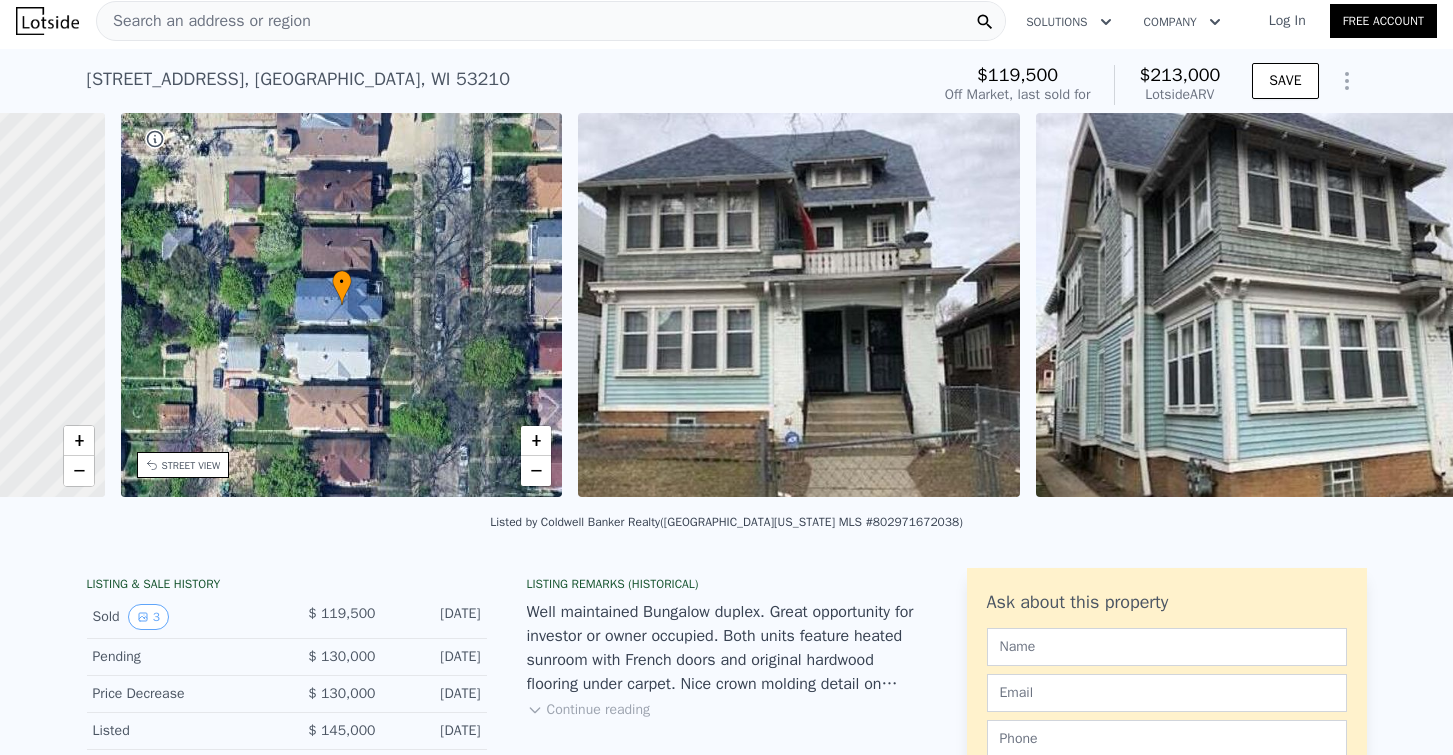 click at bounding box center [1257, 305] 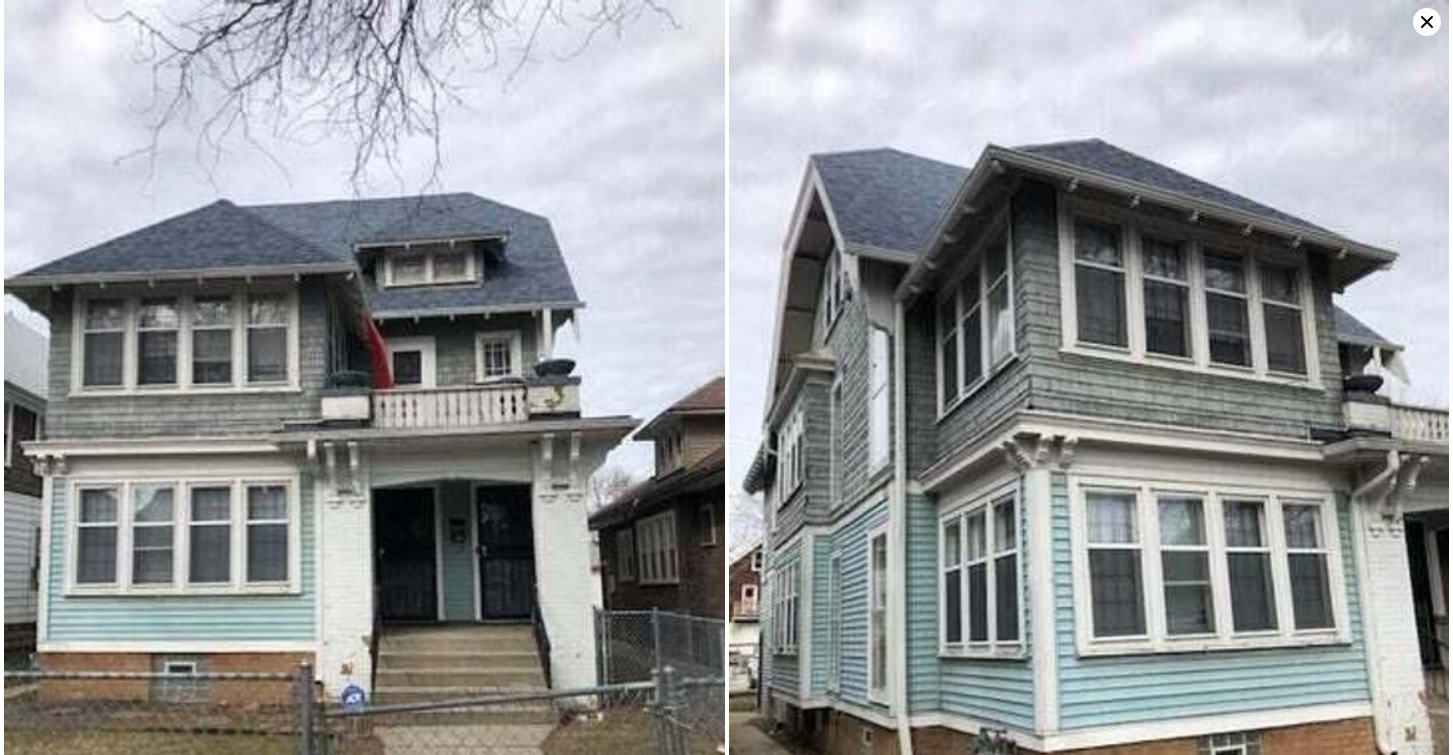 scroll, scrollTop: 0, scrollLeft: 465, axis: horizontal 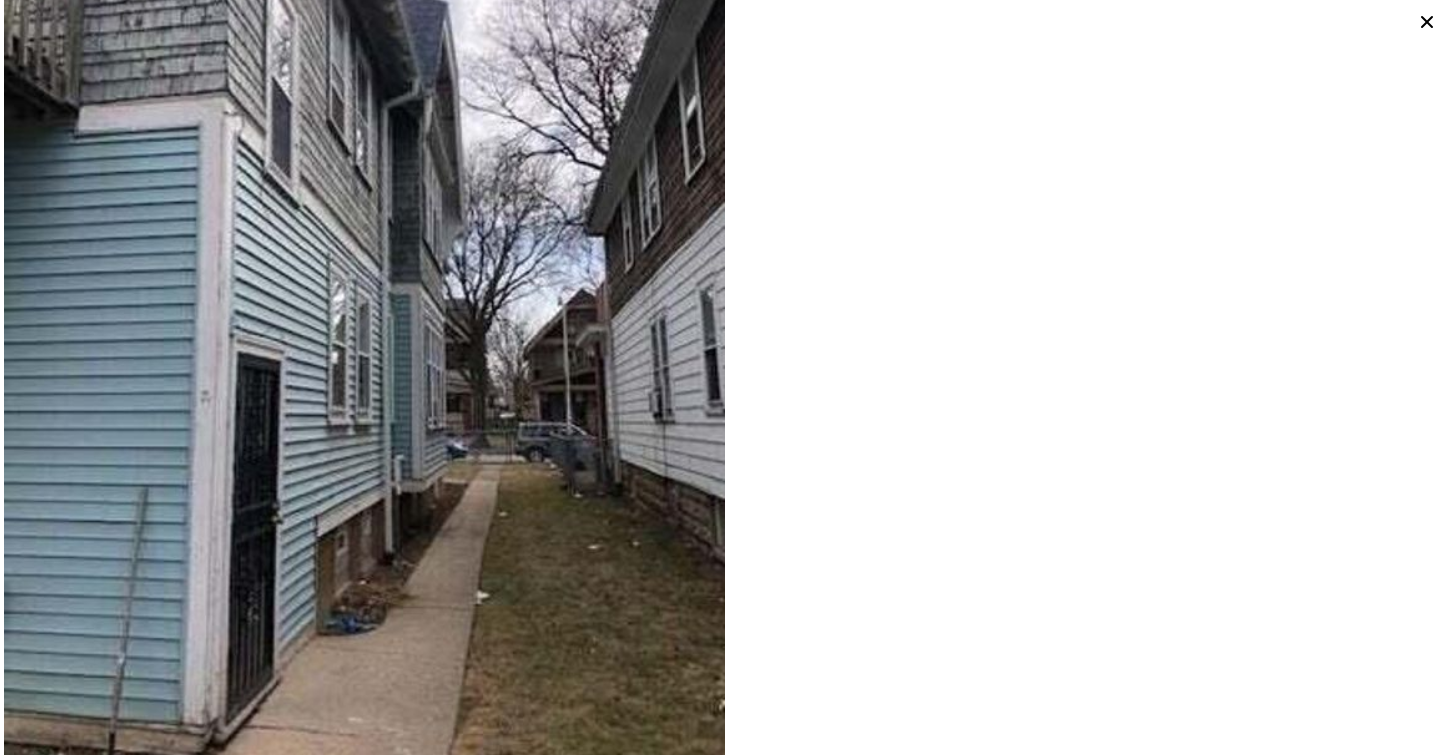 click 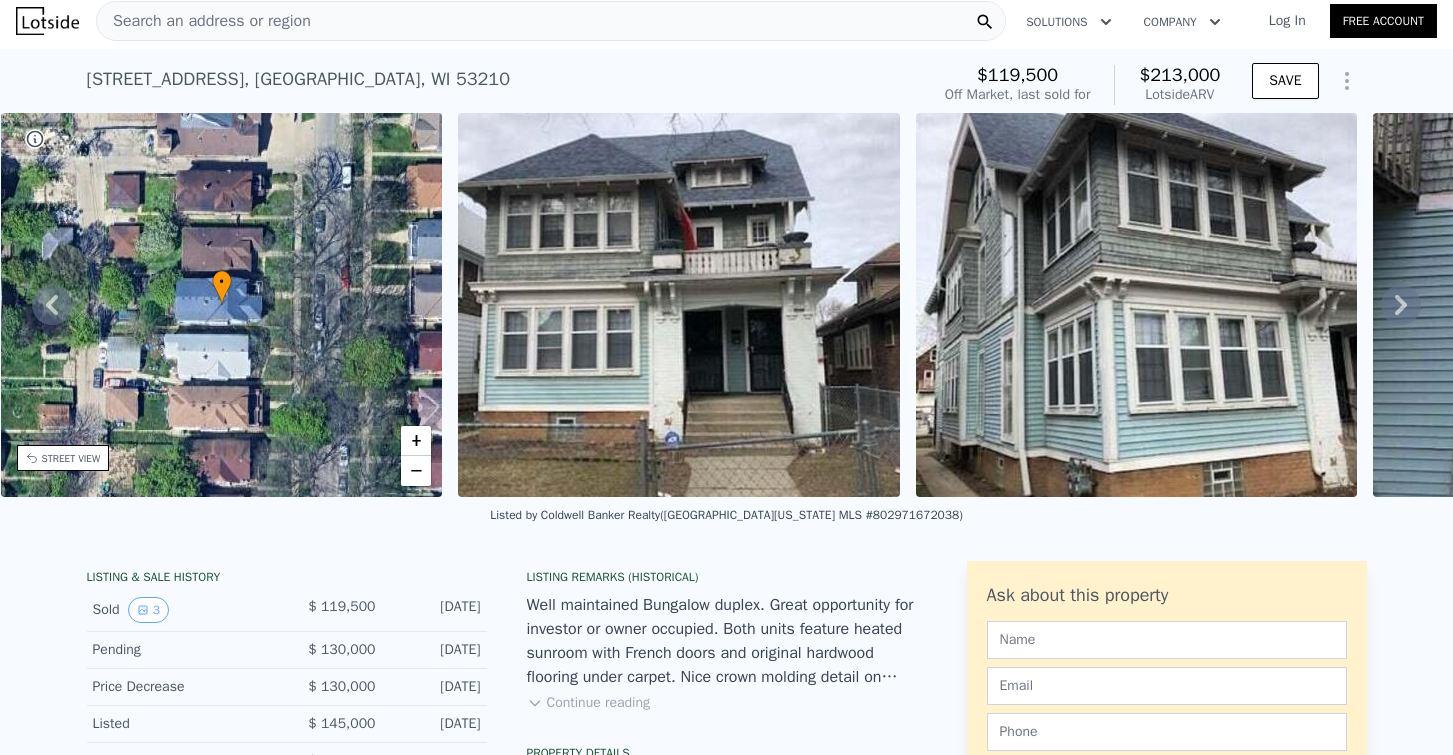 click on "Search an address or region" at bounding box center [551, 21] 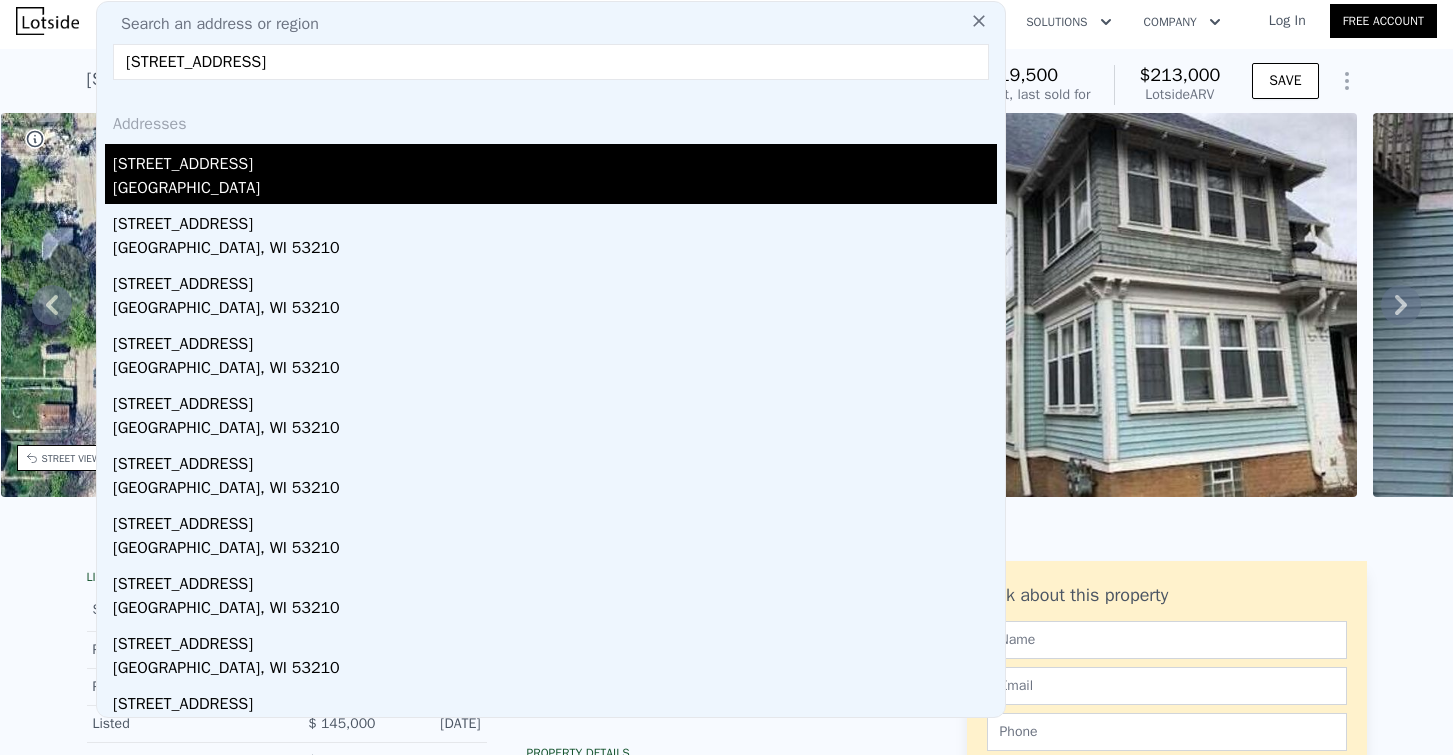 type on "[STREET_ADDRESS]" 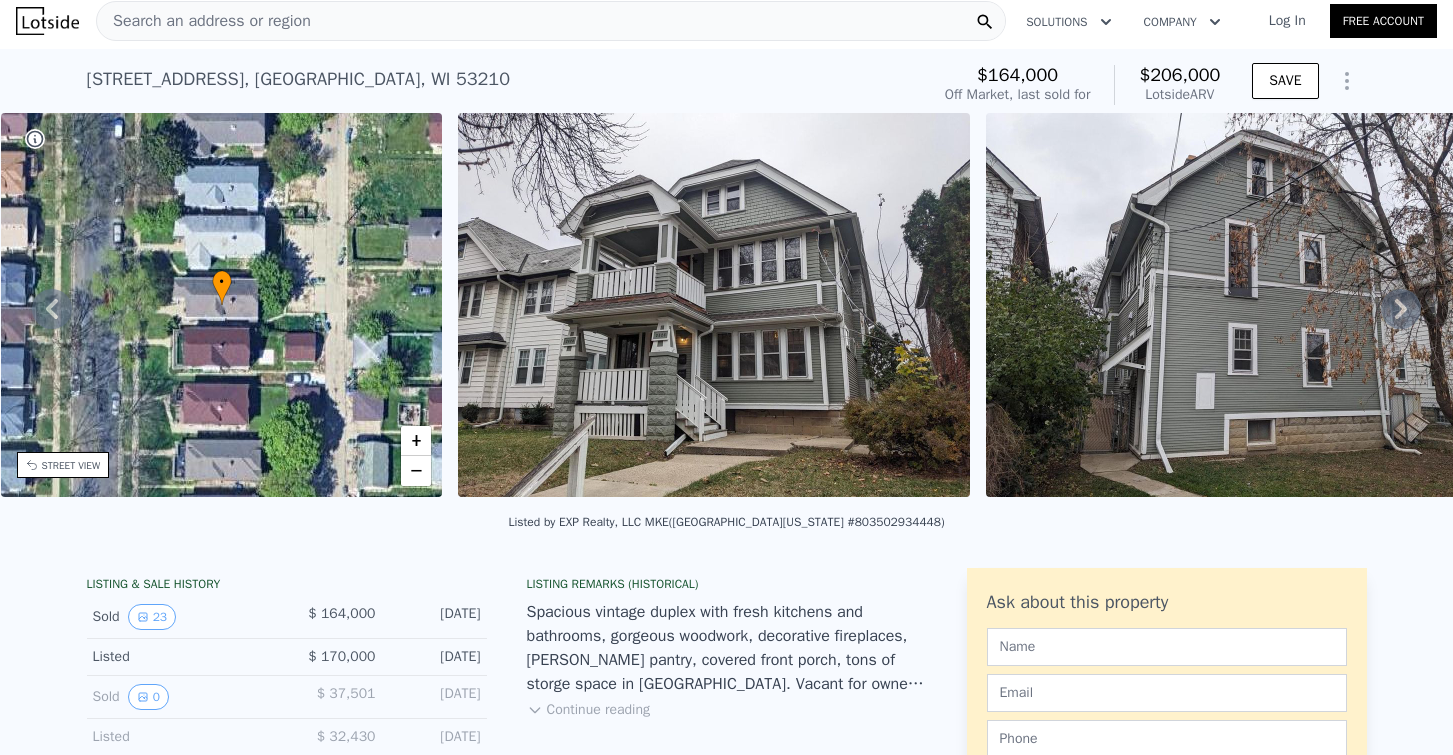 click 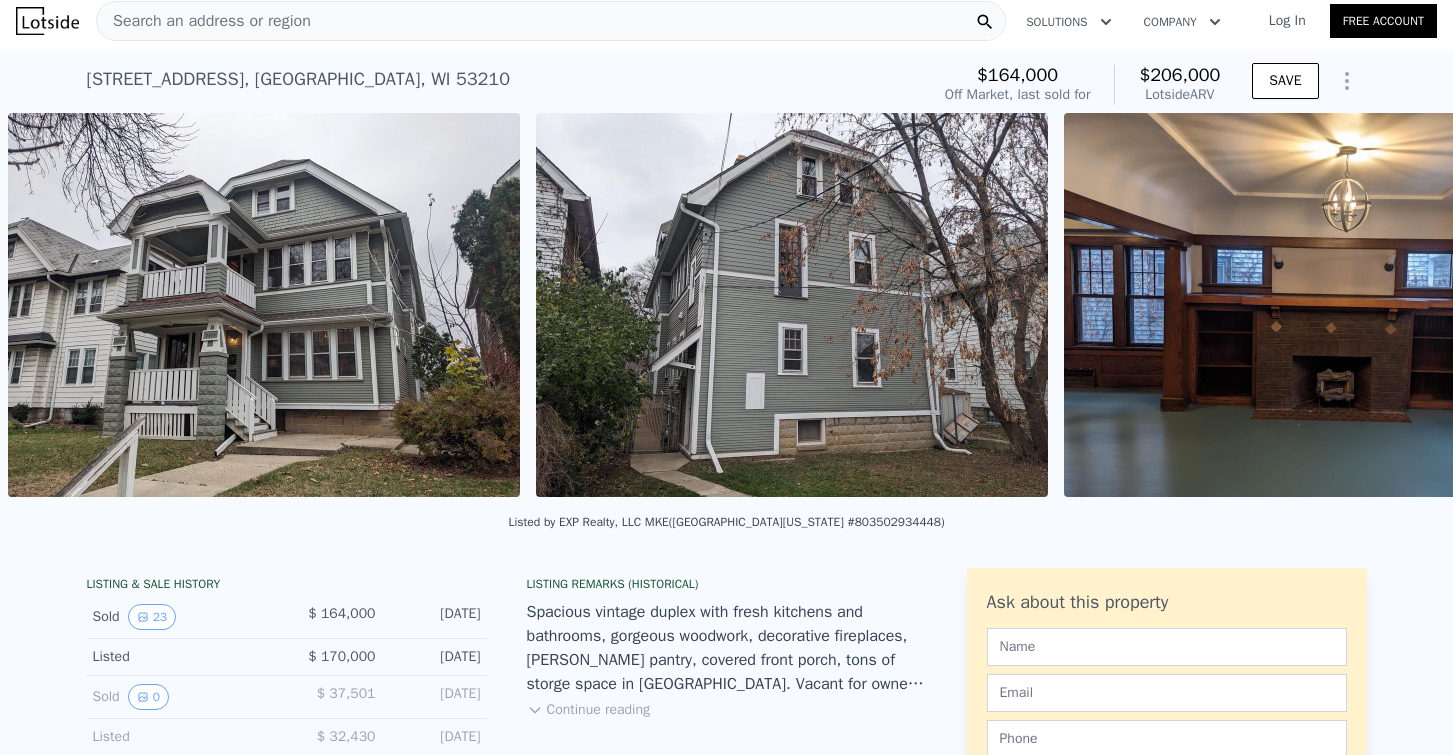 click on "•
+ −
•
+ − STREET VIEW                 ← Move left → Move right ↑ Move up ↓ Move down + Zoom in - Zoom out             [STREET_ADDRESS][GEOGRAPHIC_DATA][PERSON_NAME][US_STATE][STREET_ADDRESS][PERSON_NAME][GEOGRAPHIC_DATA] on Google Maps        Custom Imagery                 This image is no longer available                                      Rotate the view          Keyboard shortcuts Map Data © 2025 Google © 2025 Google Terms Report a problem                 ← Move left → Move right ↑ Move up ↓ Move down + Zoom in - Zoom out             [STREET_ADDRESS][GEOGRAPHIC_DATA][US_STATE][STREET_ADDRESS]            View on Google Maps        Custom Imagery                 This image is no longer available                                      Rotate the view          Keyboard shortcuts Map Data © 2025 Google © 2025 Google Terms Report a problem                 ← Move left → Move right ↑ Move up ↓ Move down" at bounding box center (726, 308) 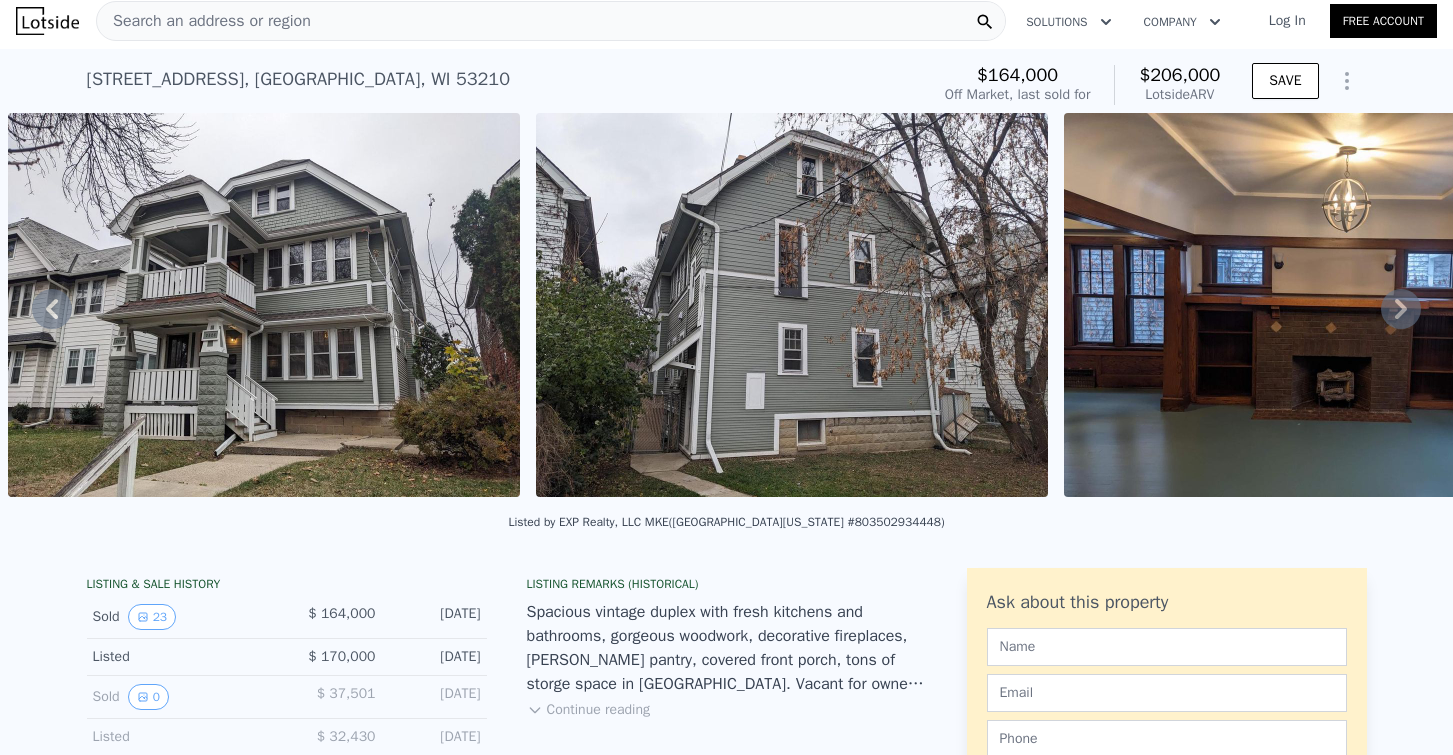 click 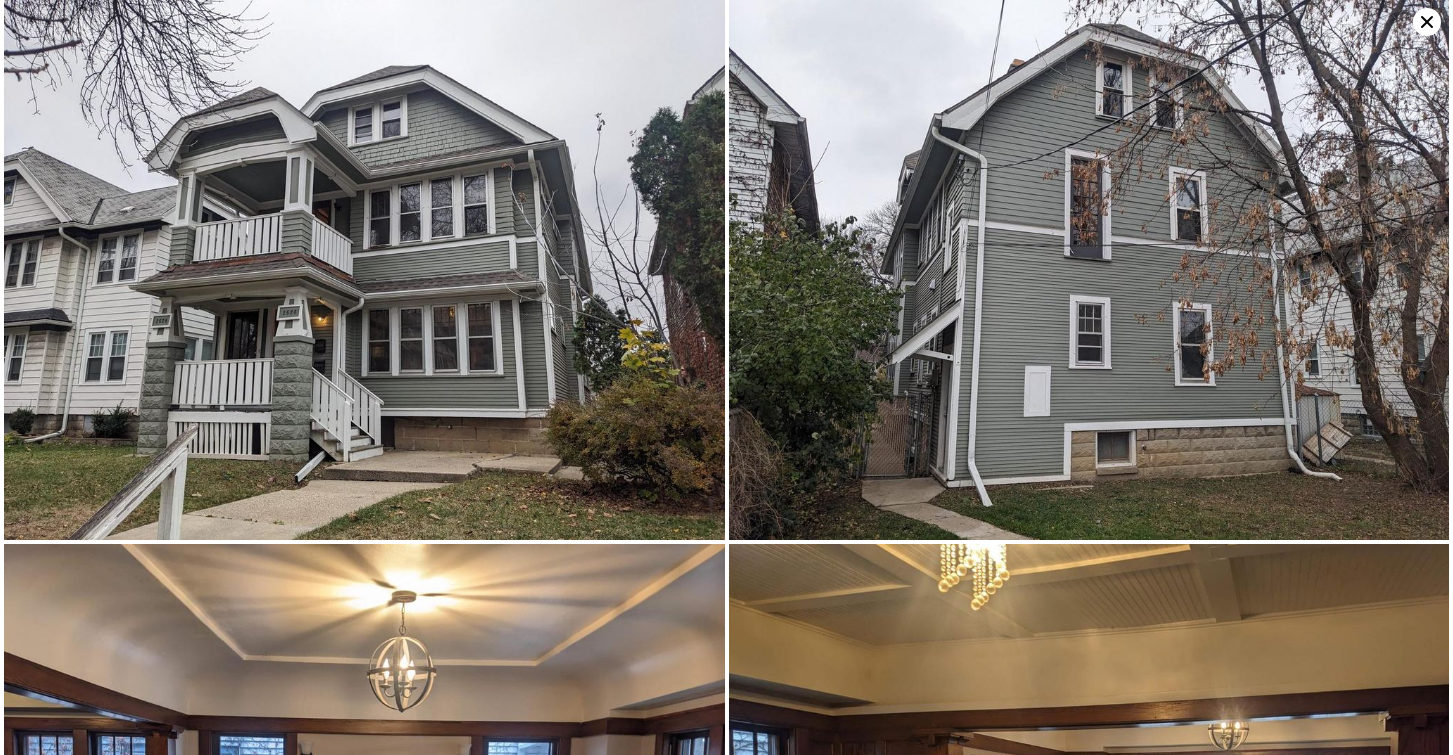 click at bounding box center [1089, 270] 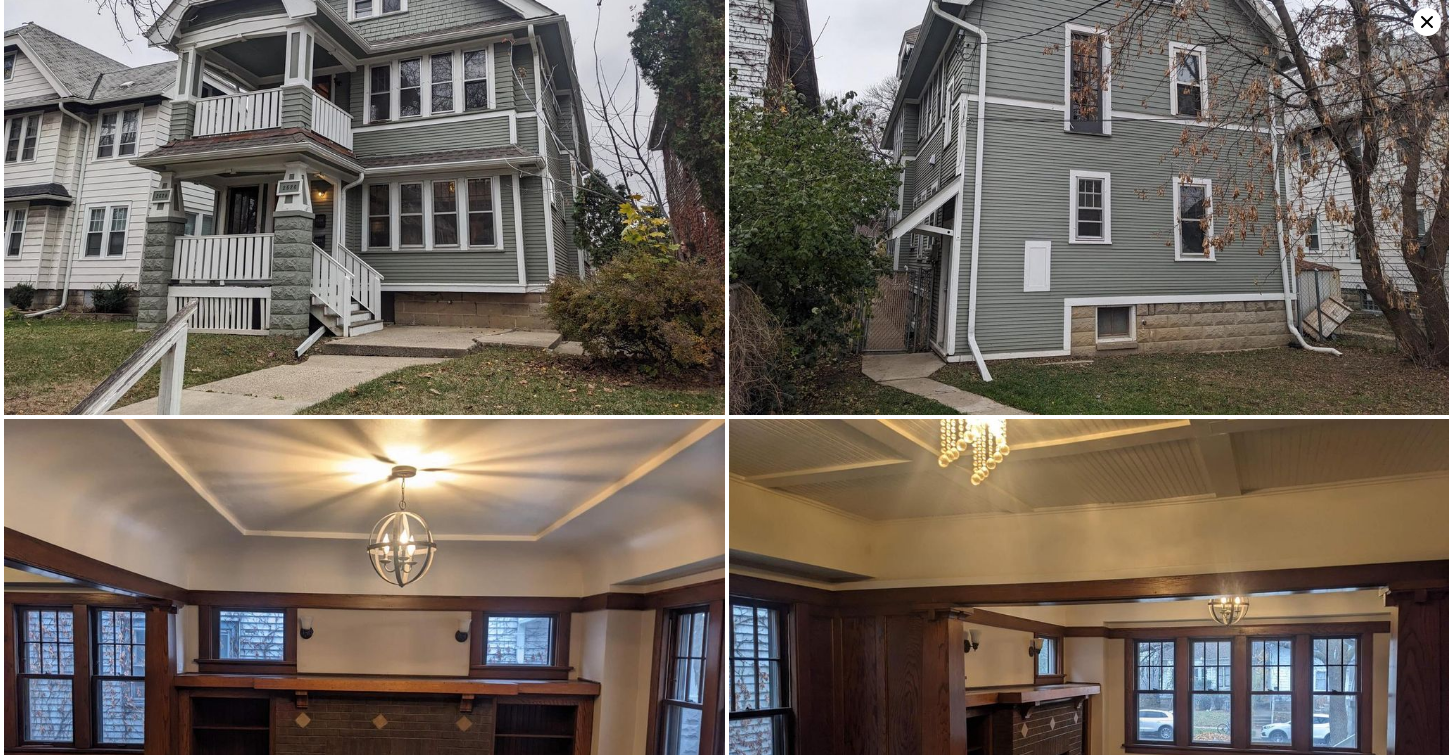 scroll, scrollTop: 0, scrollLeft: 1443, axis: horizontal 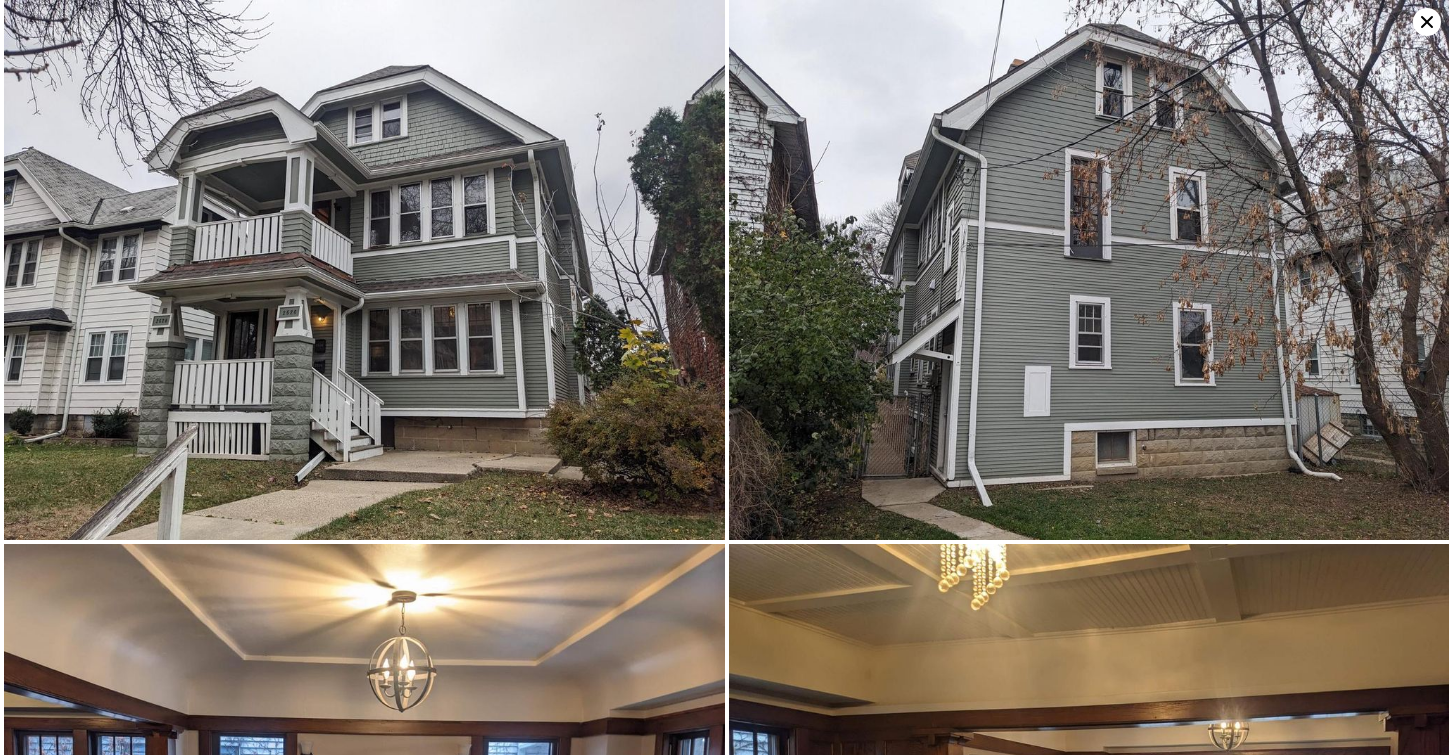 click 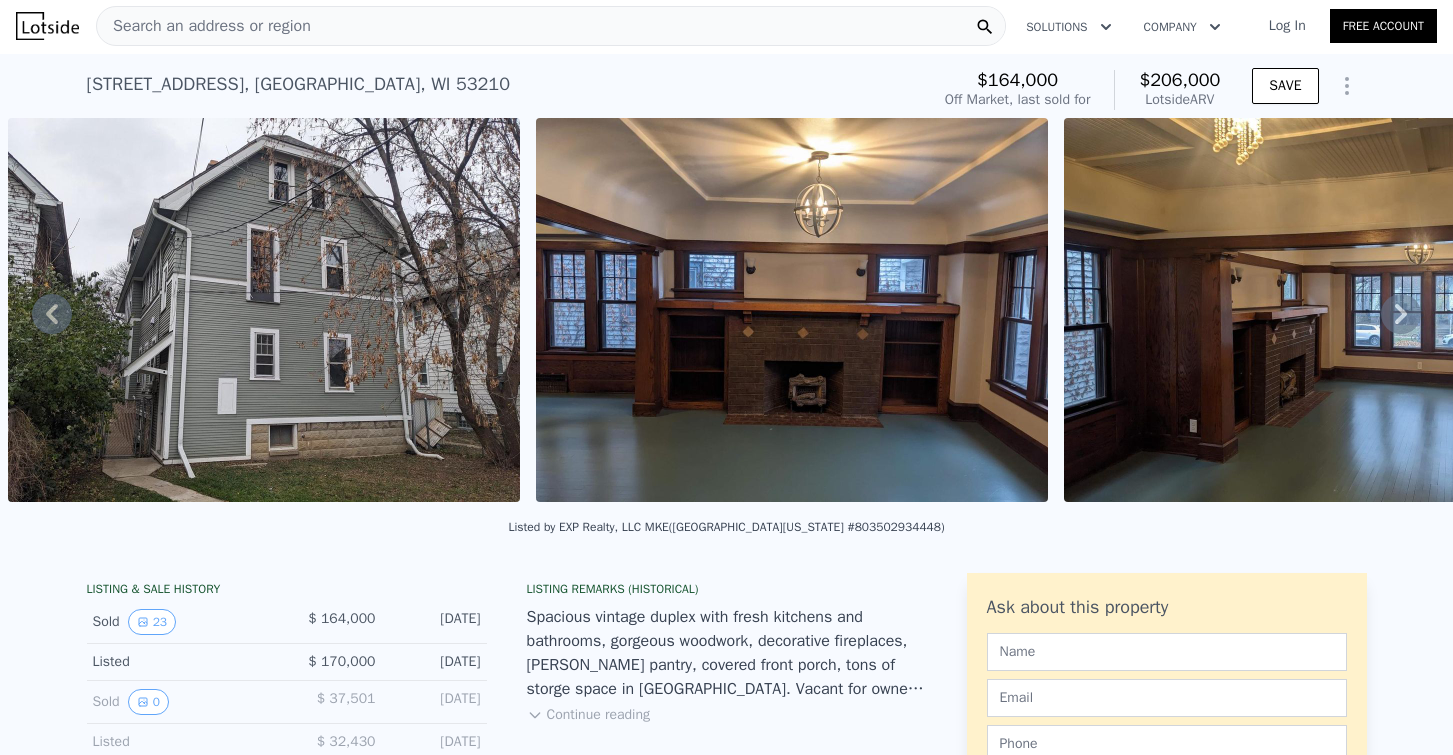 scroll, scrollTop: 0, scrollLeft: 0, axis: both 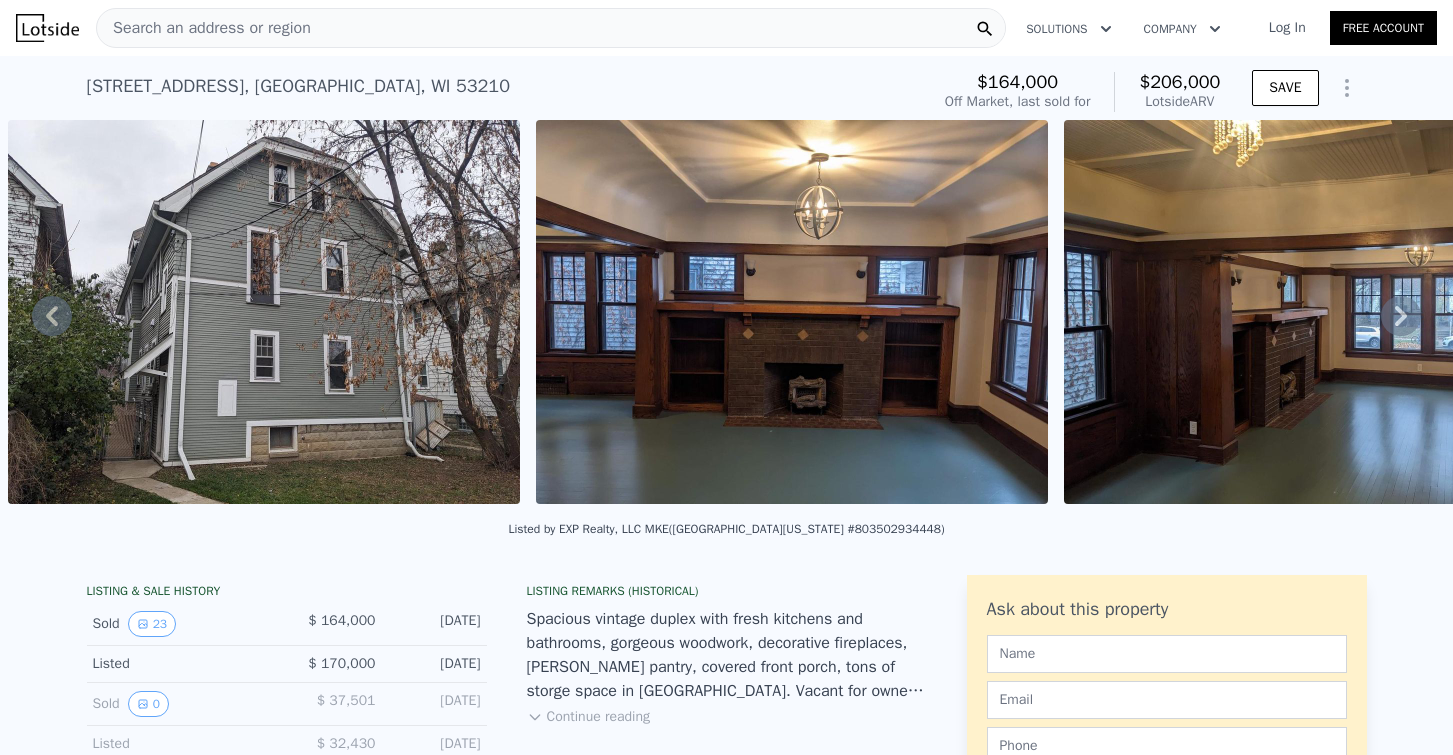 click on "Search an address or region" at bounding box center (204, 28) 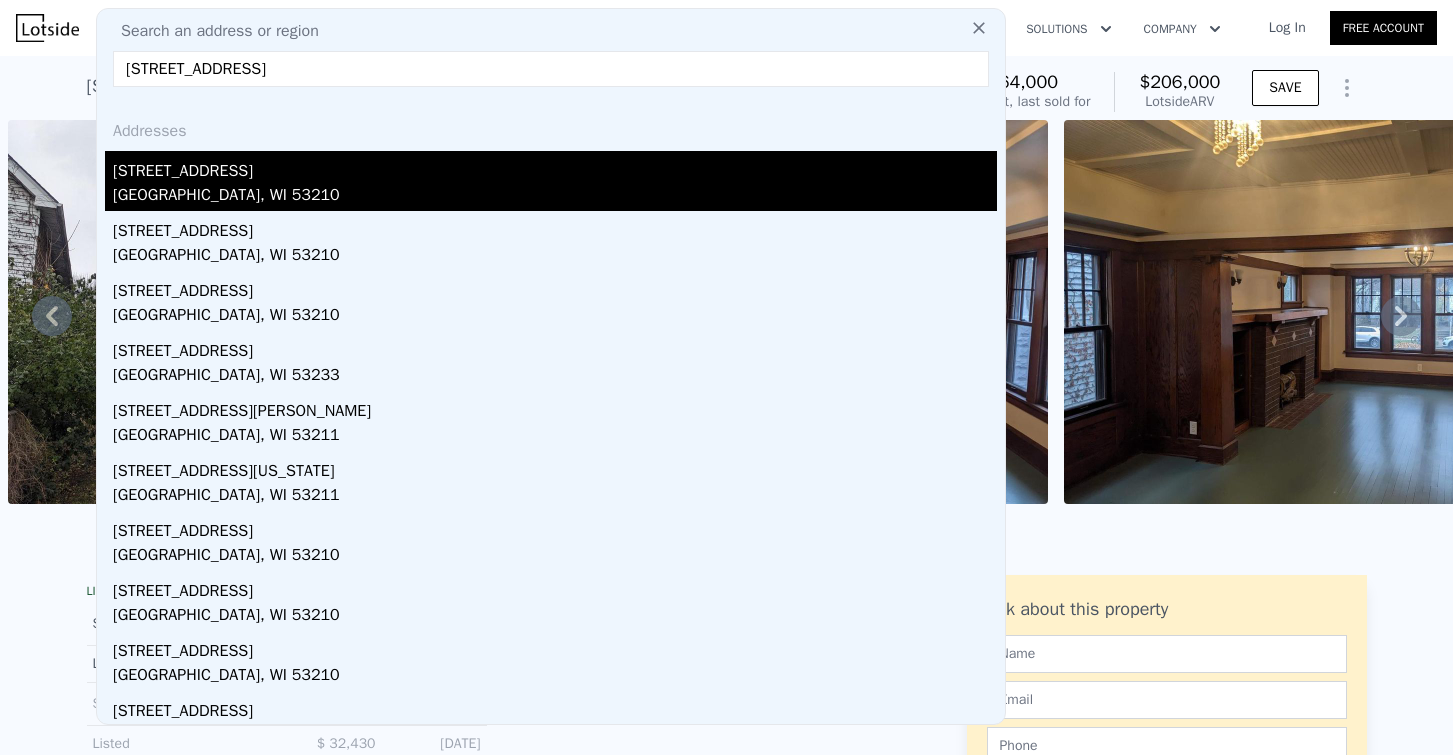 type on "[STREET_ADDRESS]" 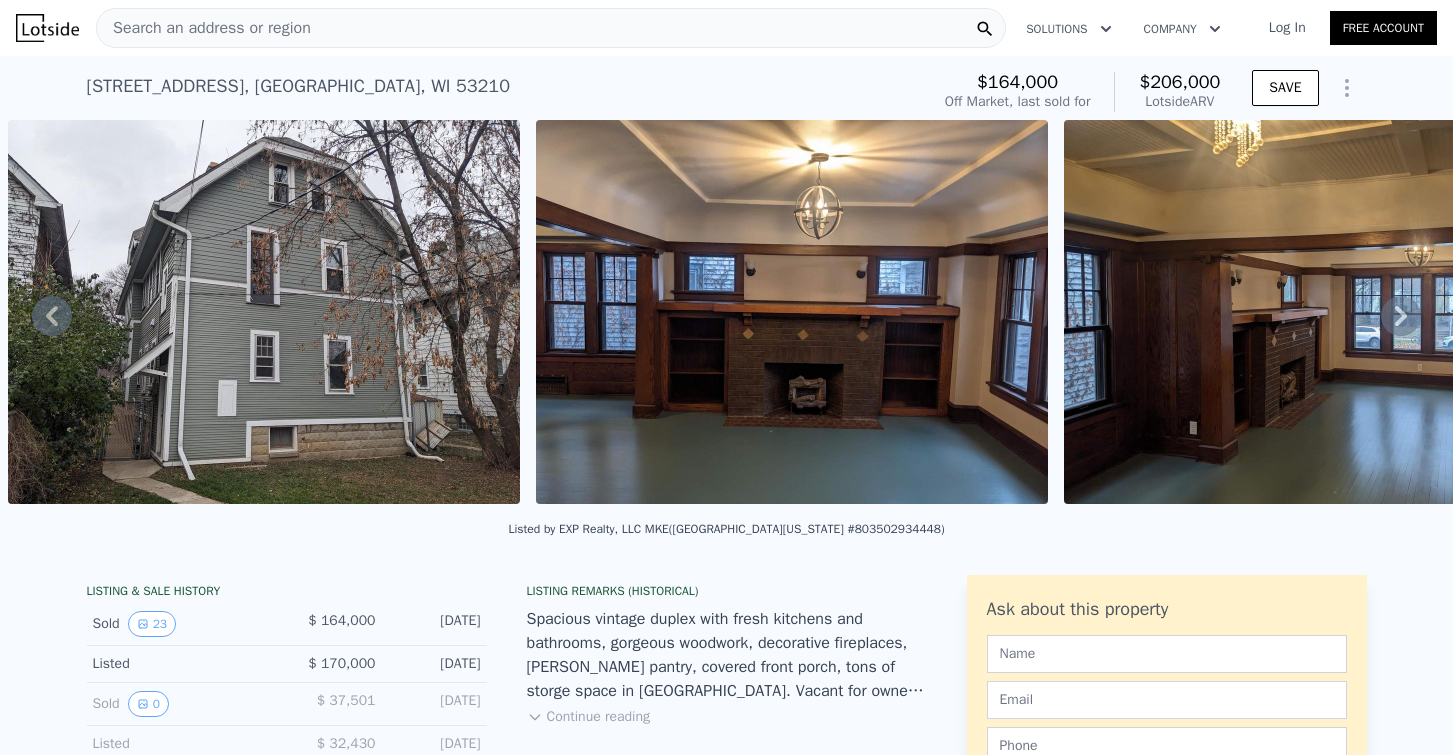 scroll, scrollTop: 0, scrollLeft: 1373, axis: horizontal 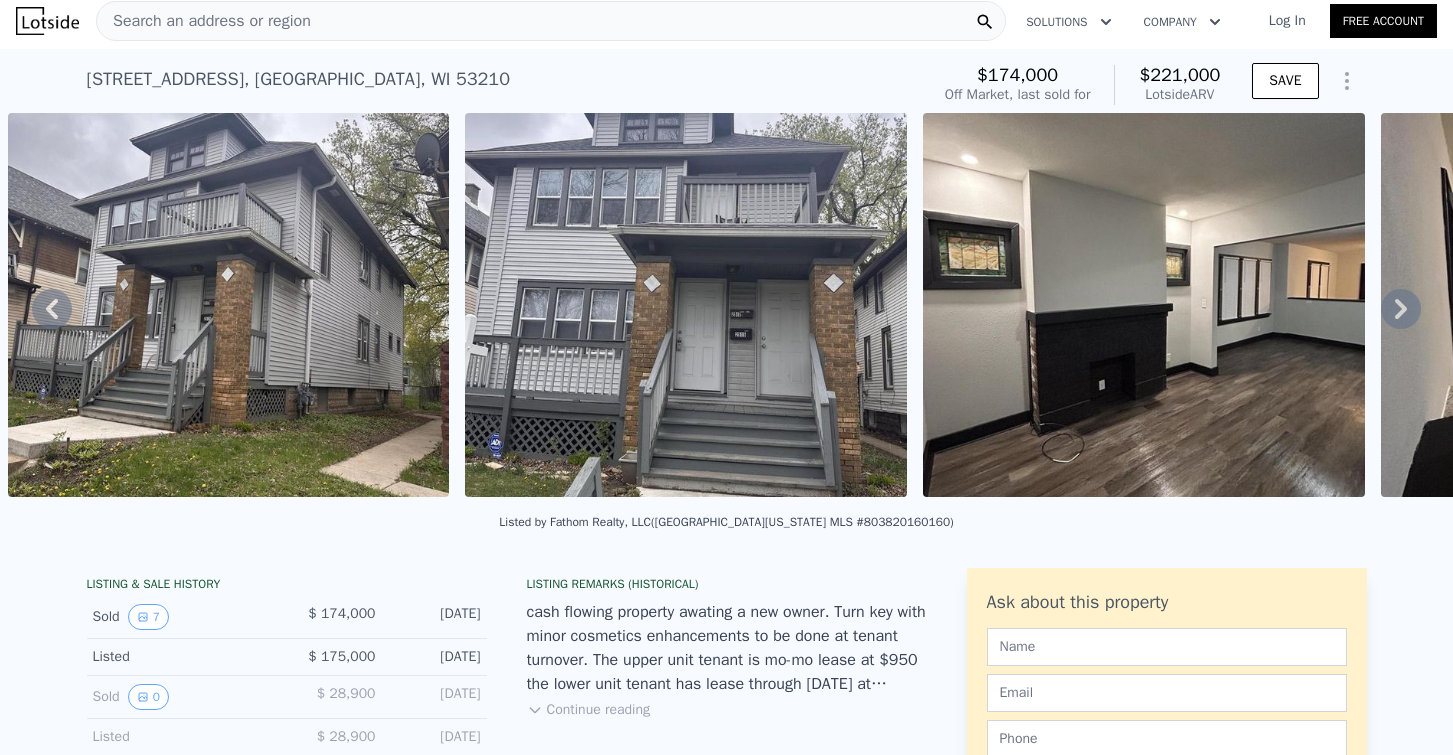 click at bounding box center (1144, 305) 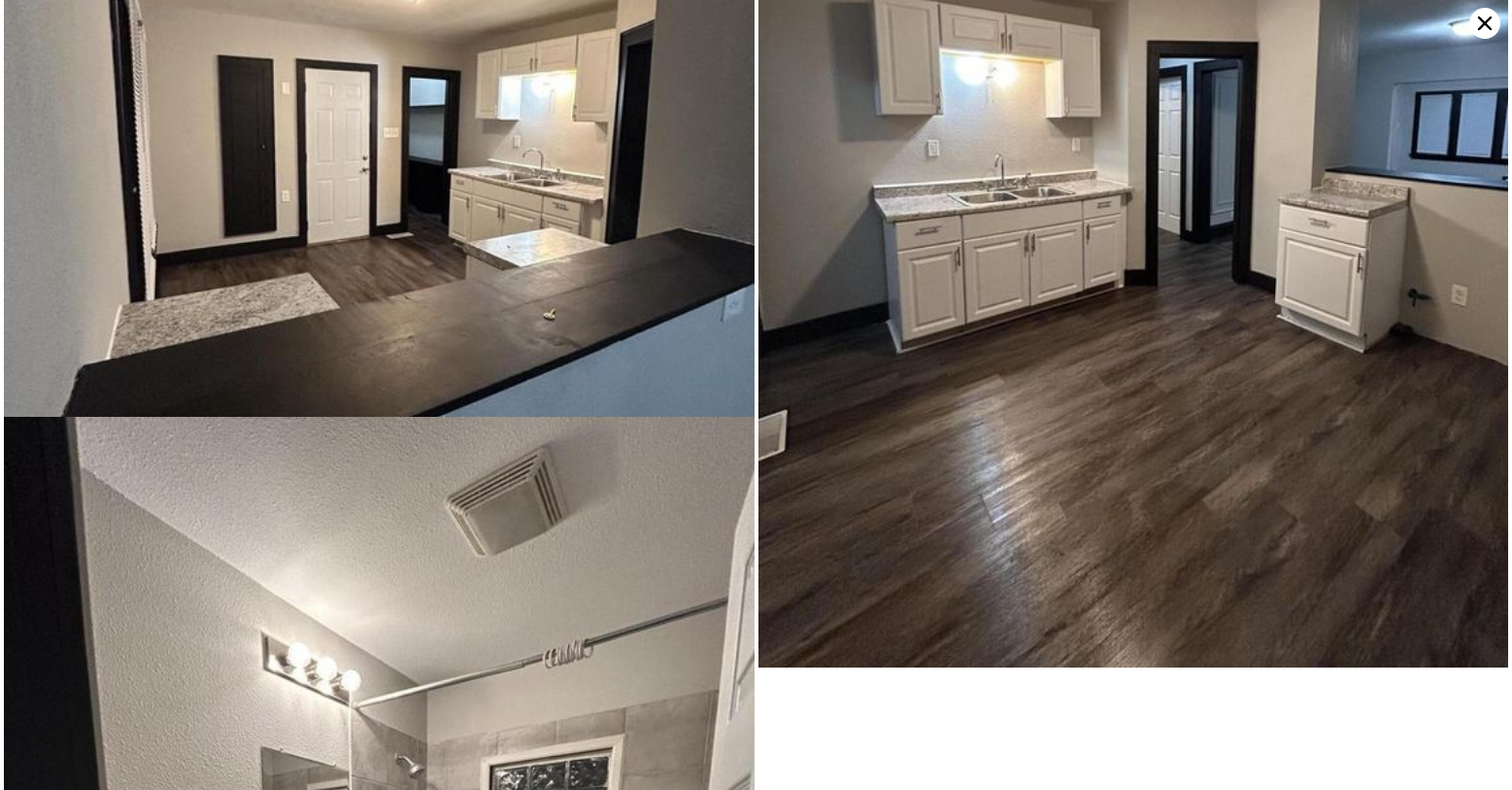 scroll, scrollTop: 1701, scrollLeft: 0, axis: vertical 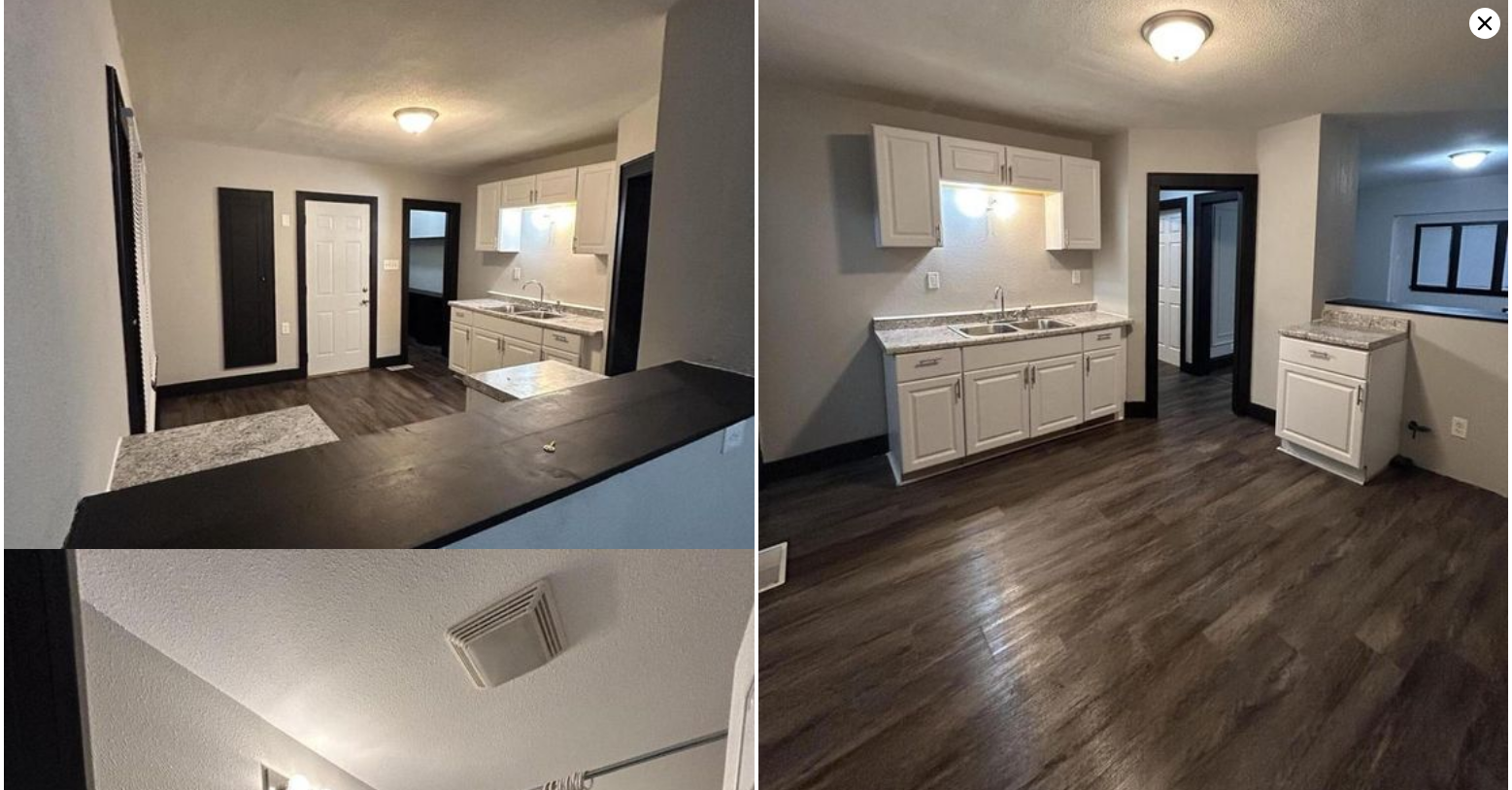 click at bounding box center [1133, 299] 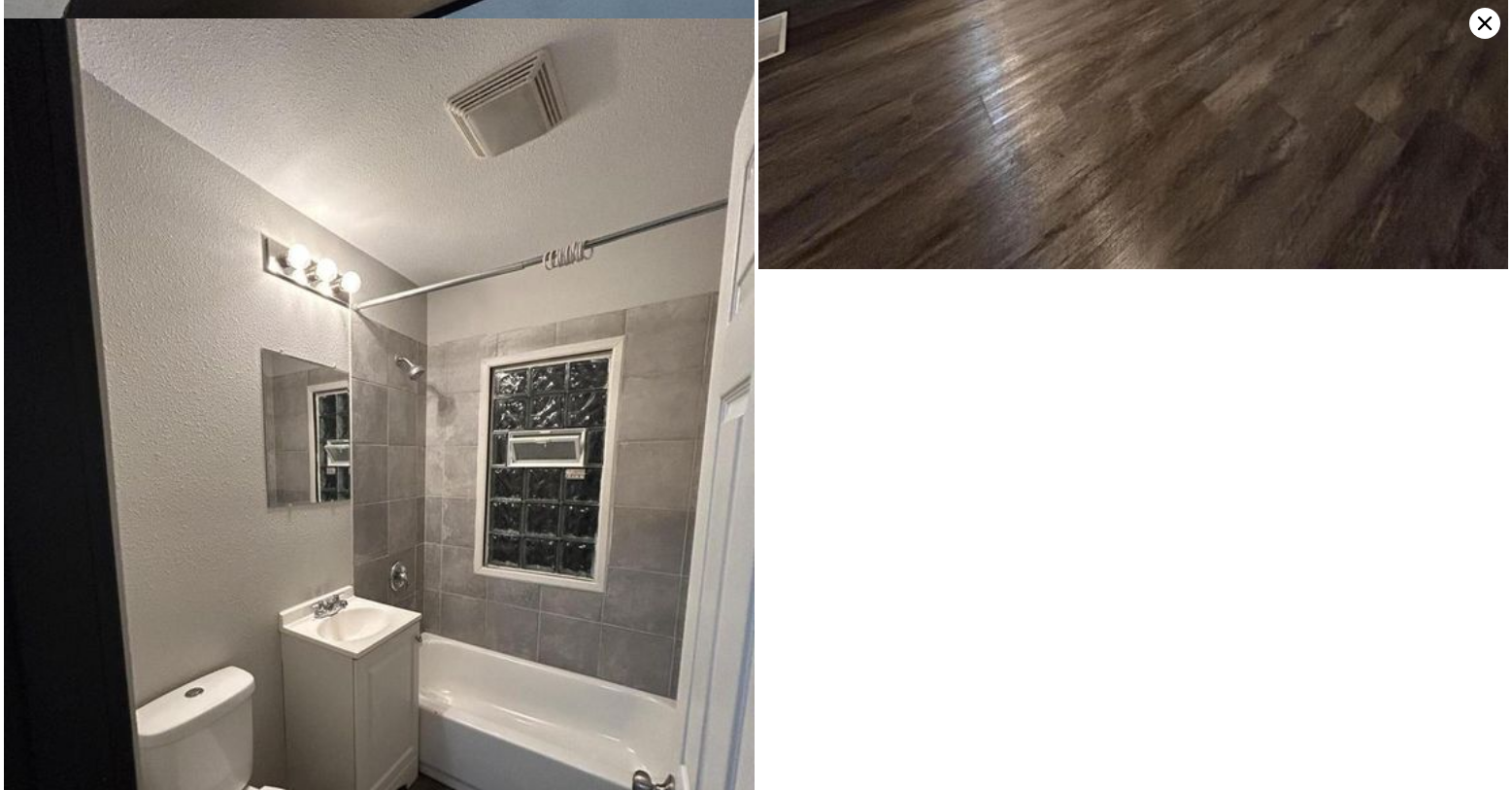scroll, scrollTop: 2250, scrollLeft: 0, axis: vertical 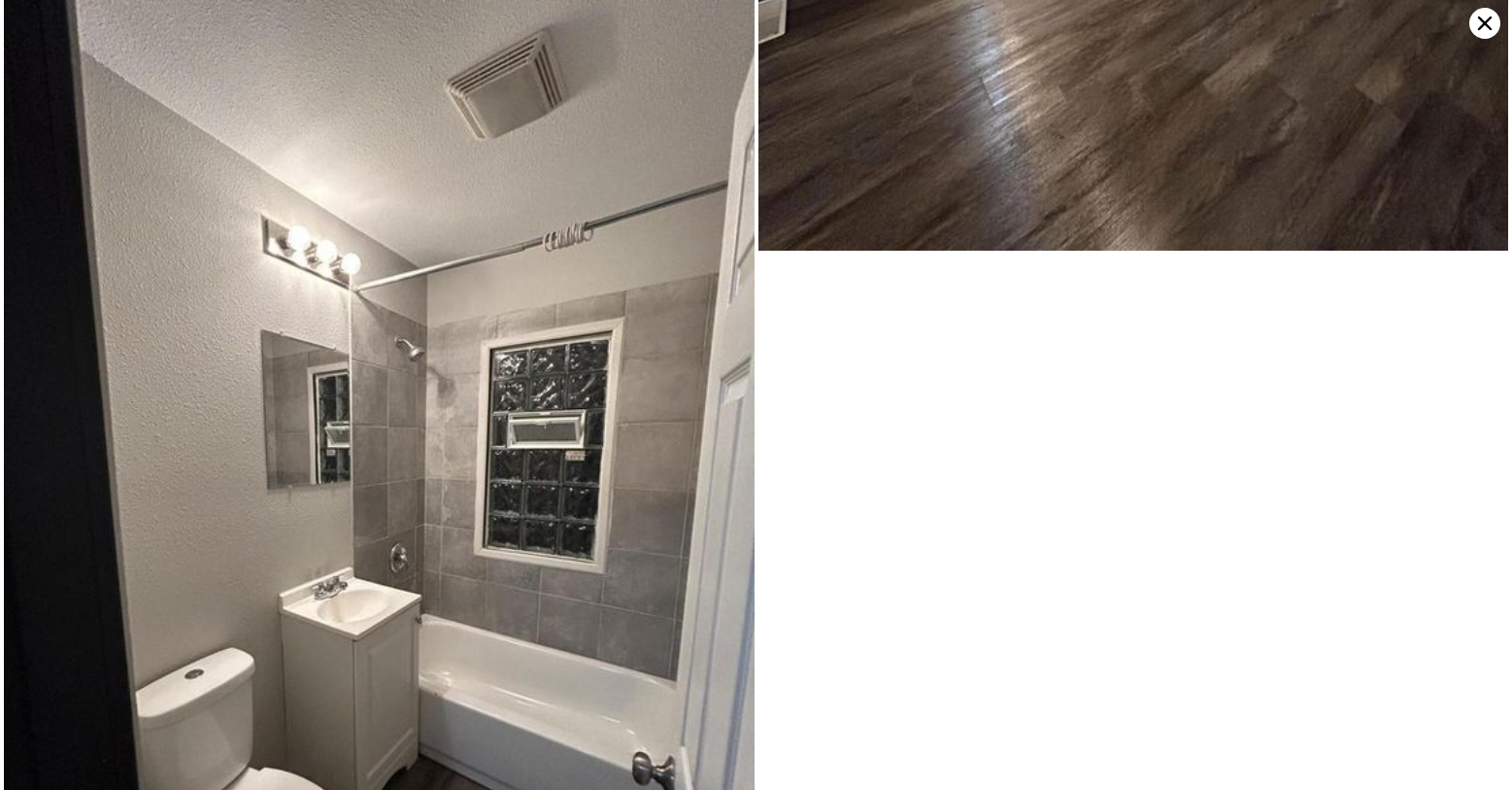 click 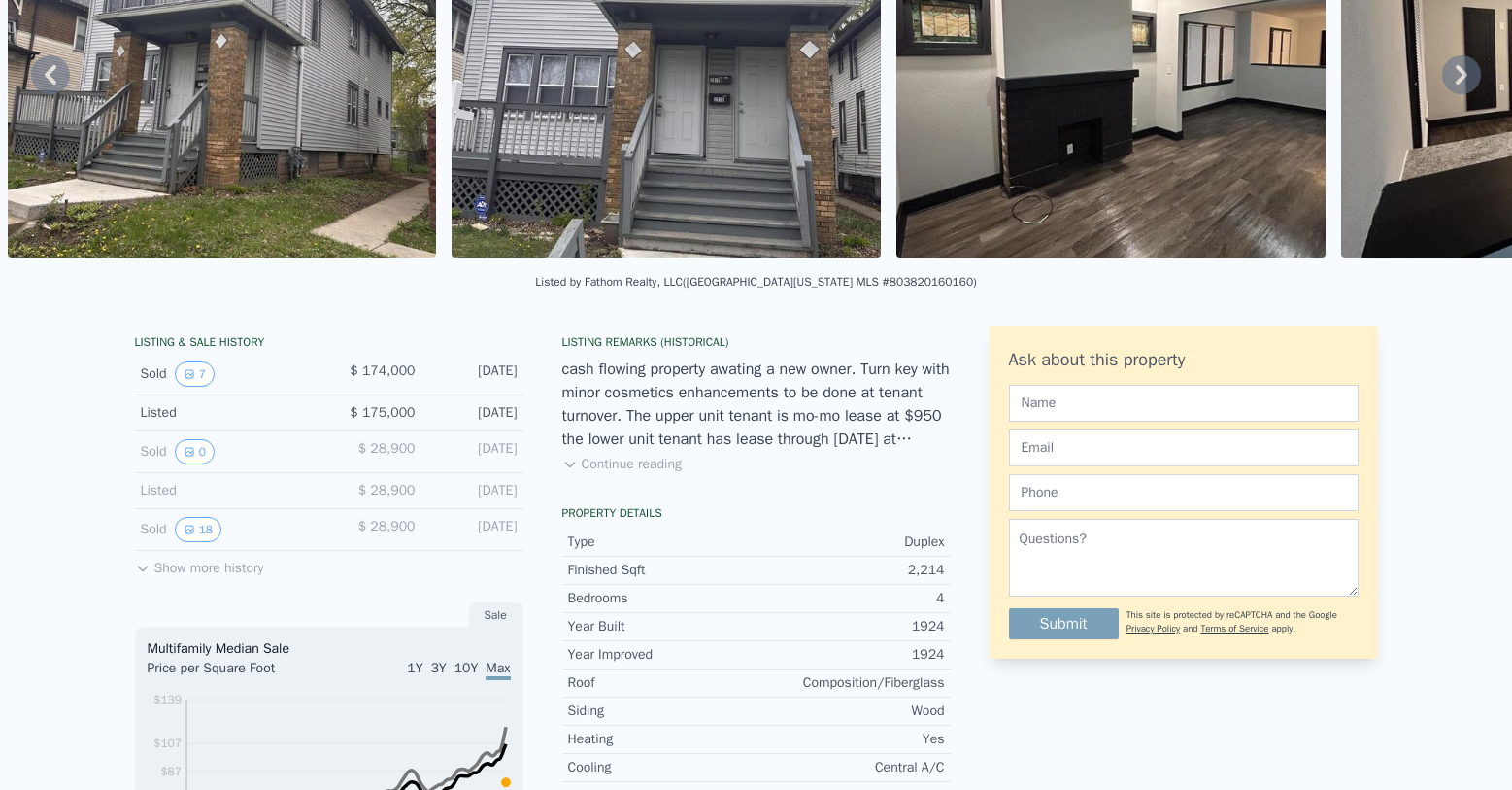 scroll, scrollTop: 0, scrollLeft: 0, axis: both 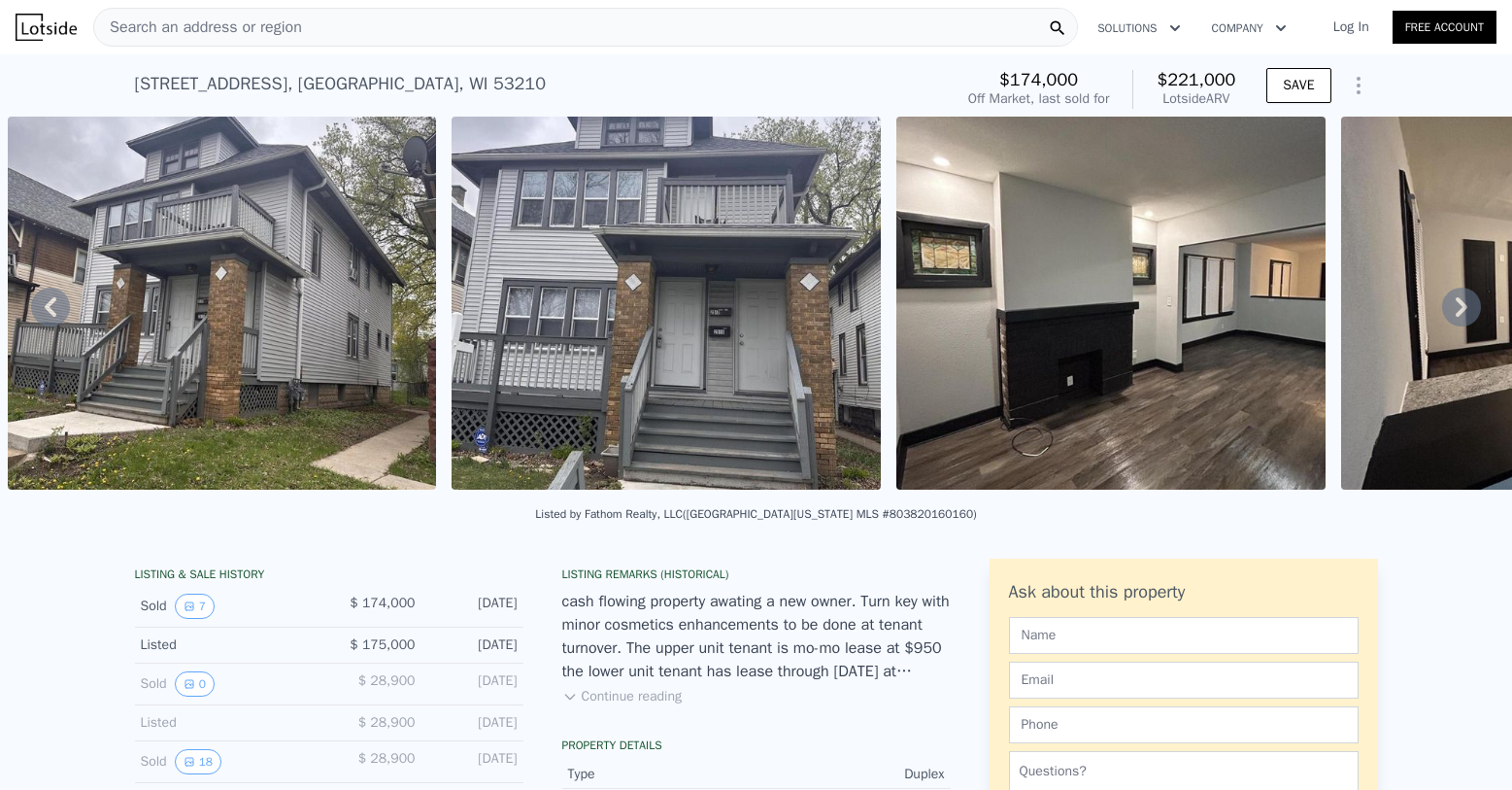 click on "Search an address or region" at bounding box center (198, 27) 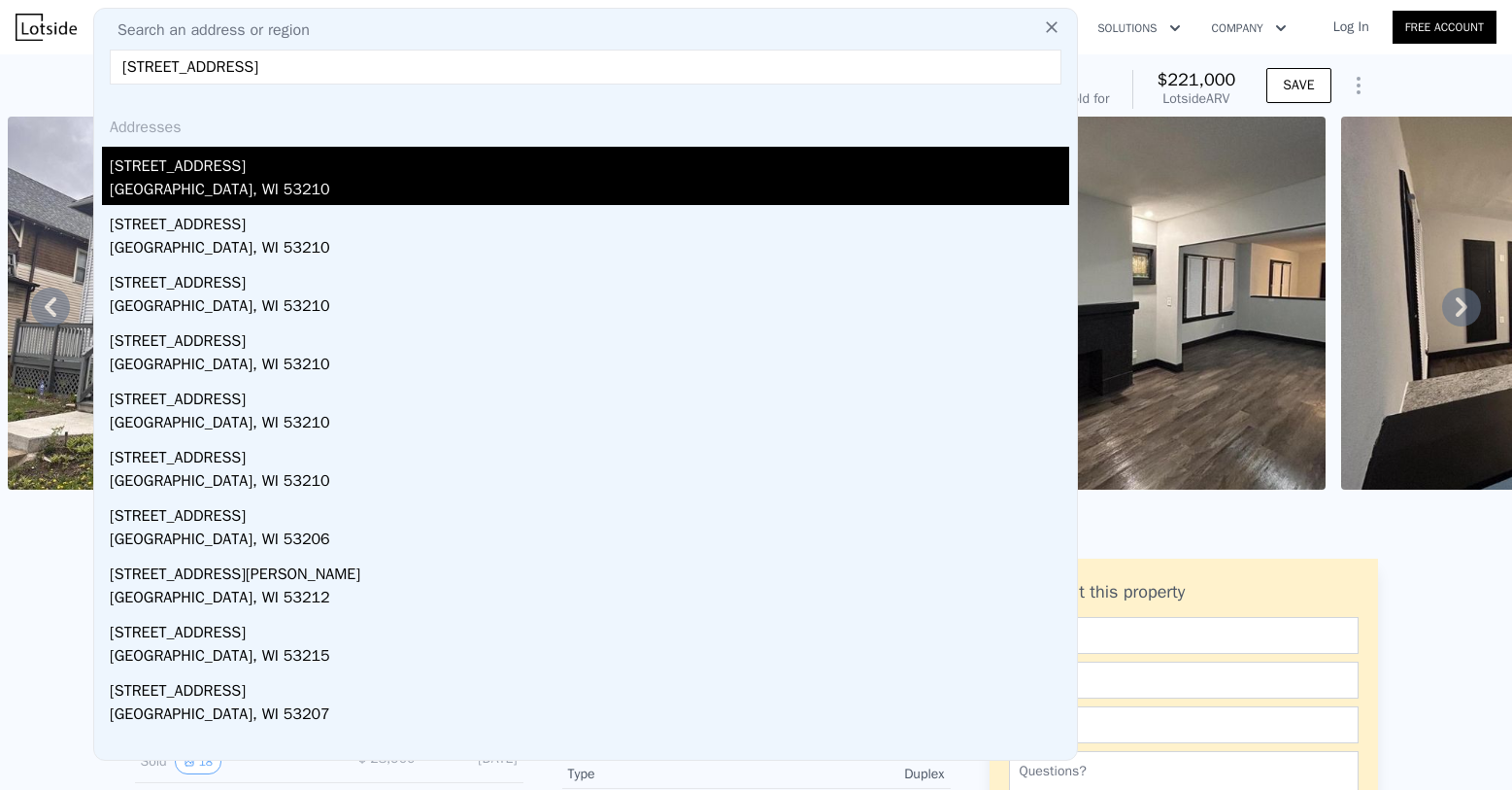 type on "[STREET_ADDRESS]" 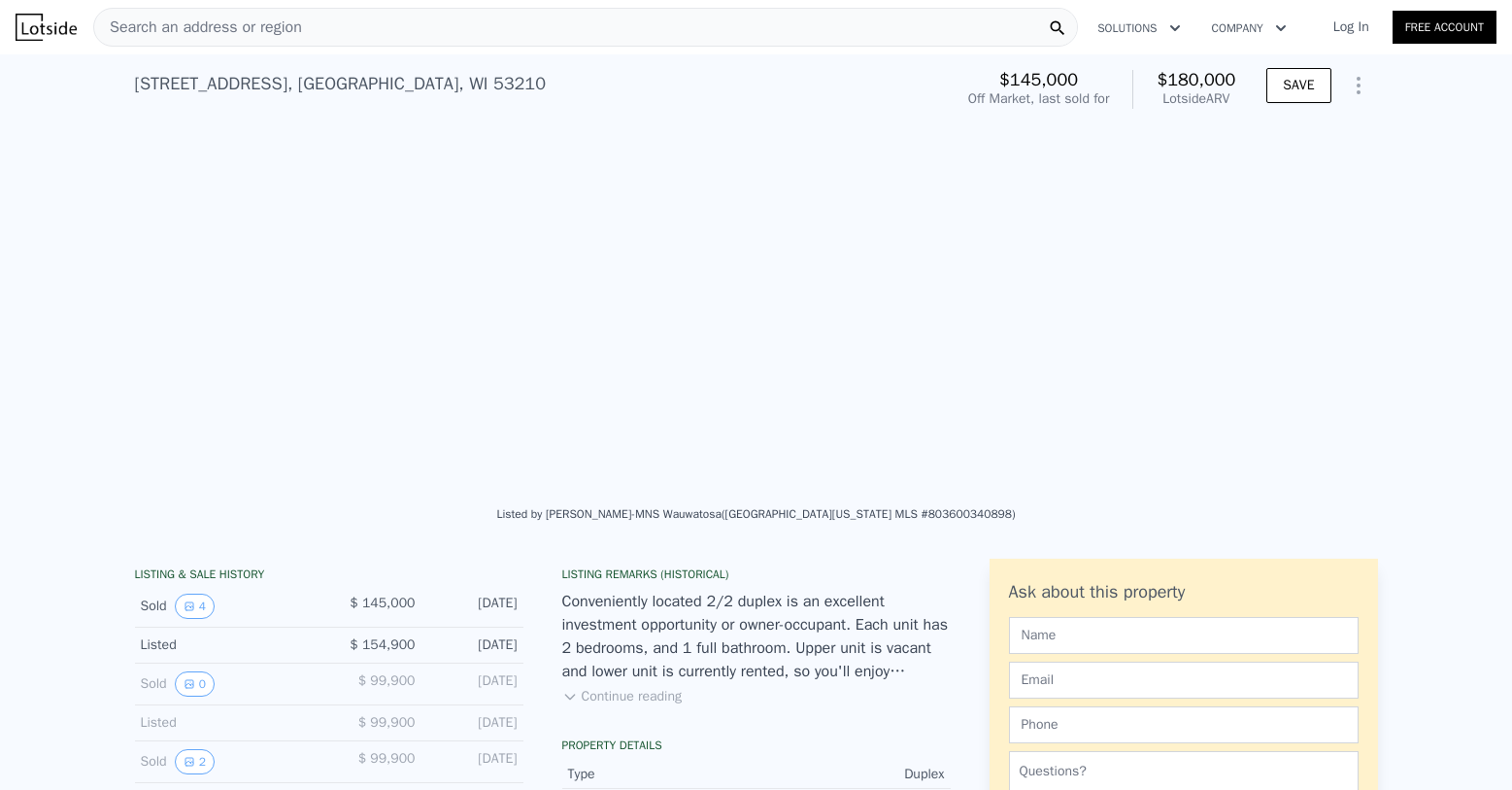 scroll, scrollTop: 0, scrollLeft: 1464, axis: horizontal 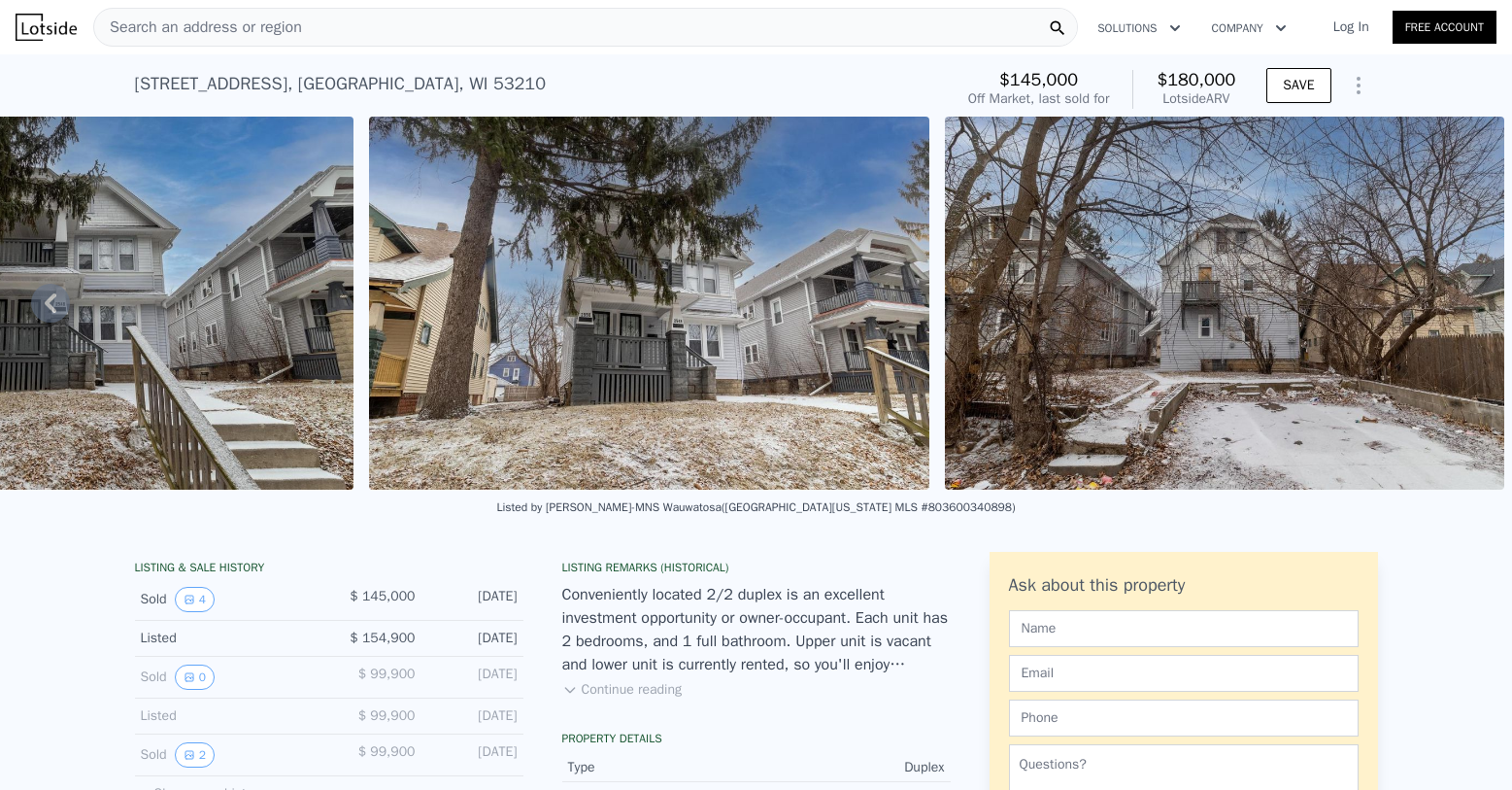 click on "Search an address or region" at bounding box center [198, 27] 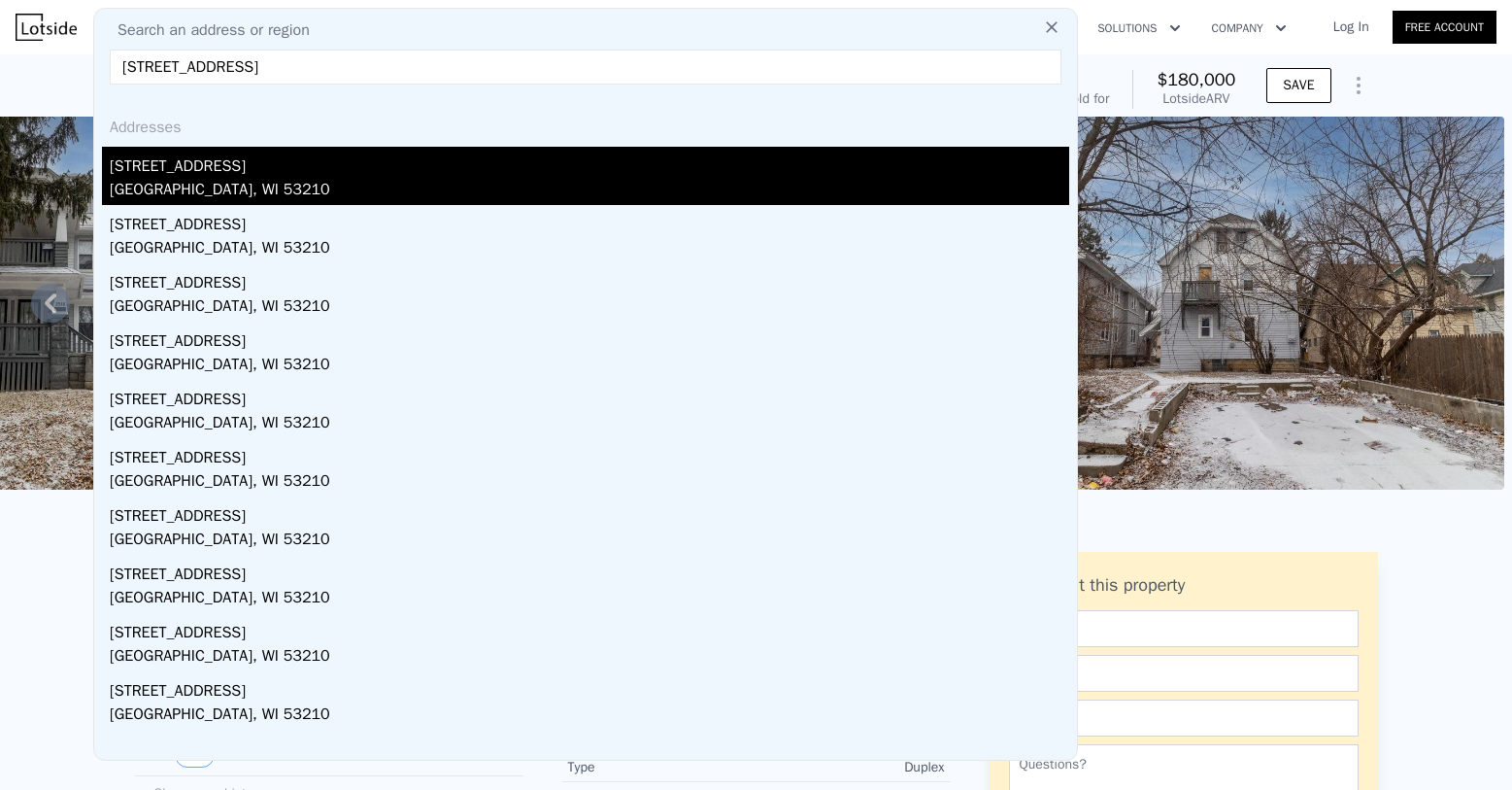 type on "[STREET_ADDRESS]" 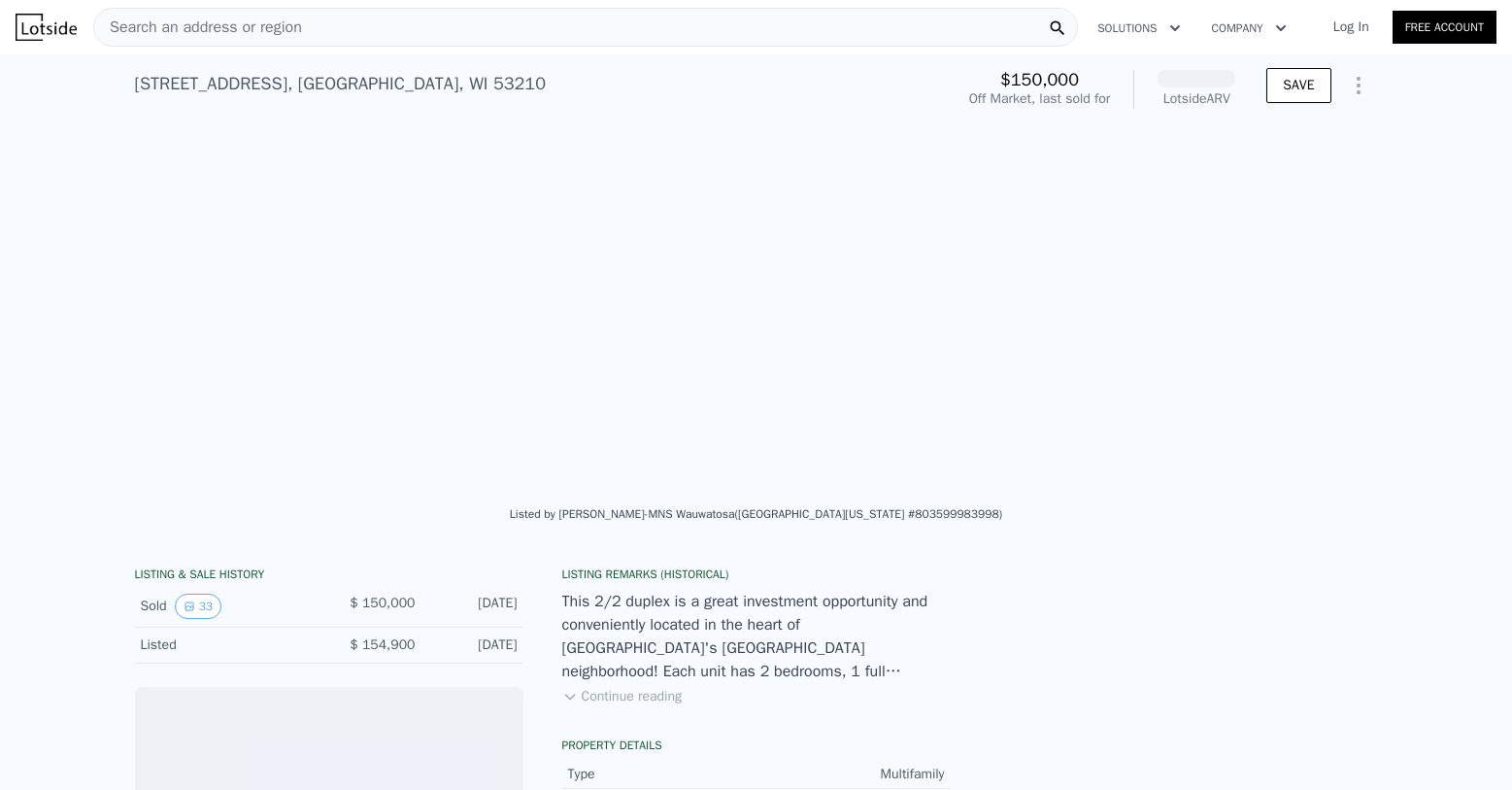 scroll, scrollTop: 0, scrollLeft: 1777, axis: horizontal 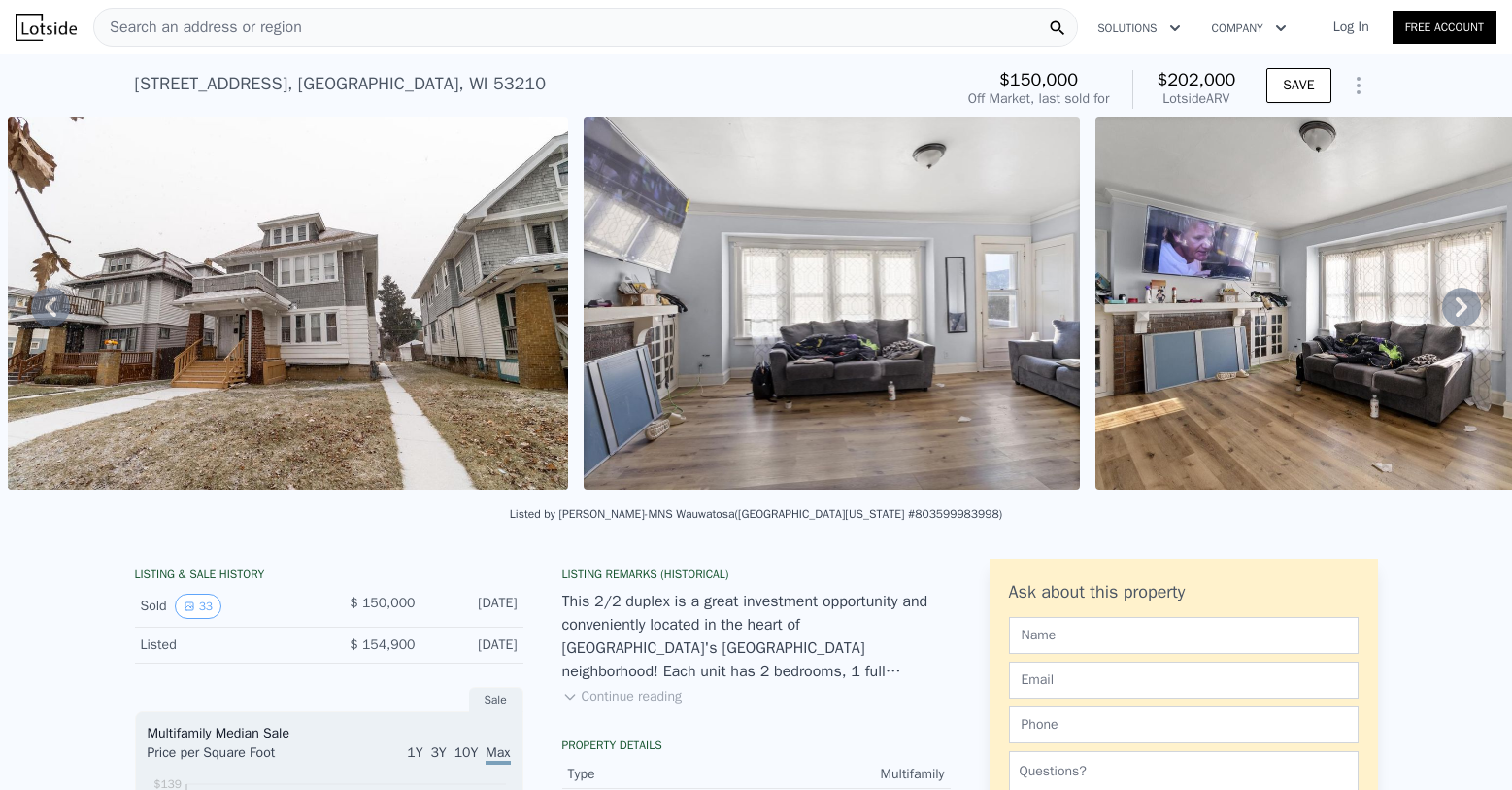 click 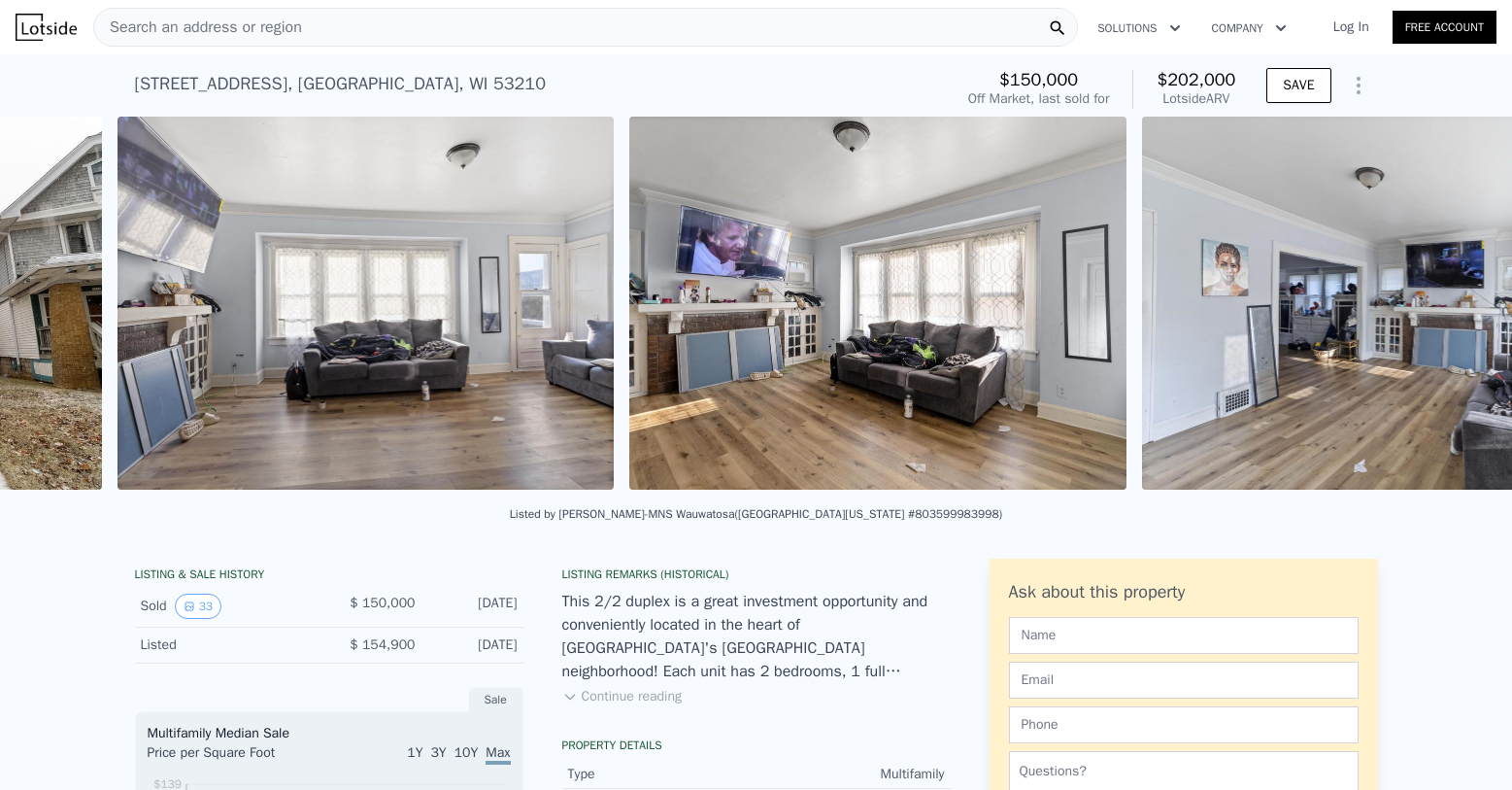 scroll, scrollTop: 0, scrollLeft: 2353, axis: horizontal 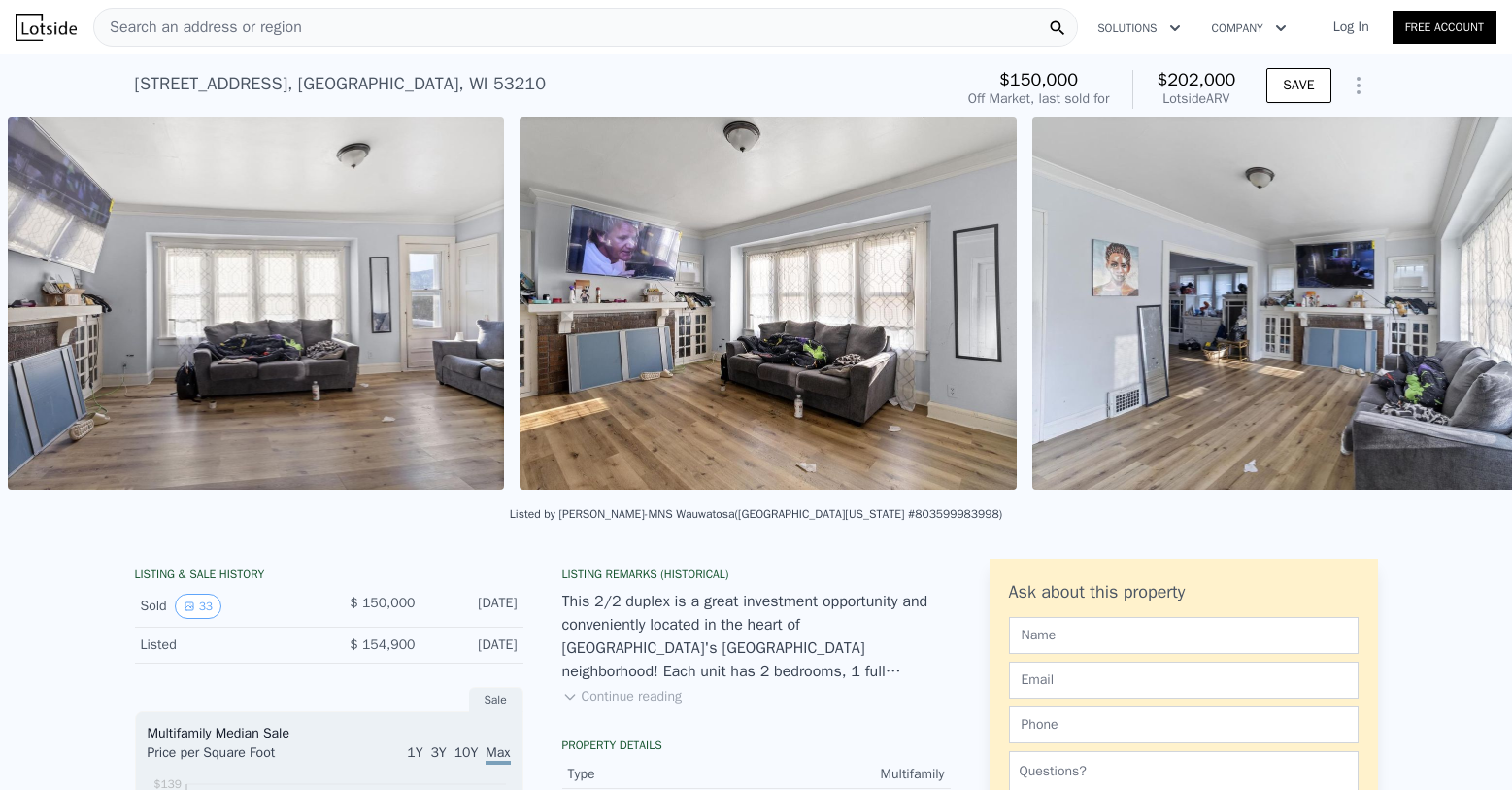 click at bounding box center (1281, 303) 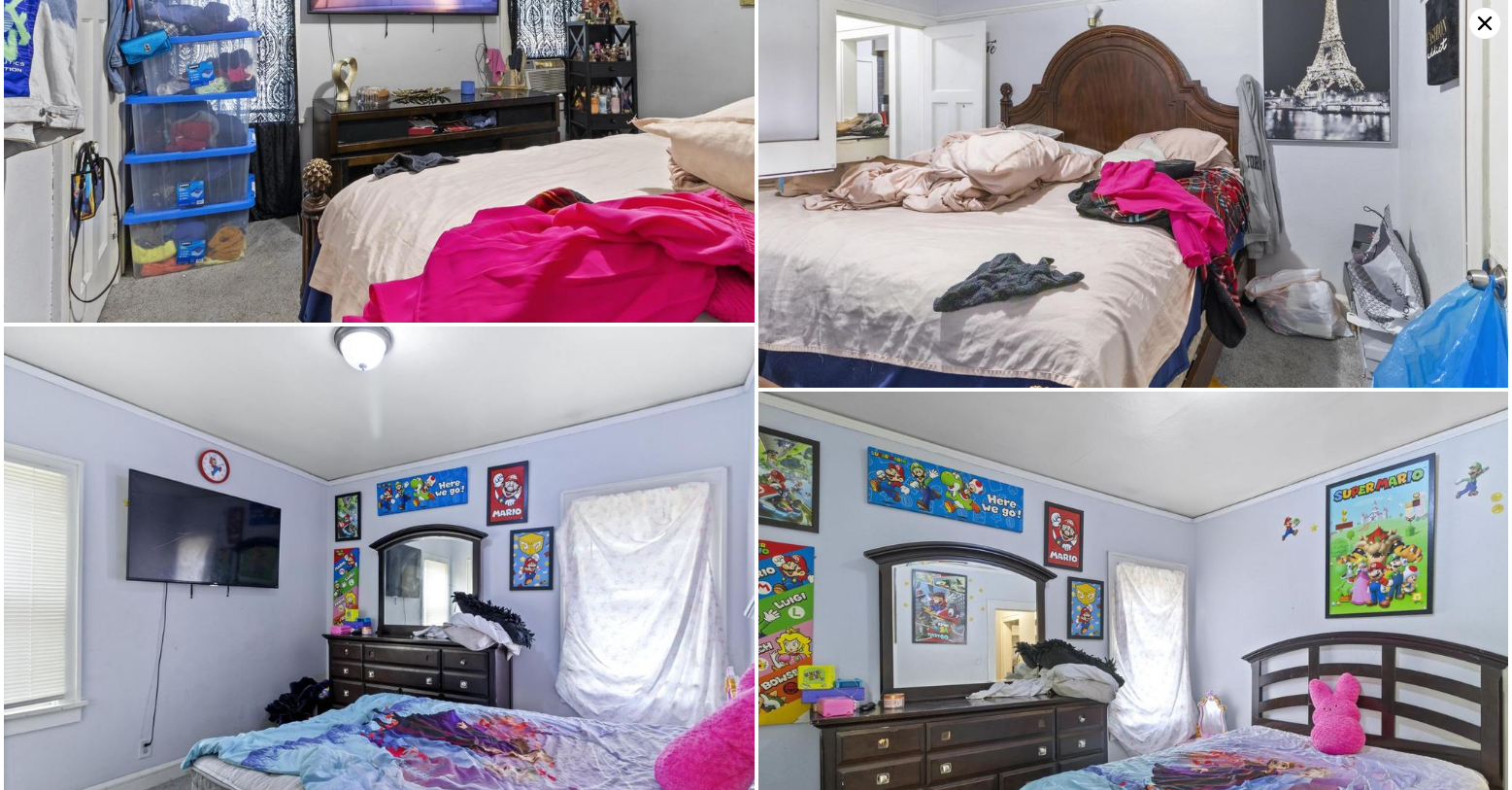 scroll, scrollTop: 0, scrollLeft: 0, axis: both 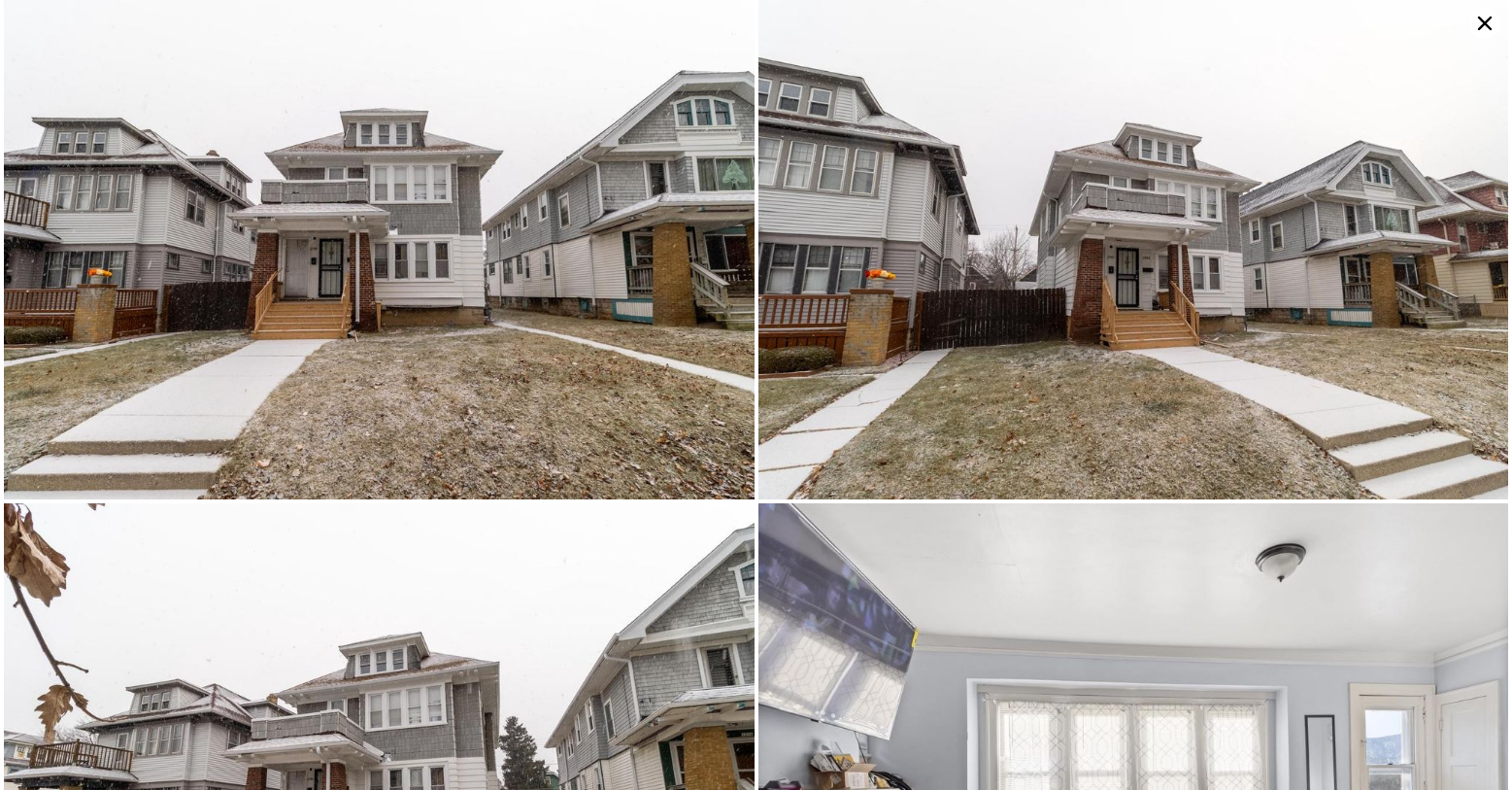 click 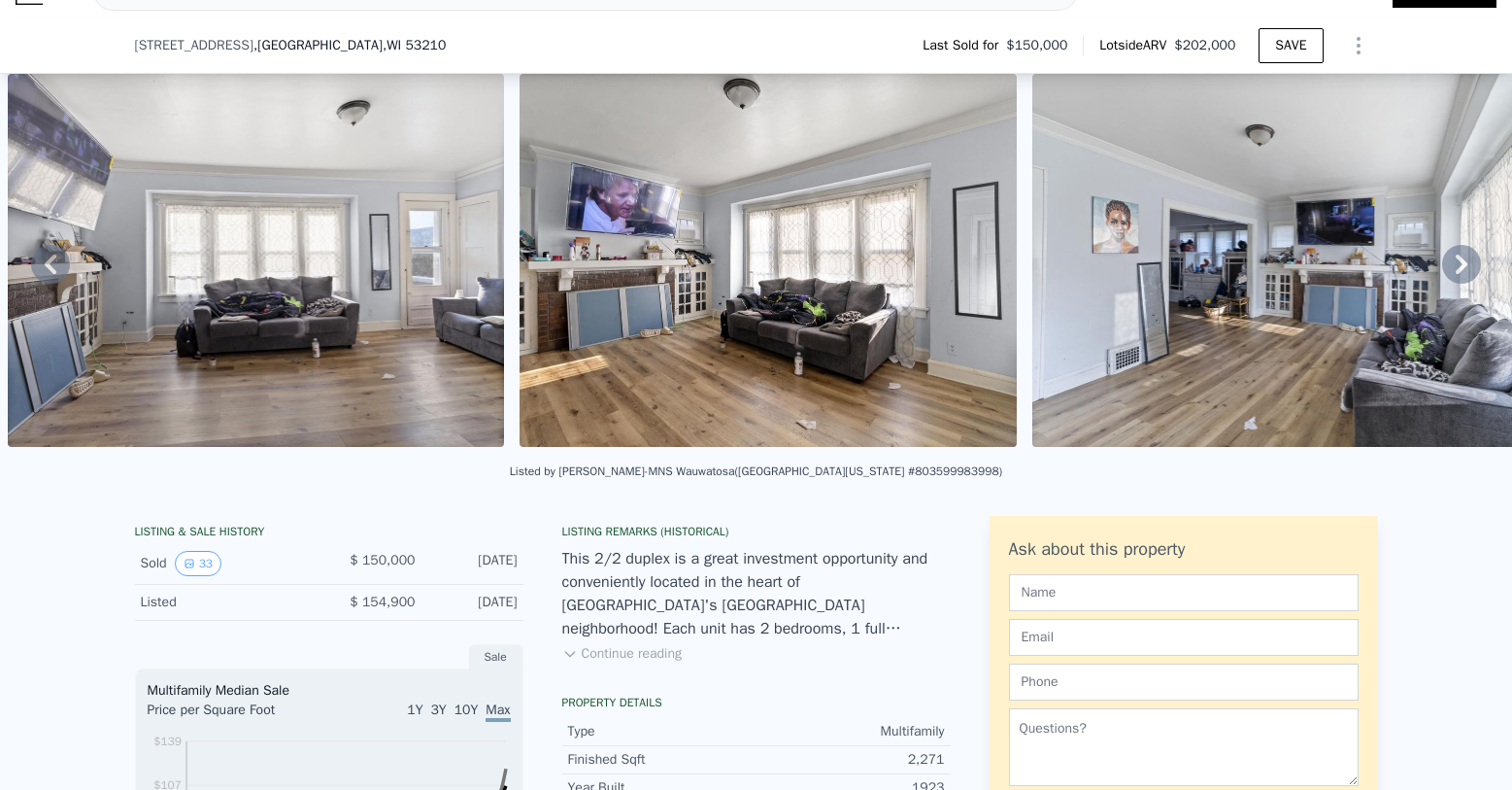 scroll, scrollTop: 111, scrollLeft: 0, axis: vertical 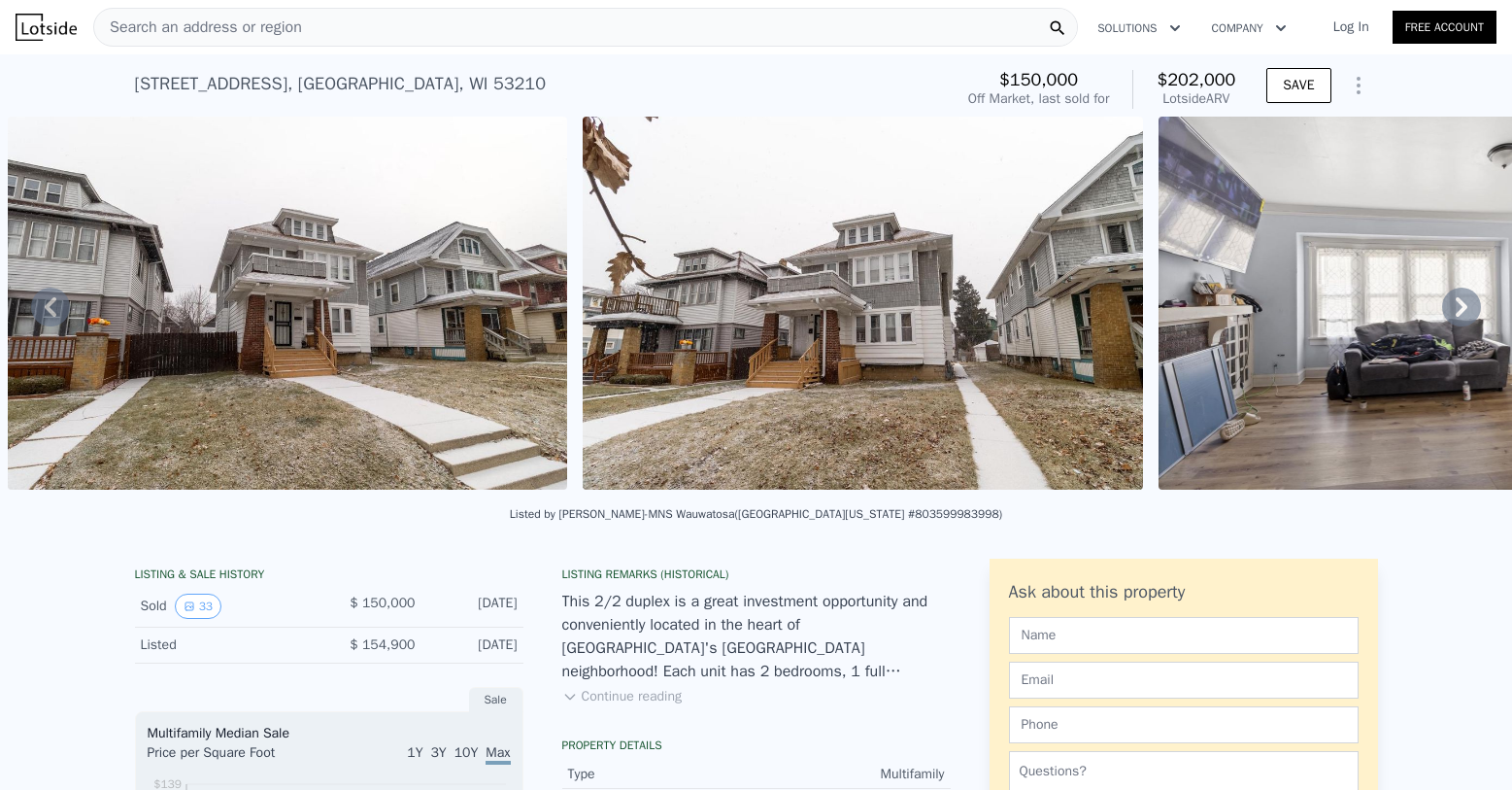 click on "Search an address or region" at bounding box center (198, 27) 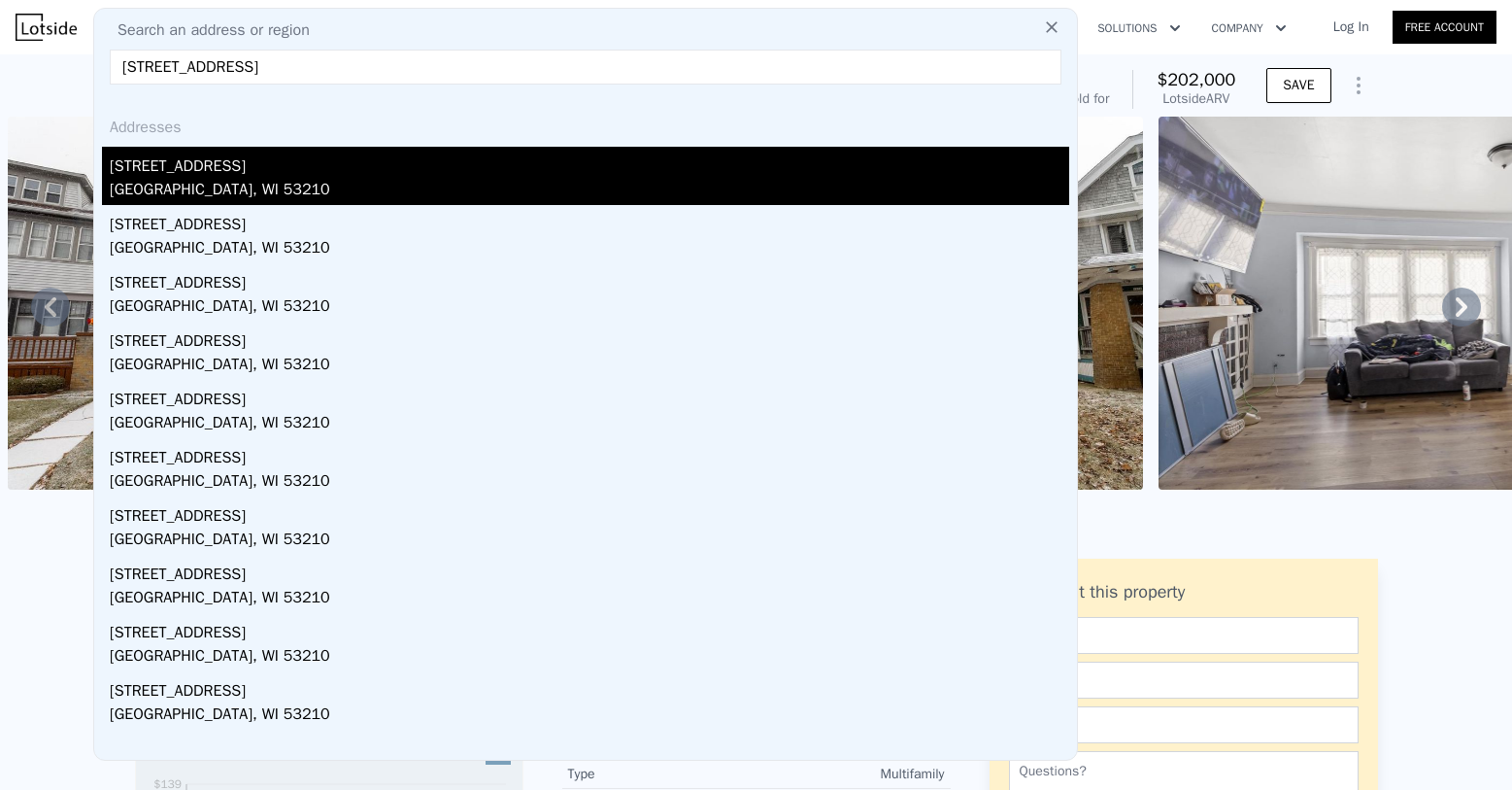 type on "[STREET_ADDRESS]" 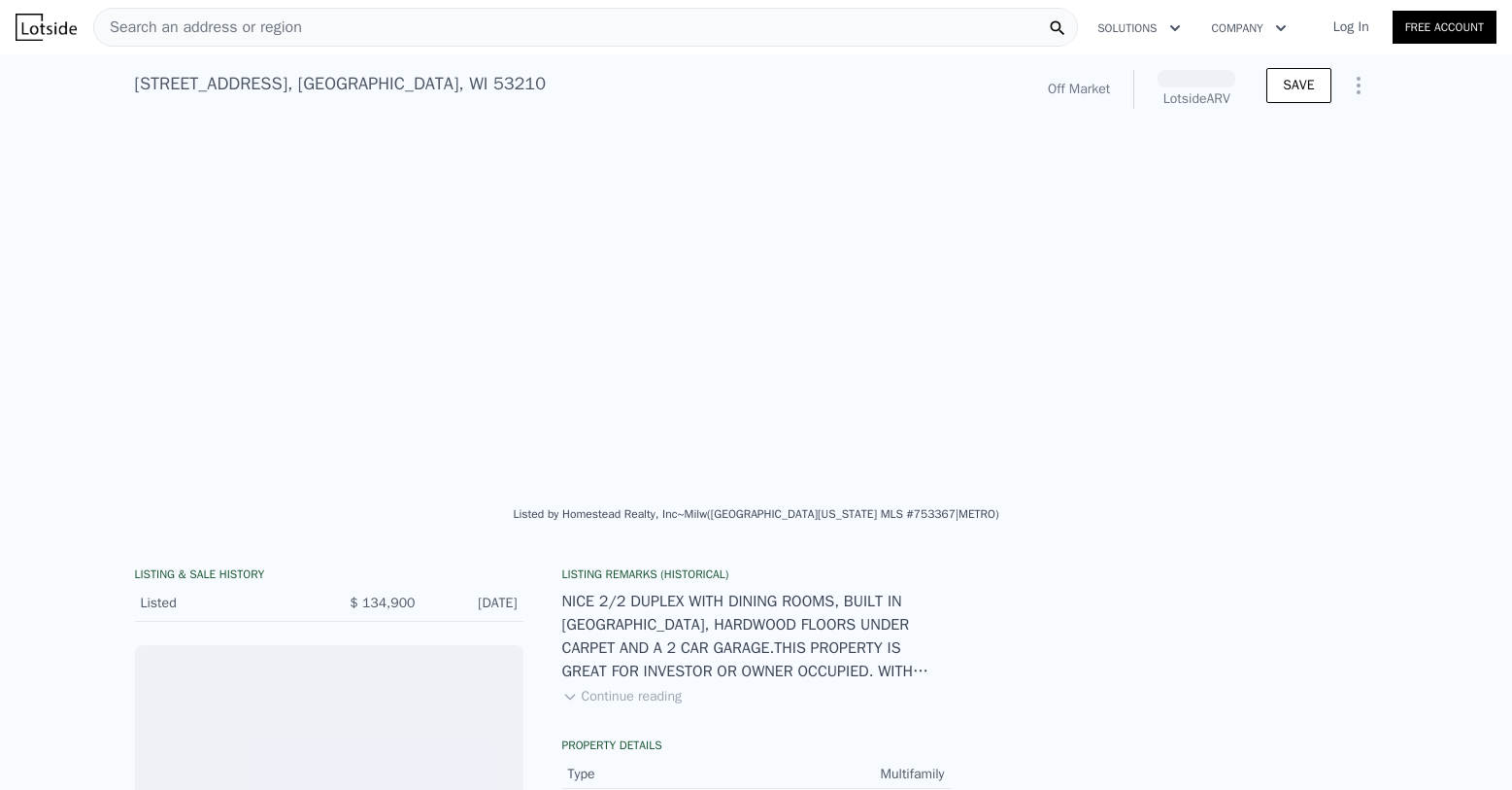 scroll, scrollTop: 0, scrollLeft: 889, axis: horizontal 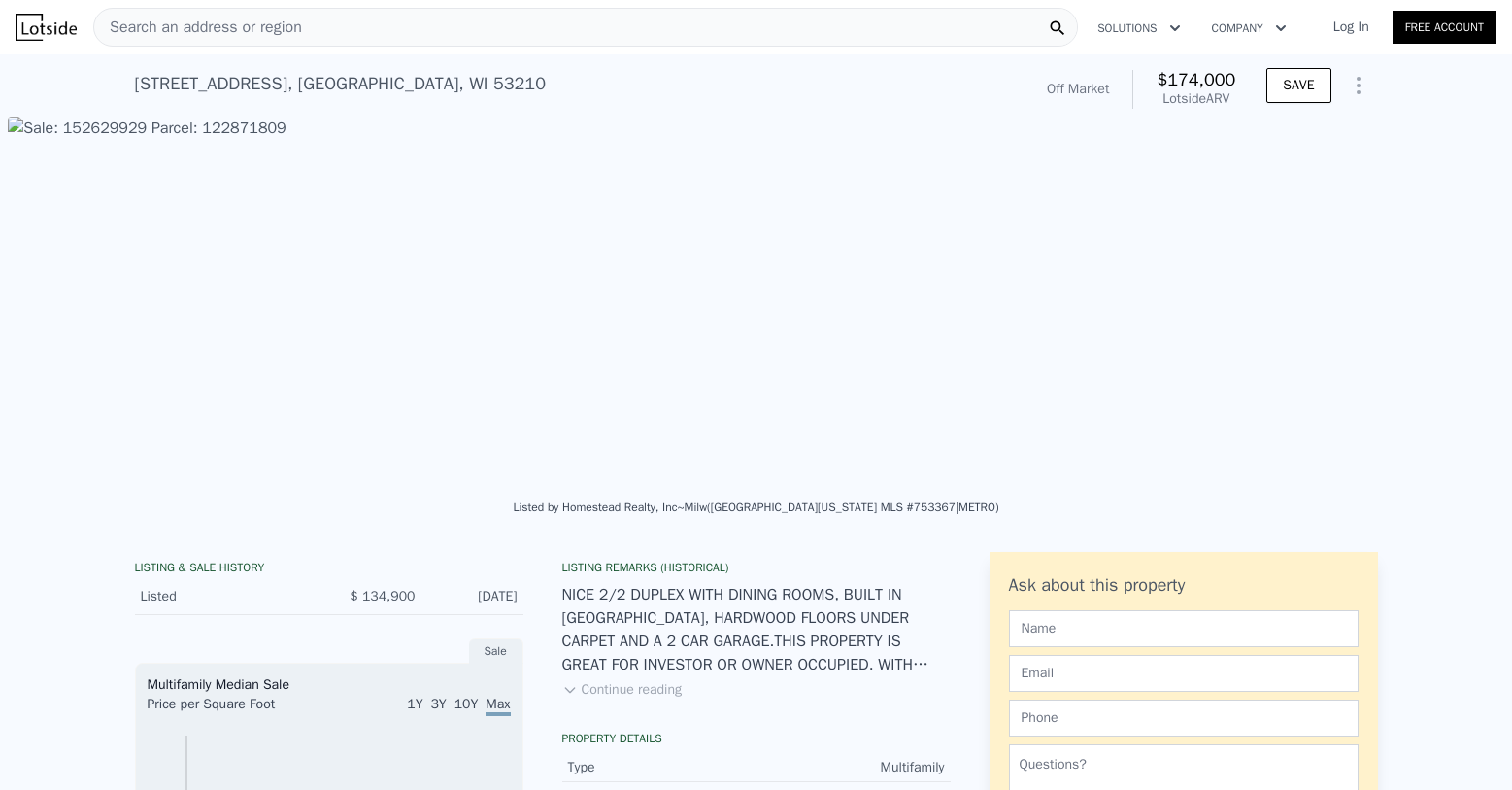 click at bounding box center (756, 303) 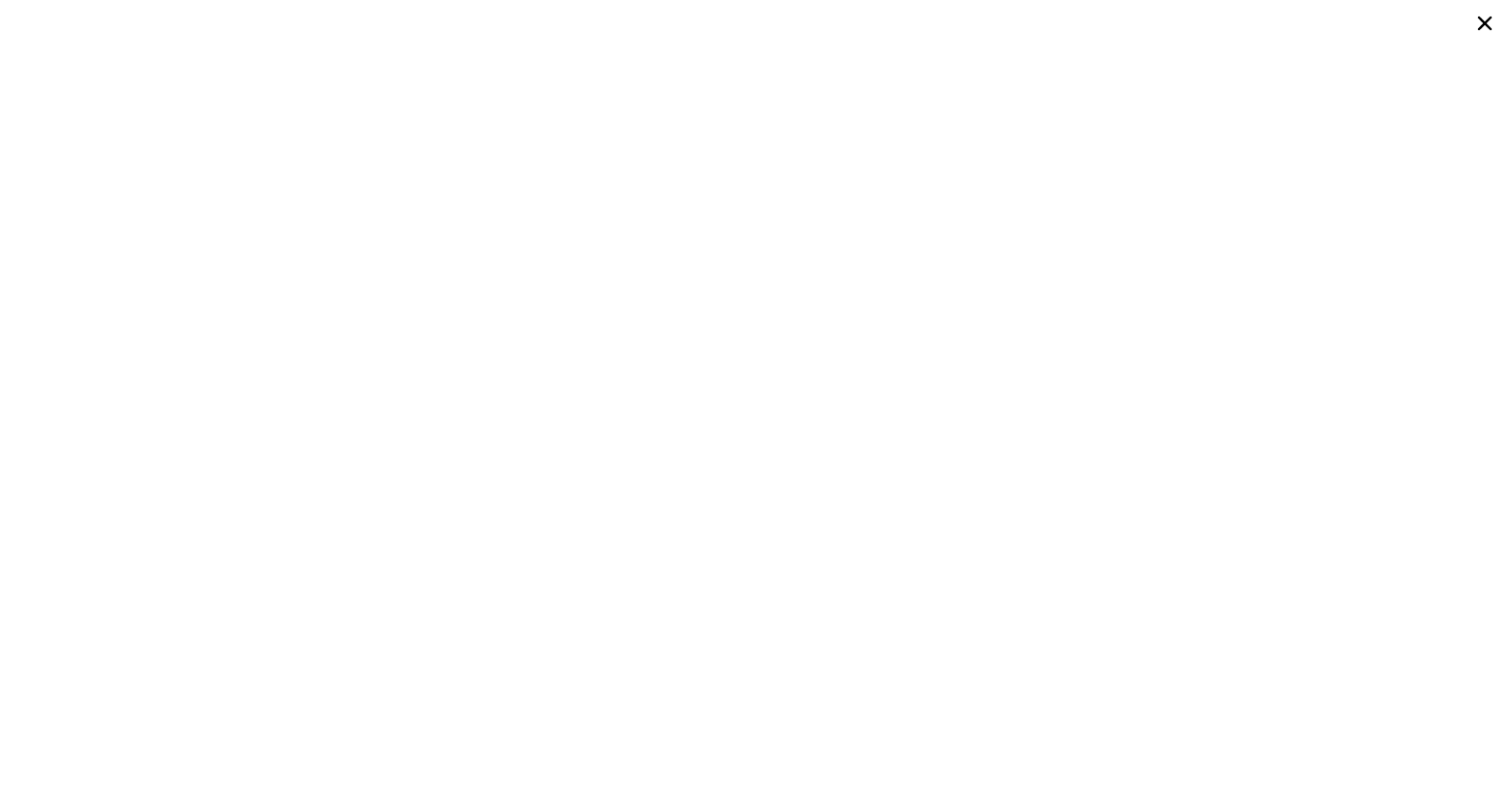 click 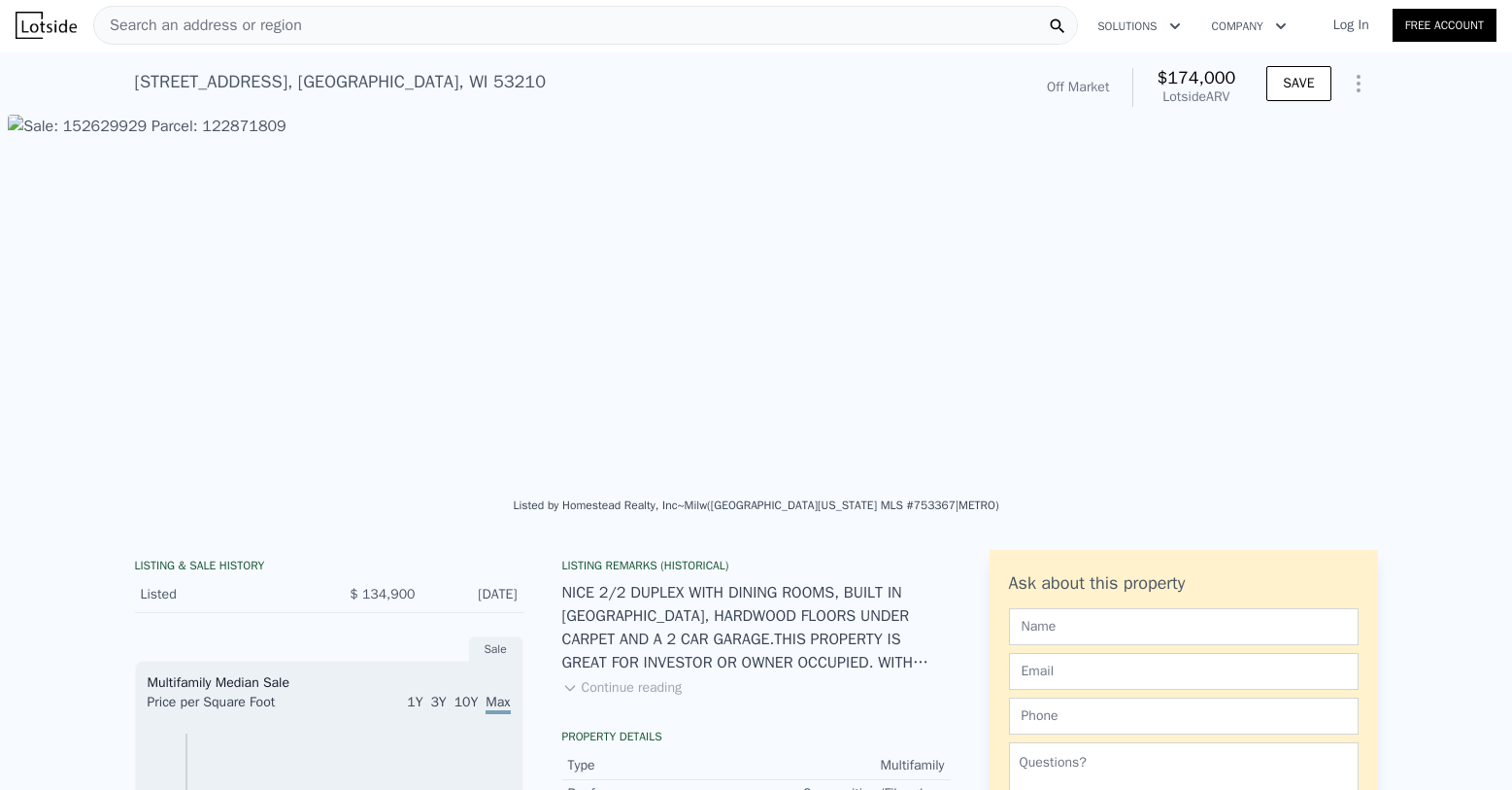 scroll, scrollTop: 0, scrollLeft: 0, axis: both 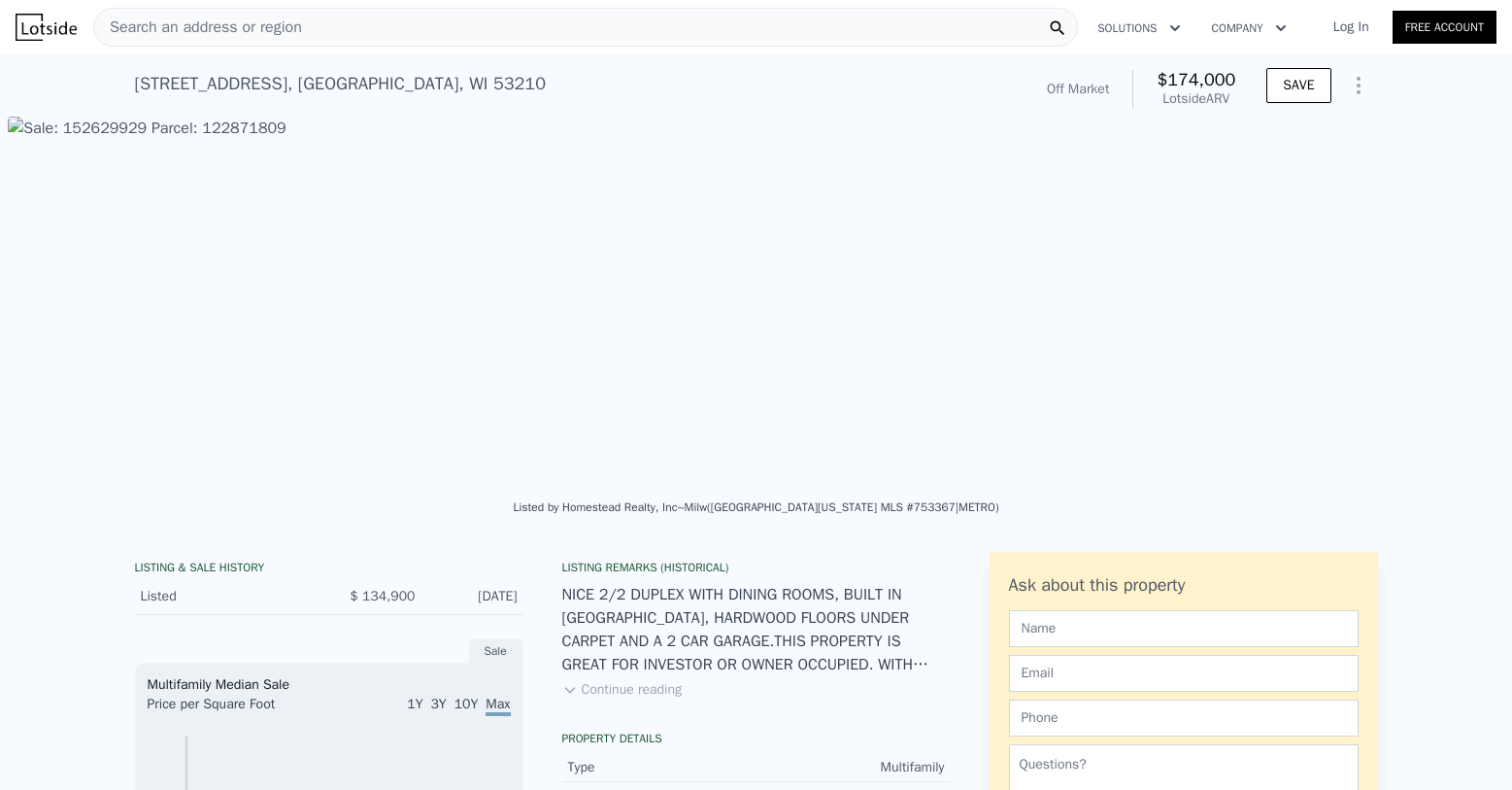 type on "2792" 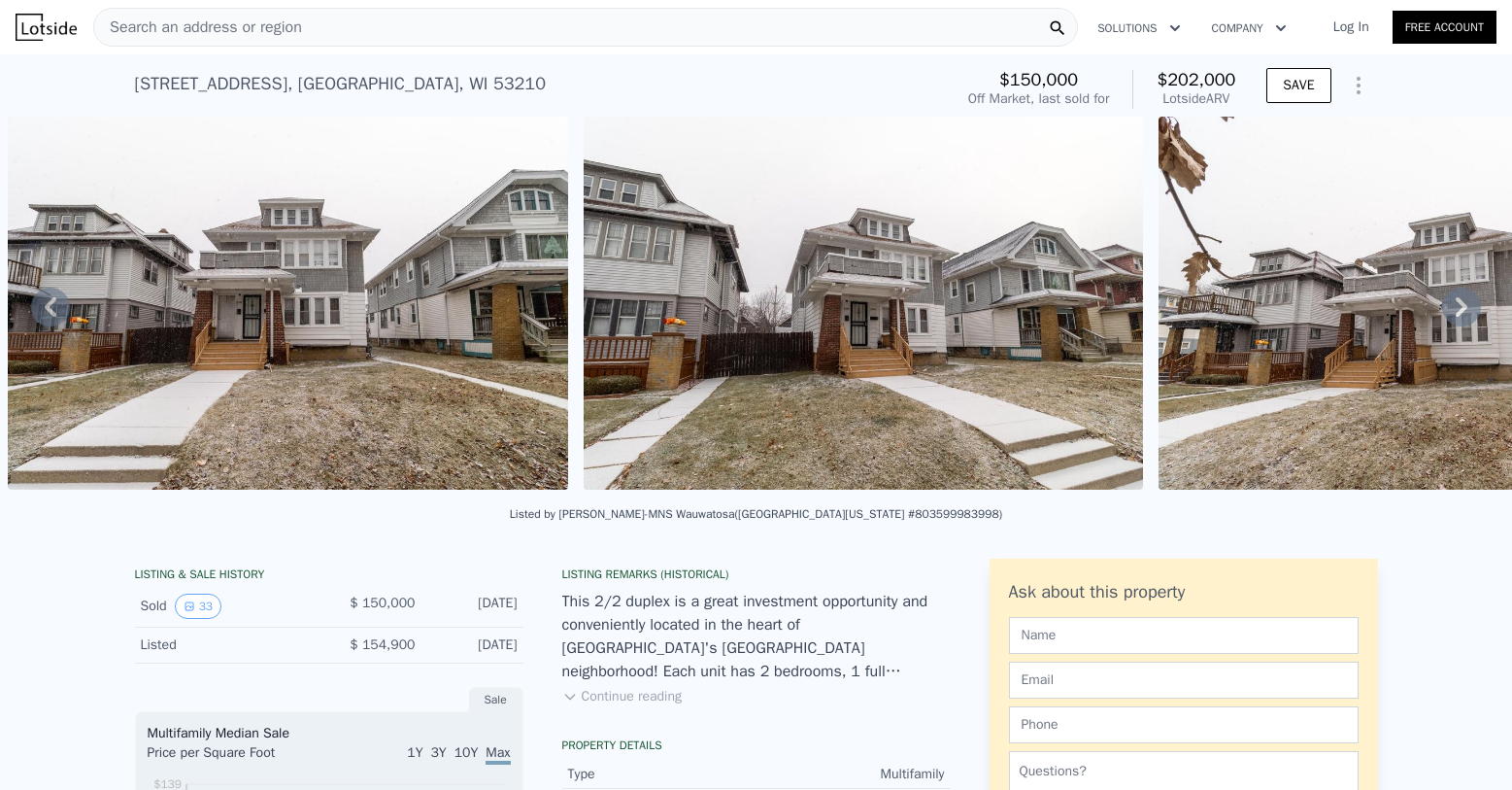 type on "1" 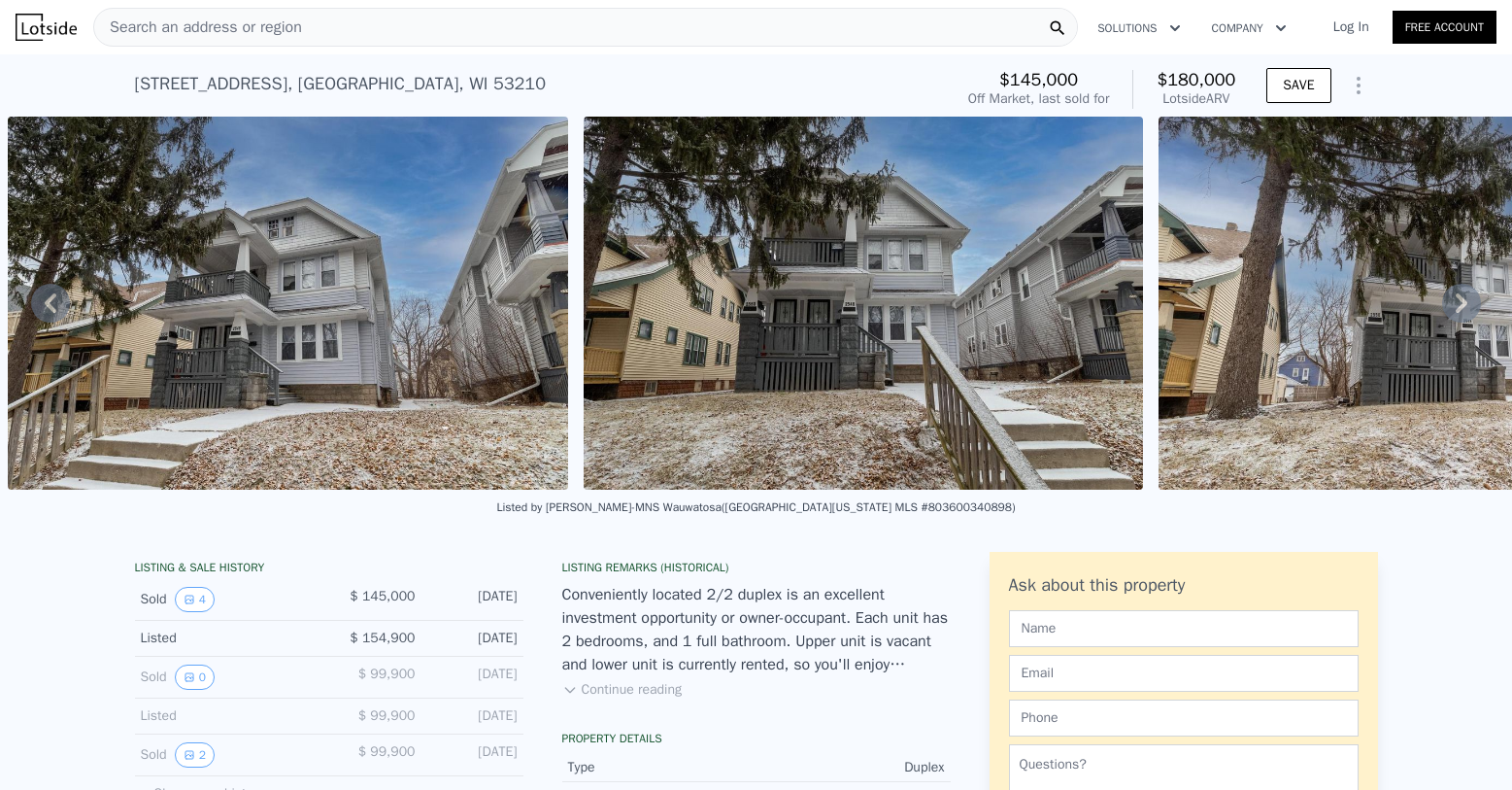 click on "Search an address or region" at bounding box center (586, 27) 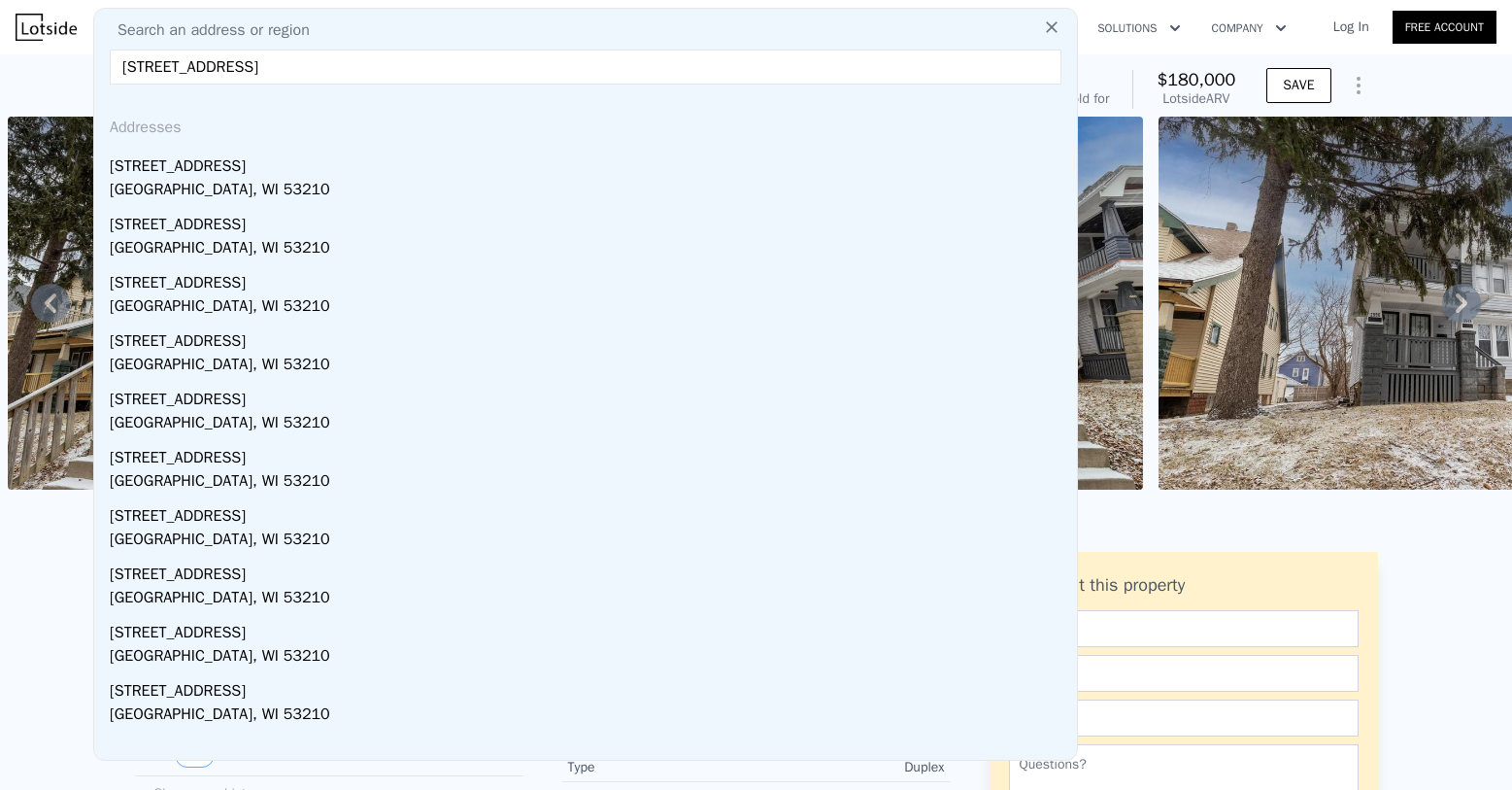 click on "[STREET_ADDRESS]" at bounding box center [586, 67] 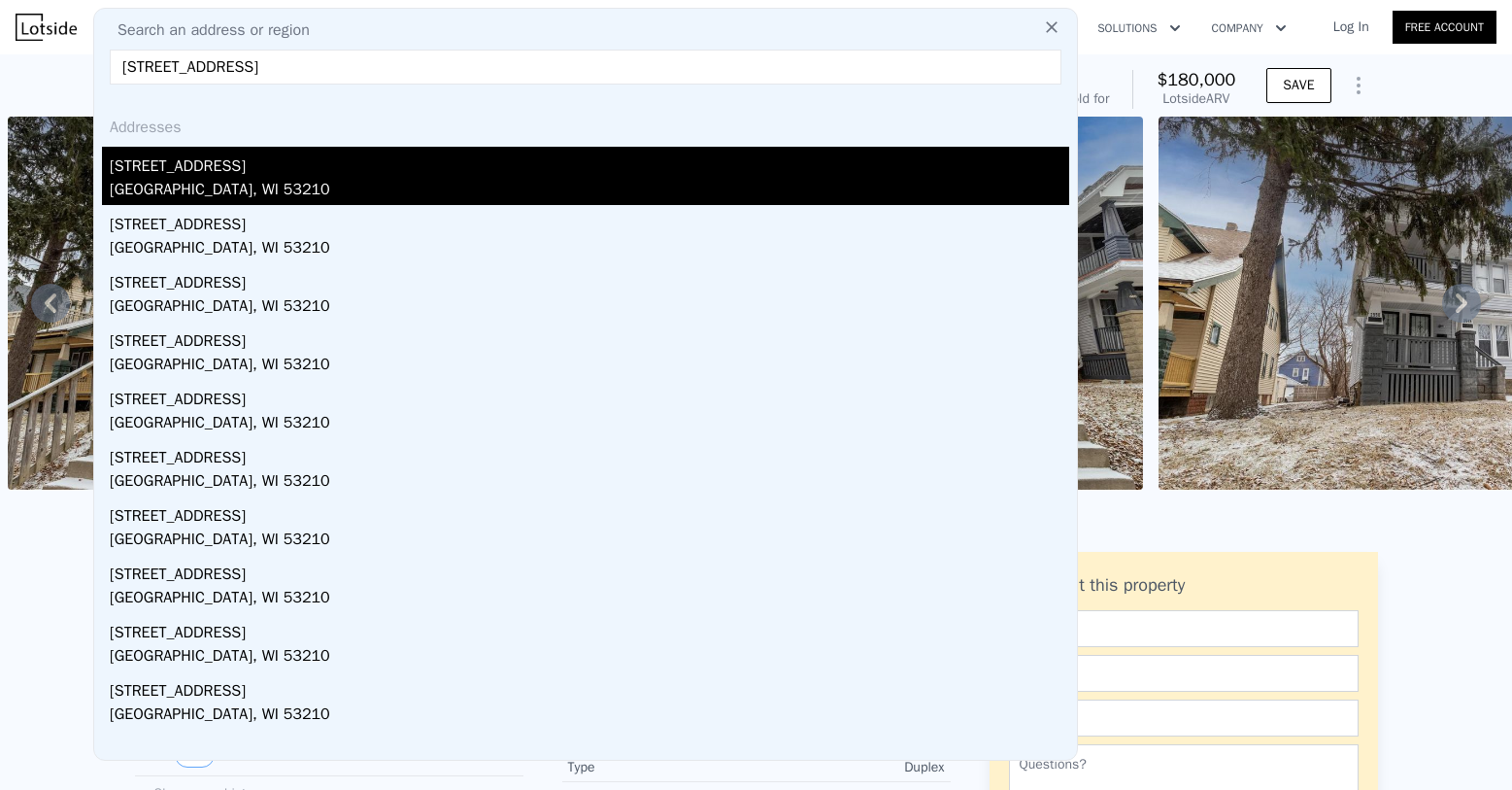 type on "[STREET_ADDRESS]" 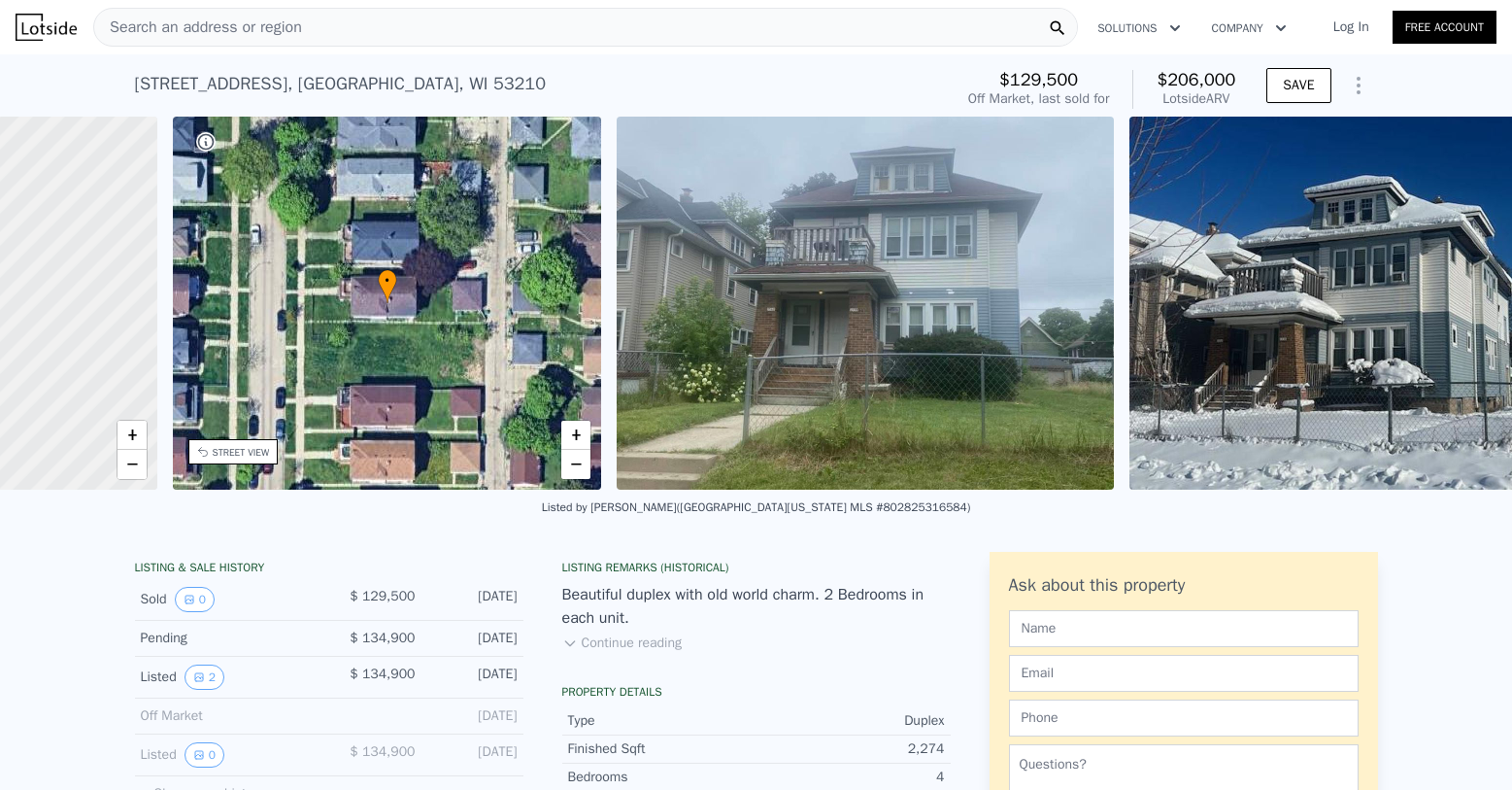 scroll, scrollTop: 0, scrollLeft: 417, axis: horizontal 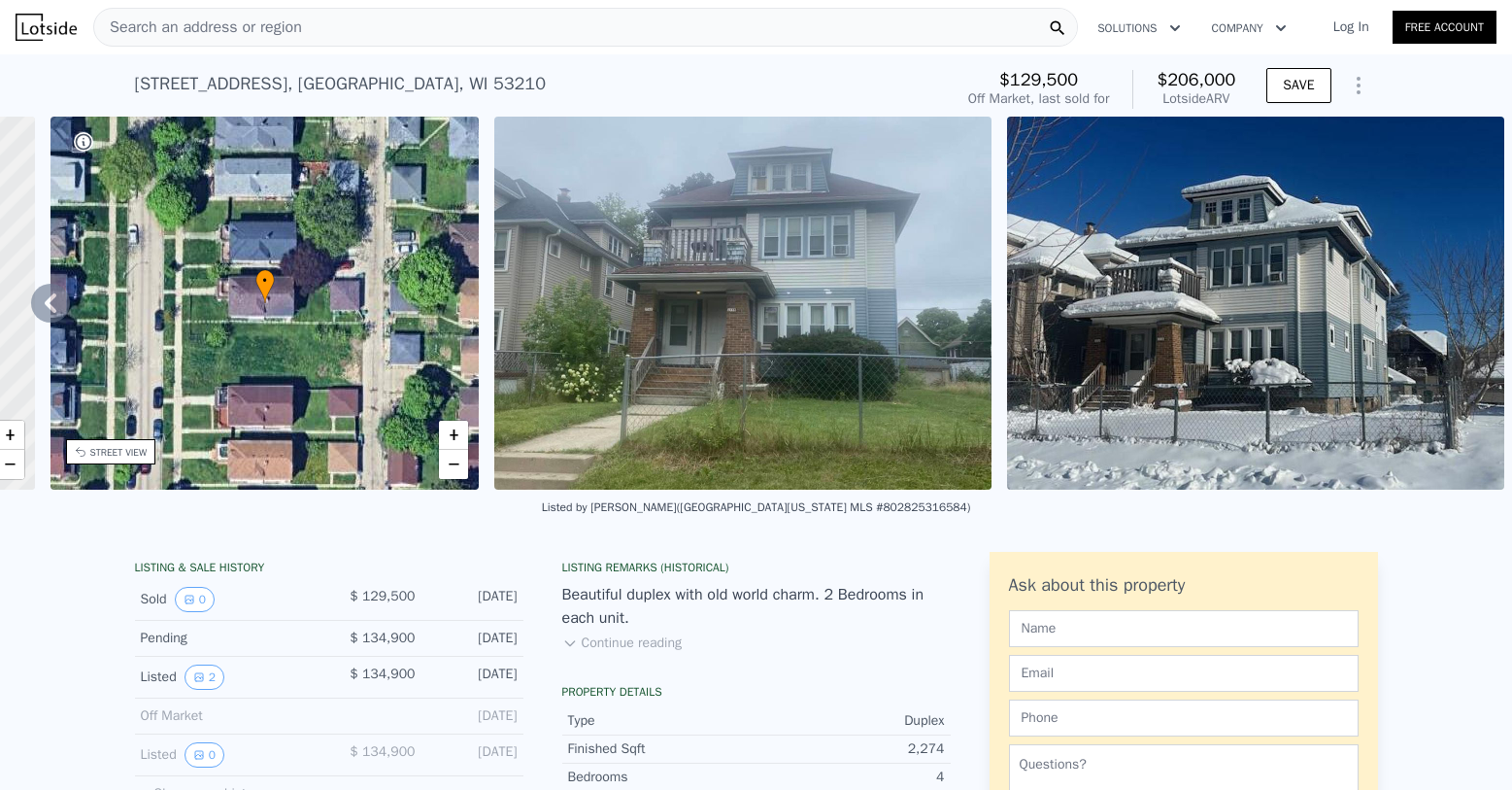 click at bounding box center (743, 303) 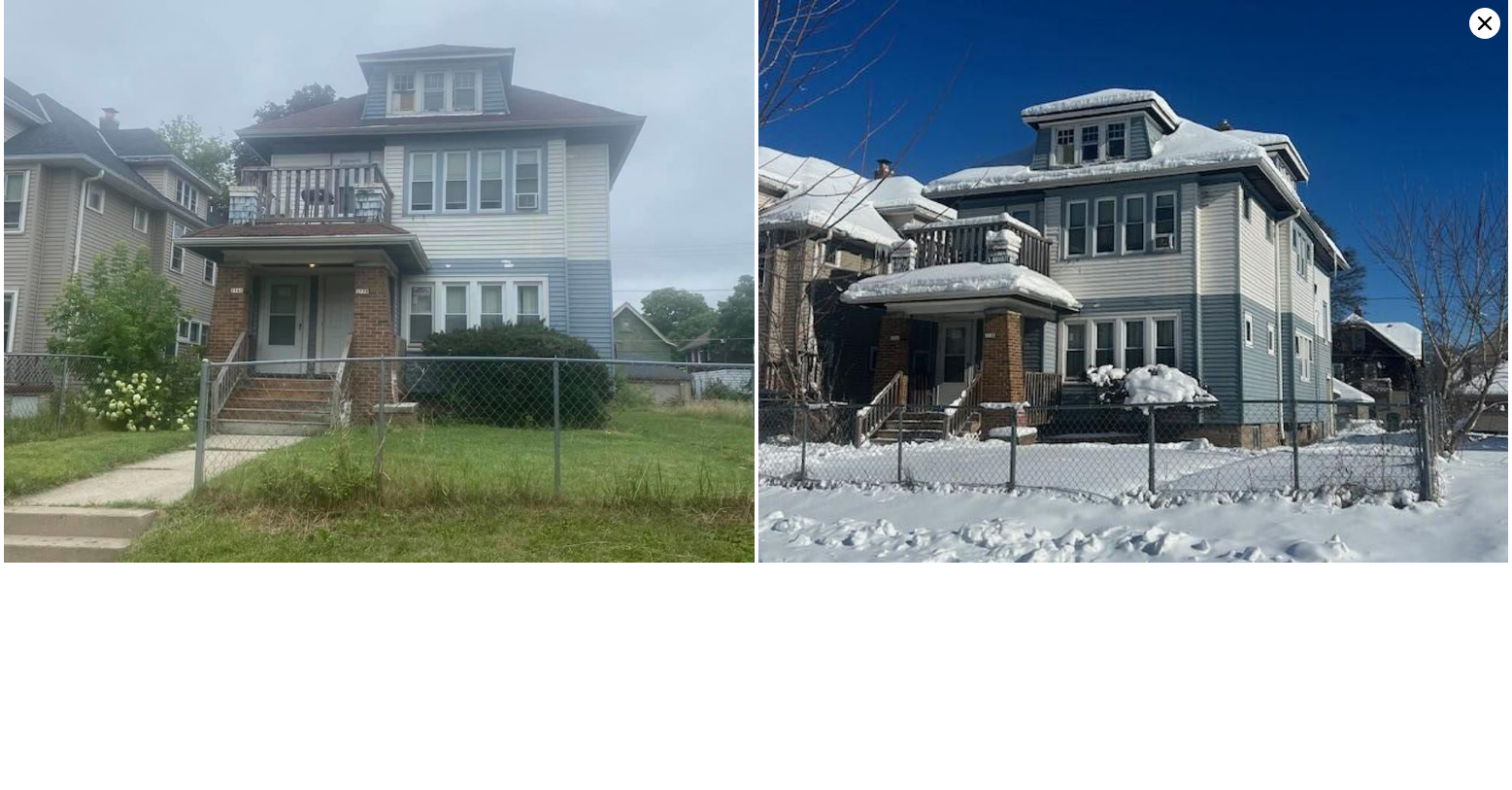 click 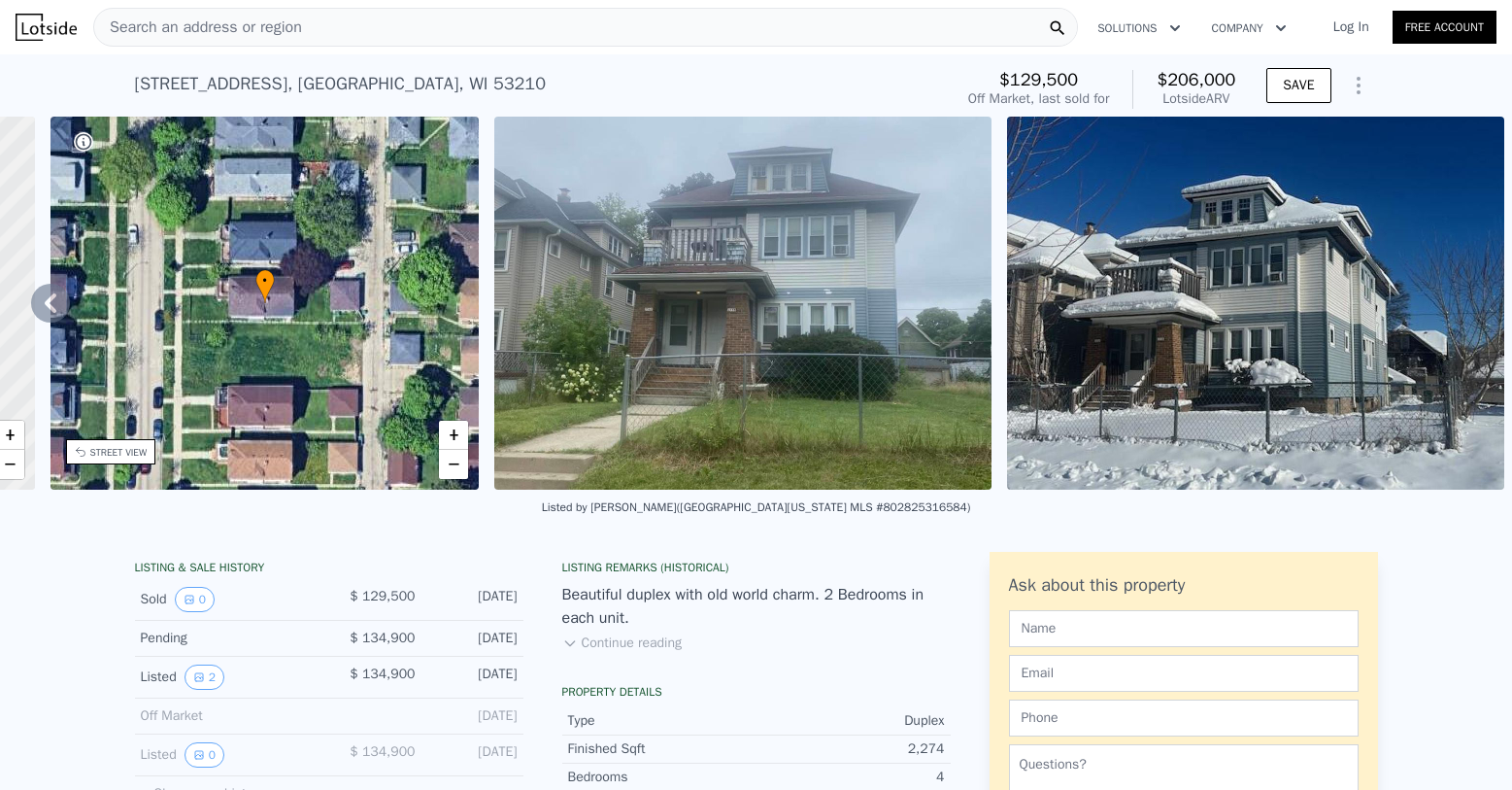 click on "Search an address or region" at bounding box center (198, 27) 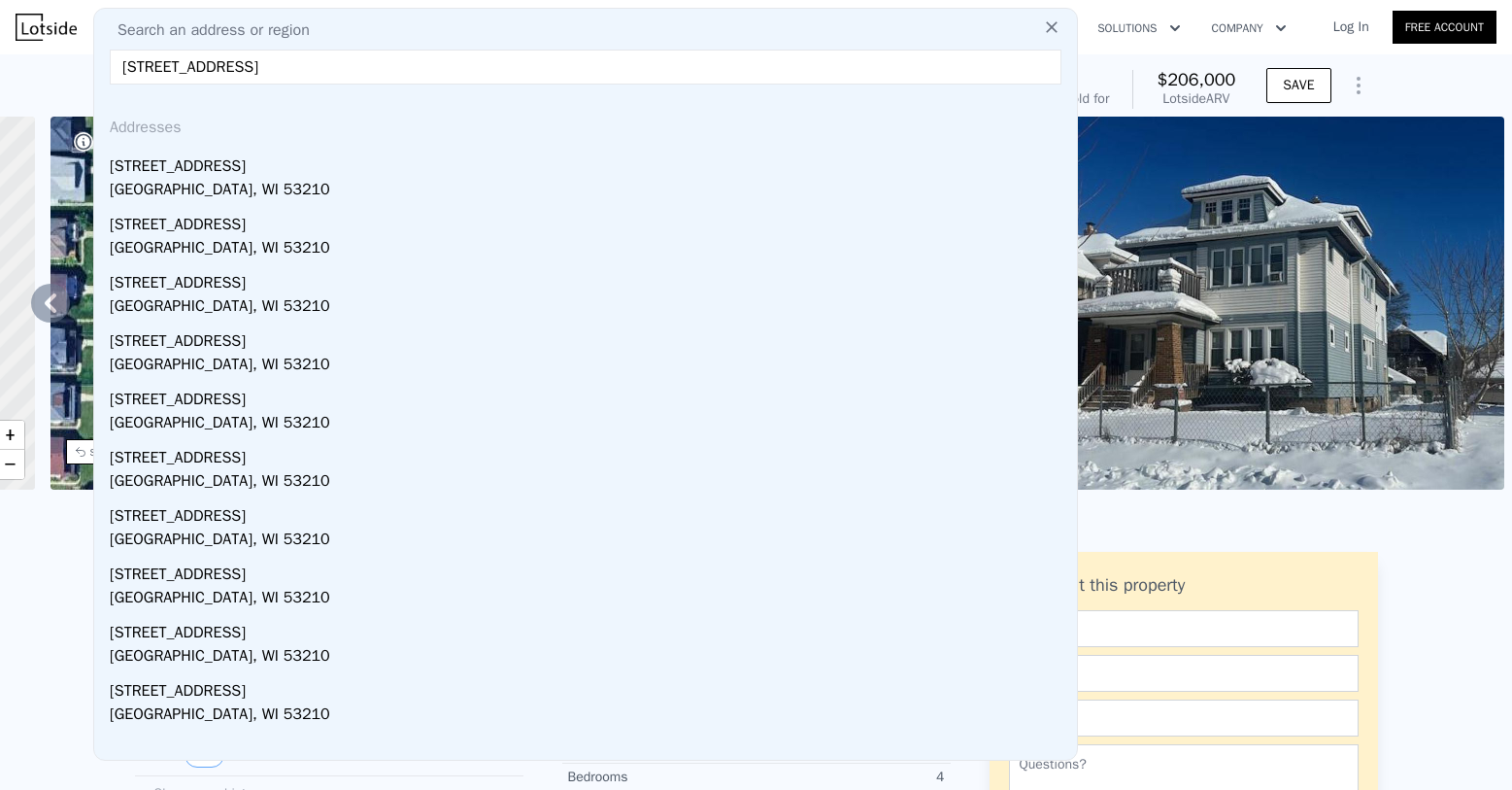 click on "[STREET_ADDRESS]" at bounding box center (586, 67) 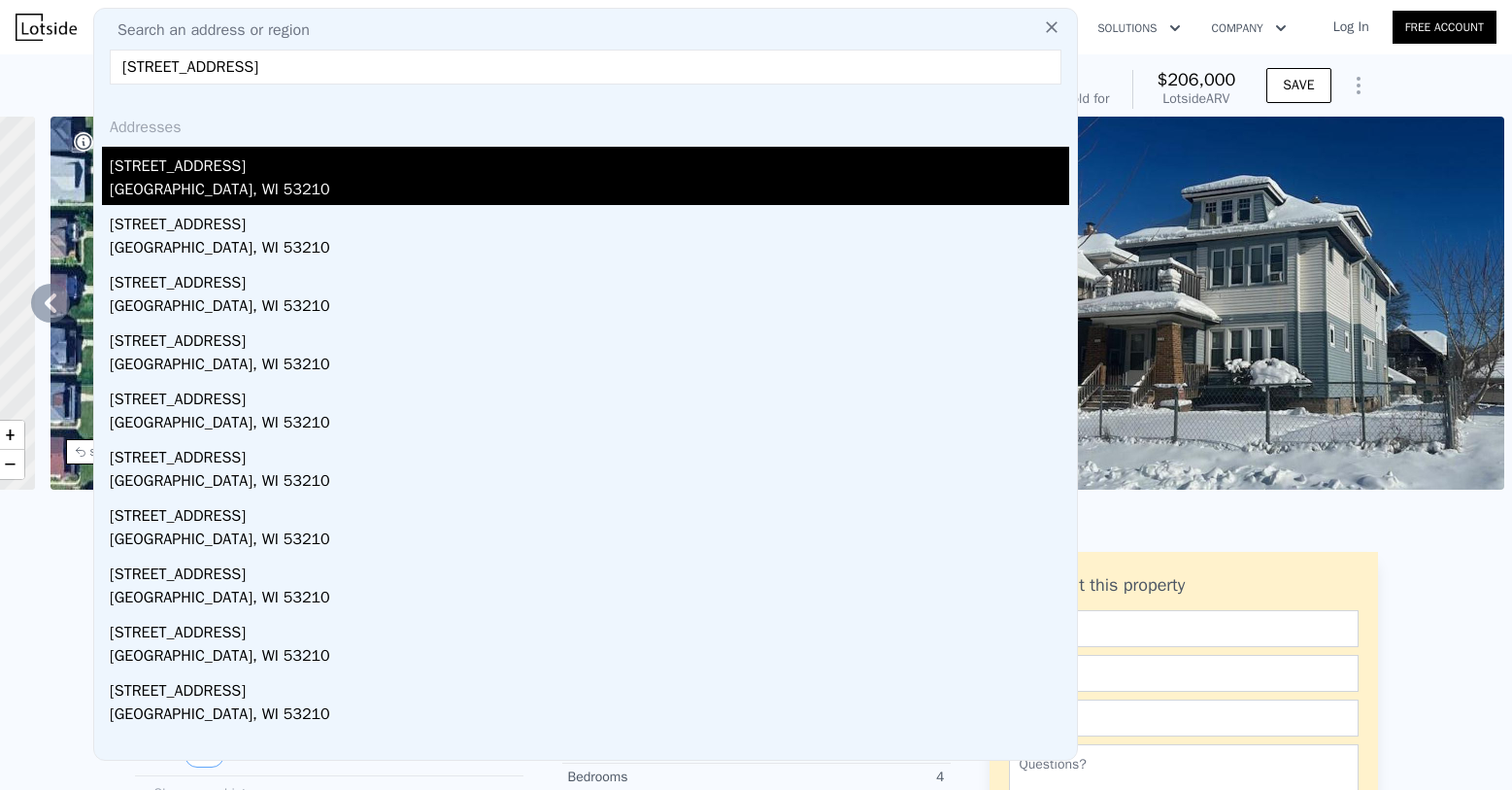 type on "[STREET_ADDRESS]" 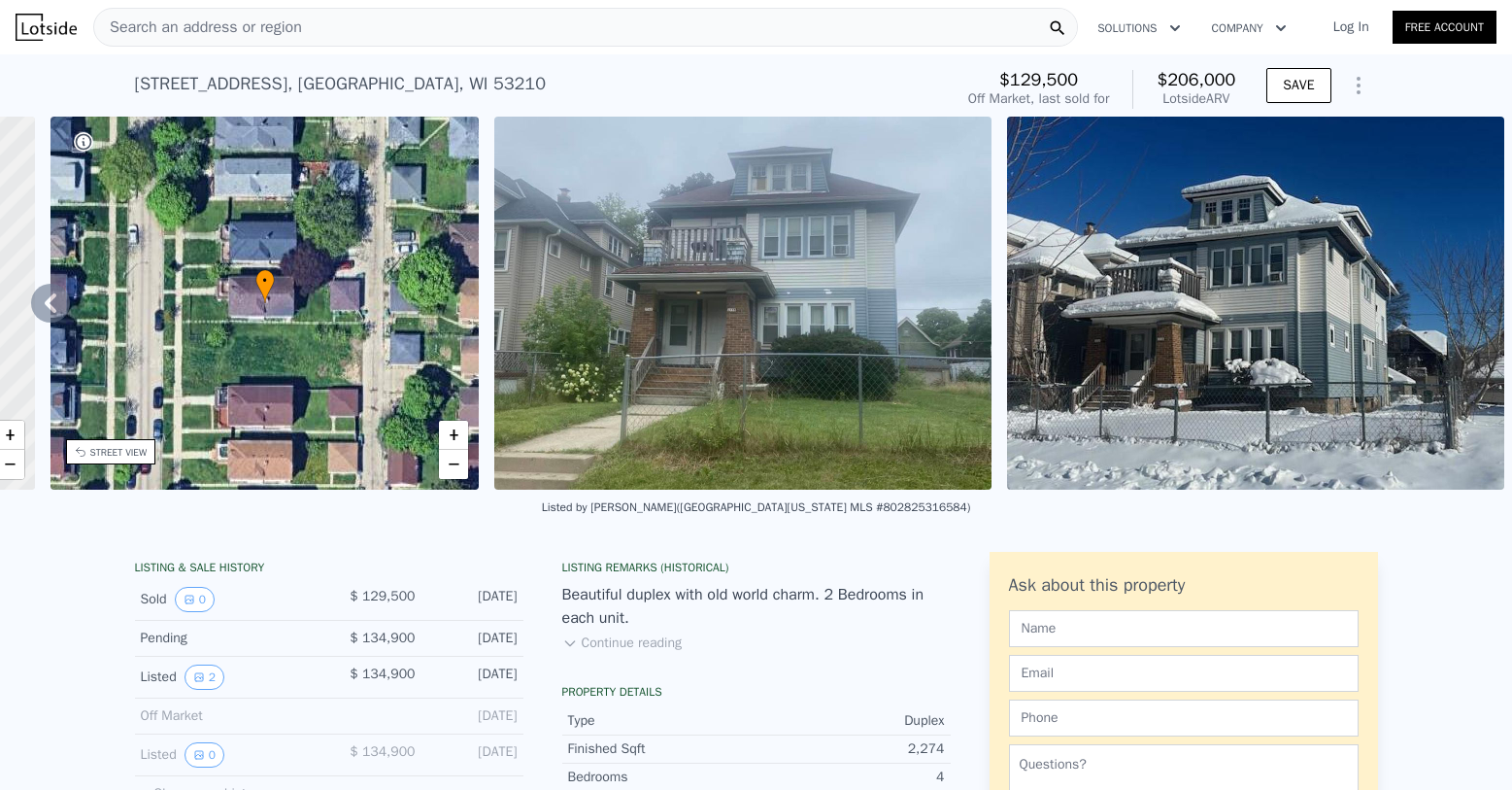 click on "Search an address or region" at bounding box center [586, 27] 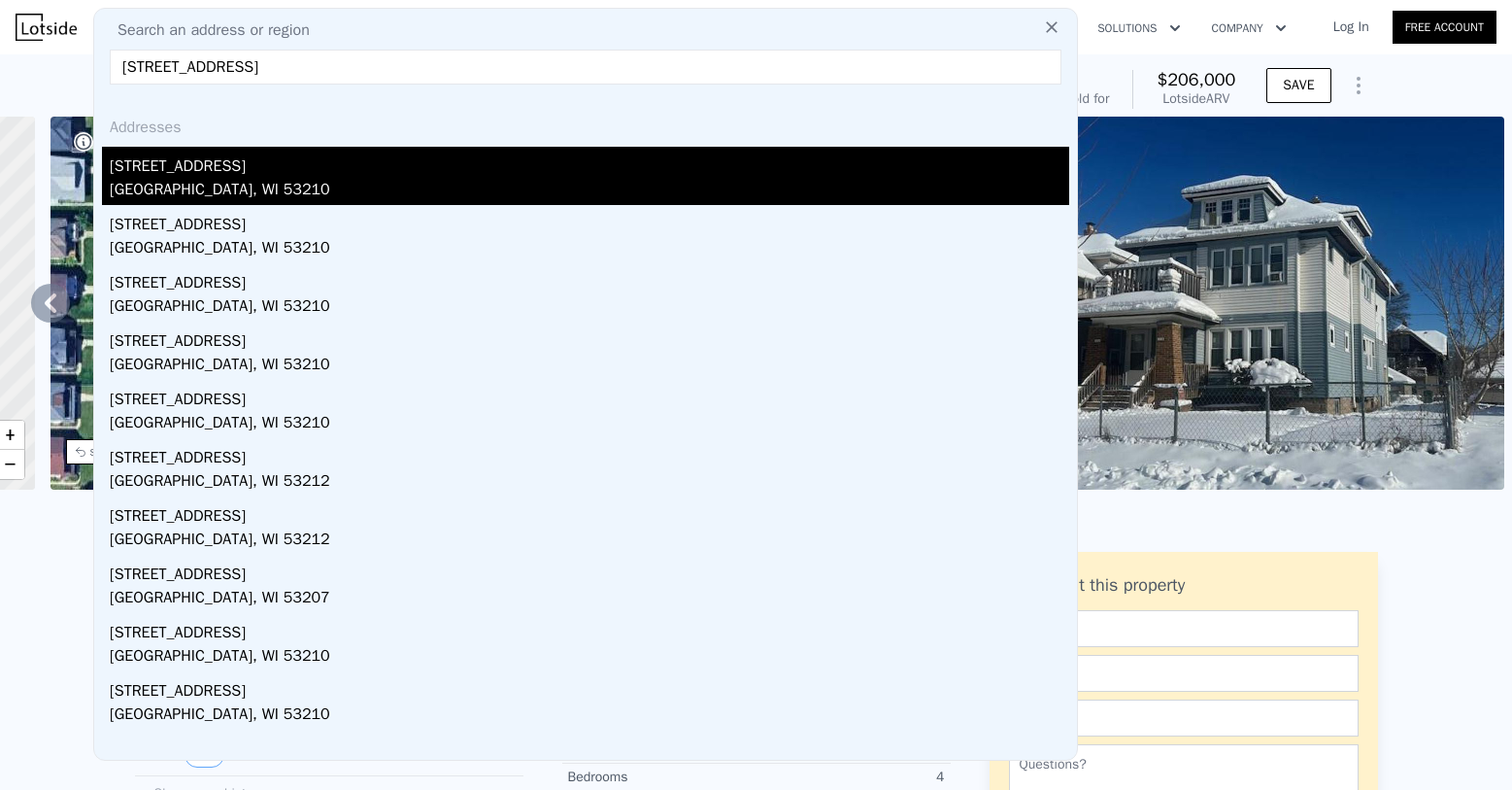 type on "[STREET_ADDRESS]" 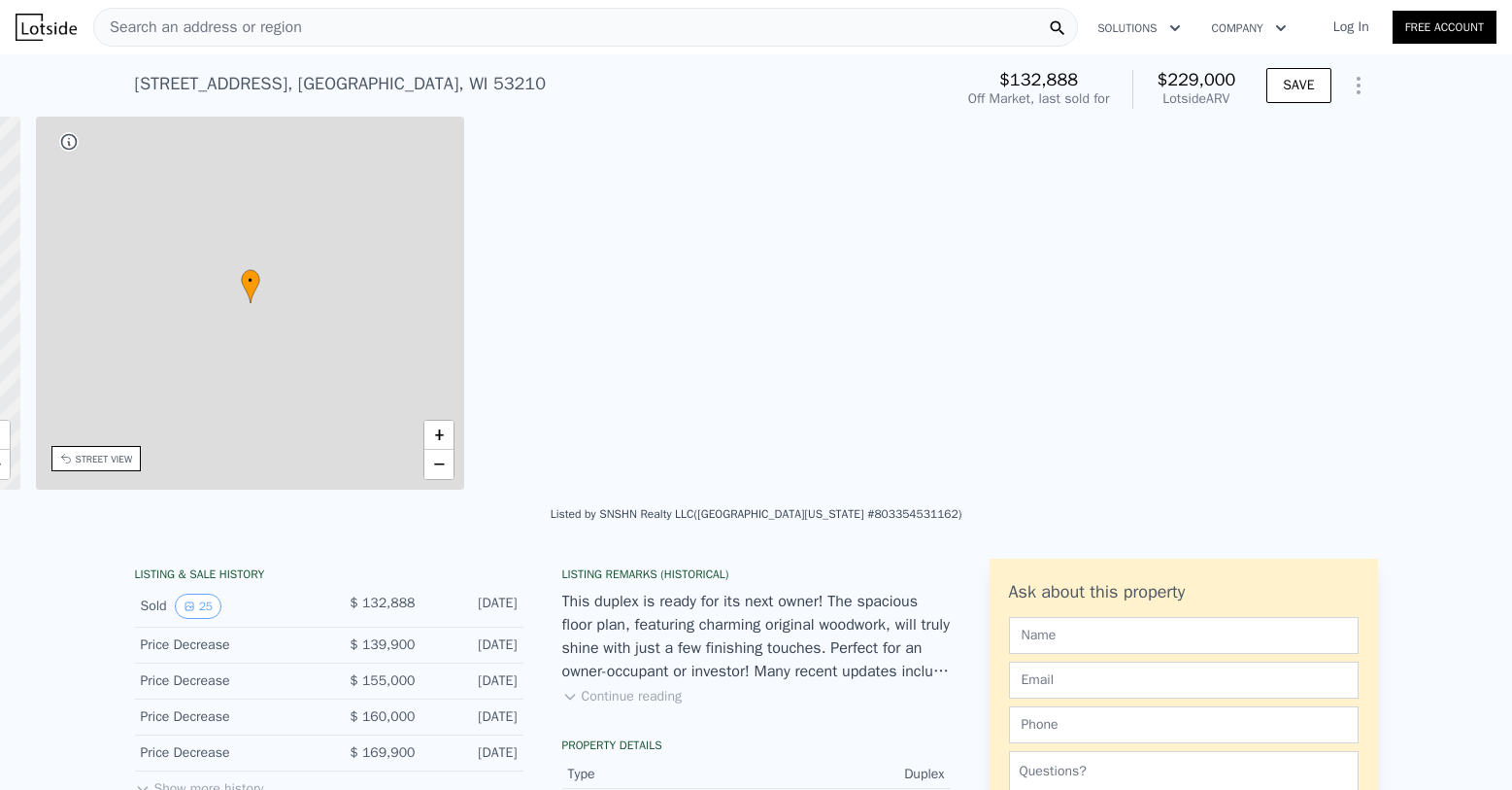 scroll, scrollTop: 0, scrollLeft: 452, axis: horizontal 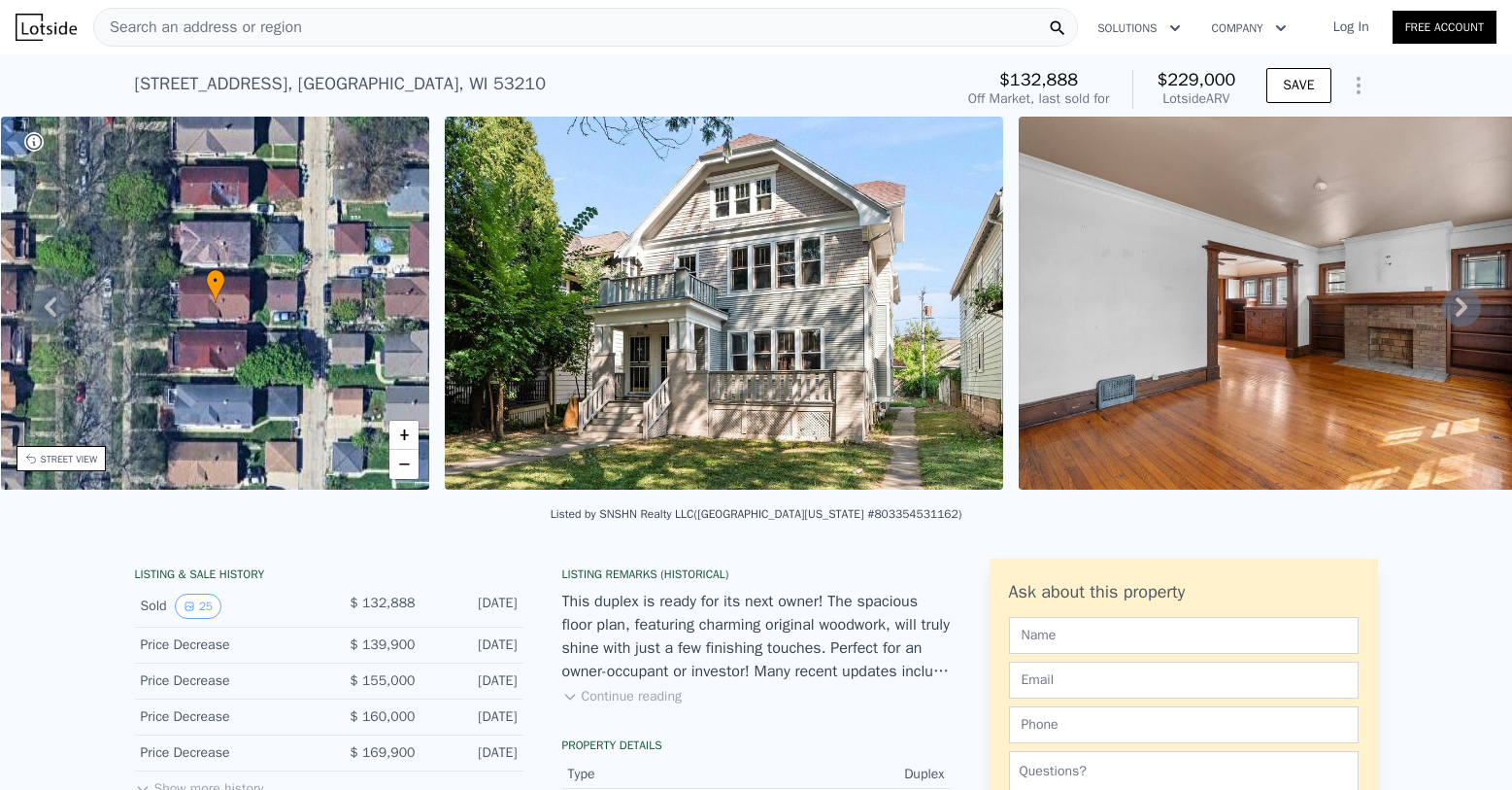 click at bounding box center (1297, 303) 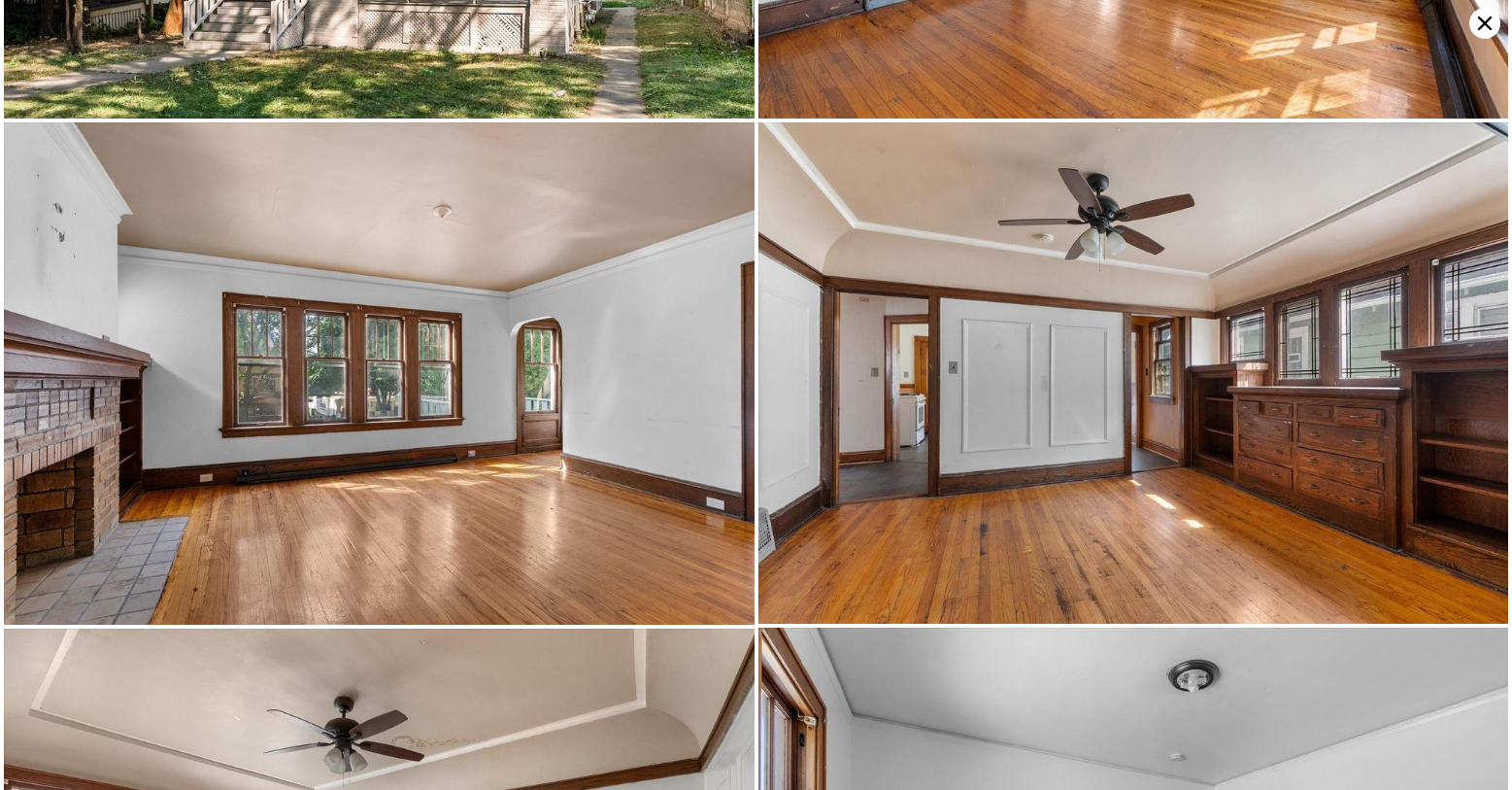 scroll, scrollTop: 0, scrollLeft: 0, axis: both 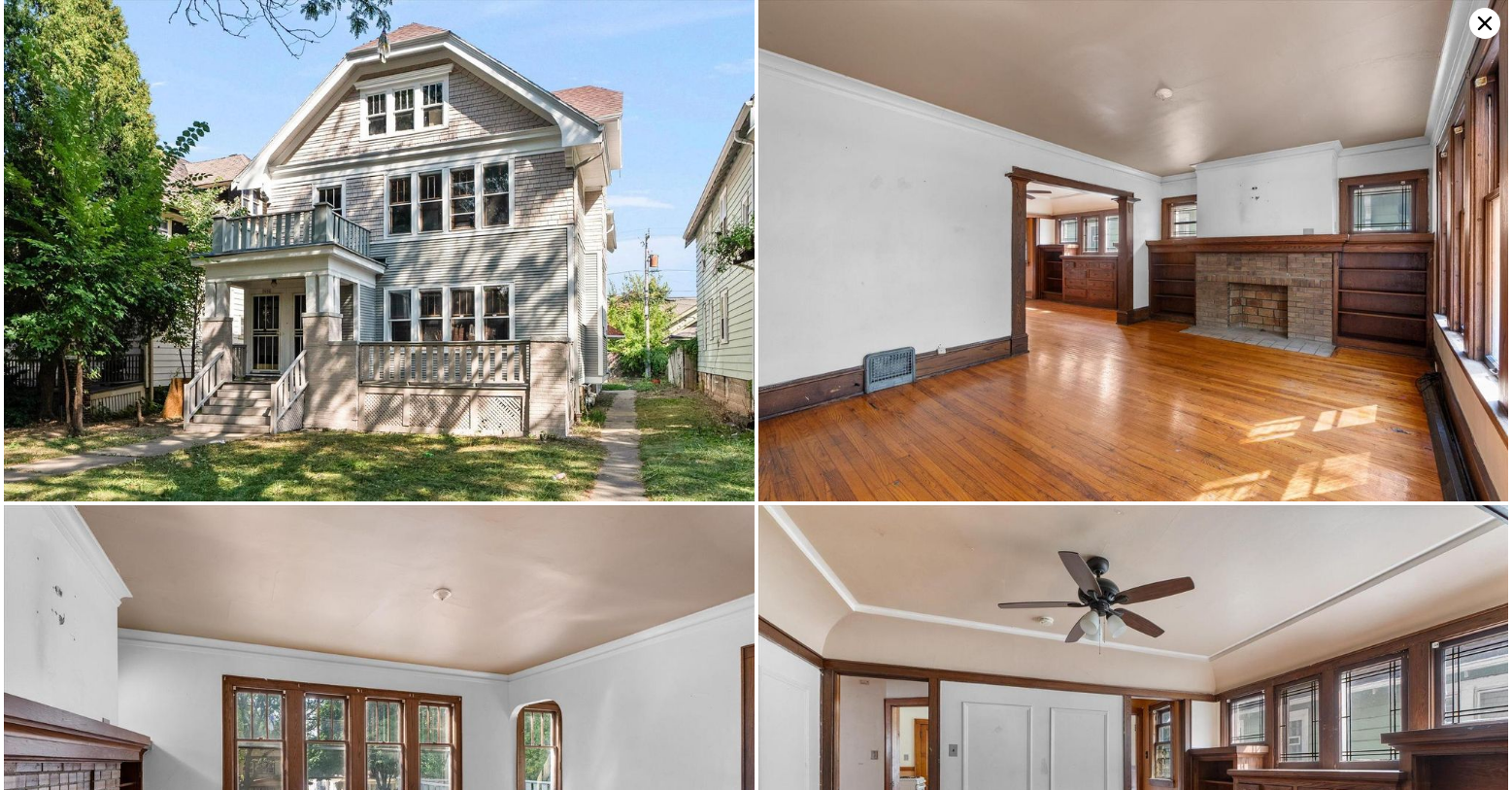 click 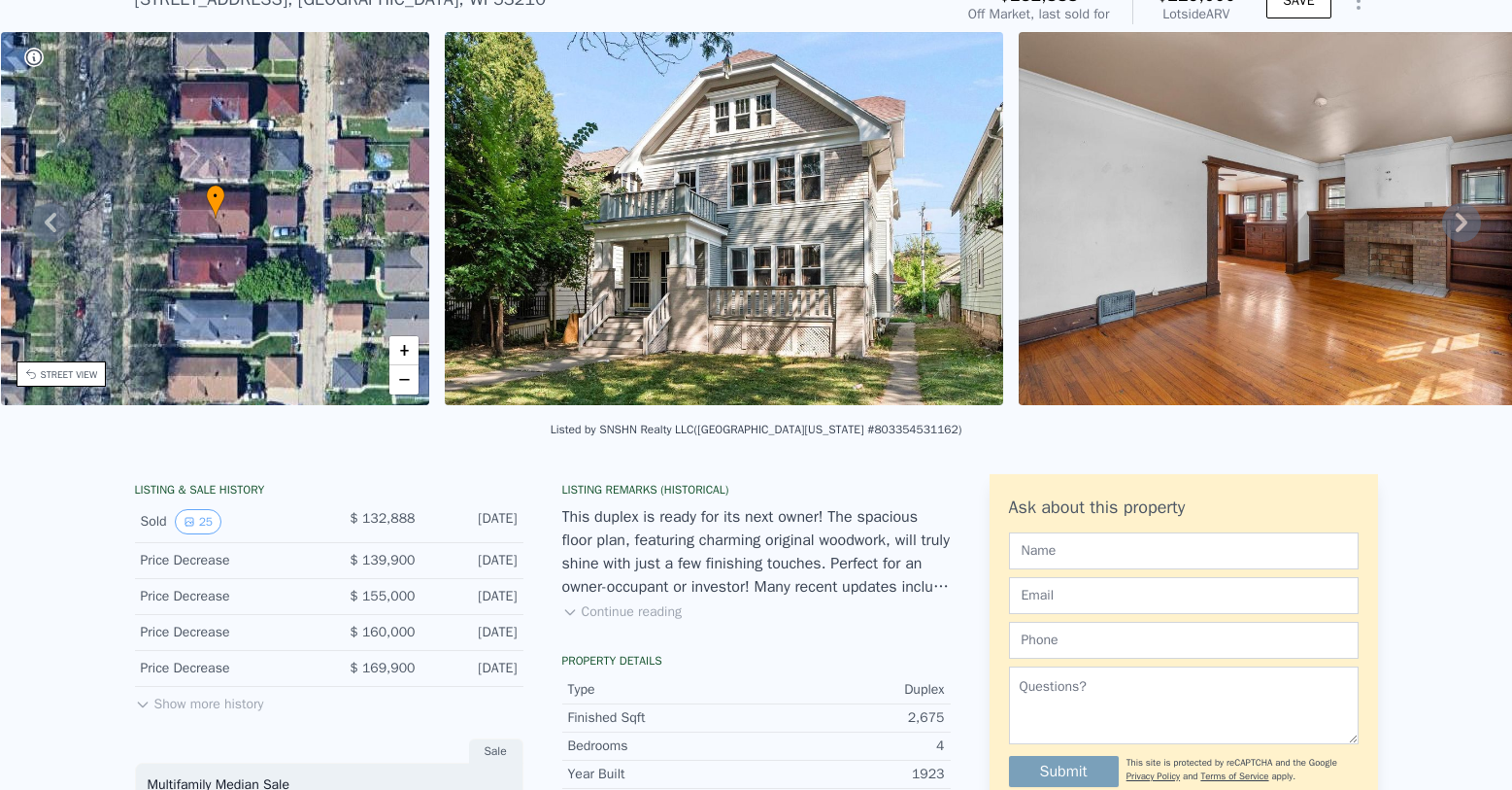 scroll, scrollTop: 7, scrollLeft: 0, axis: vertical 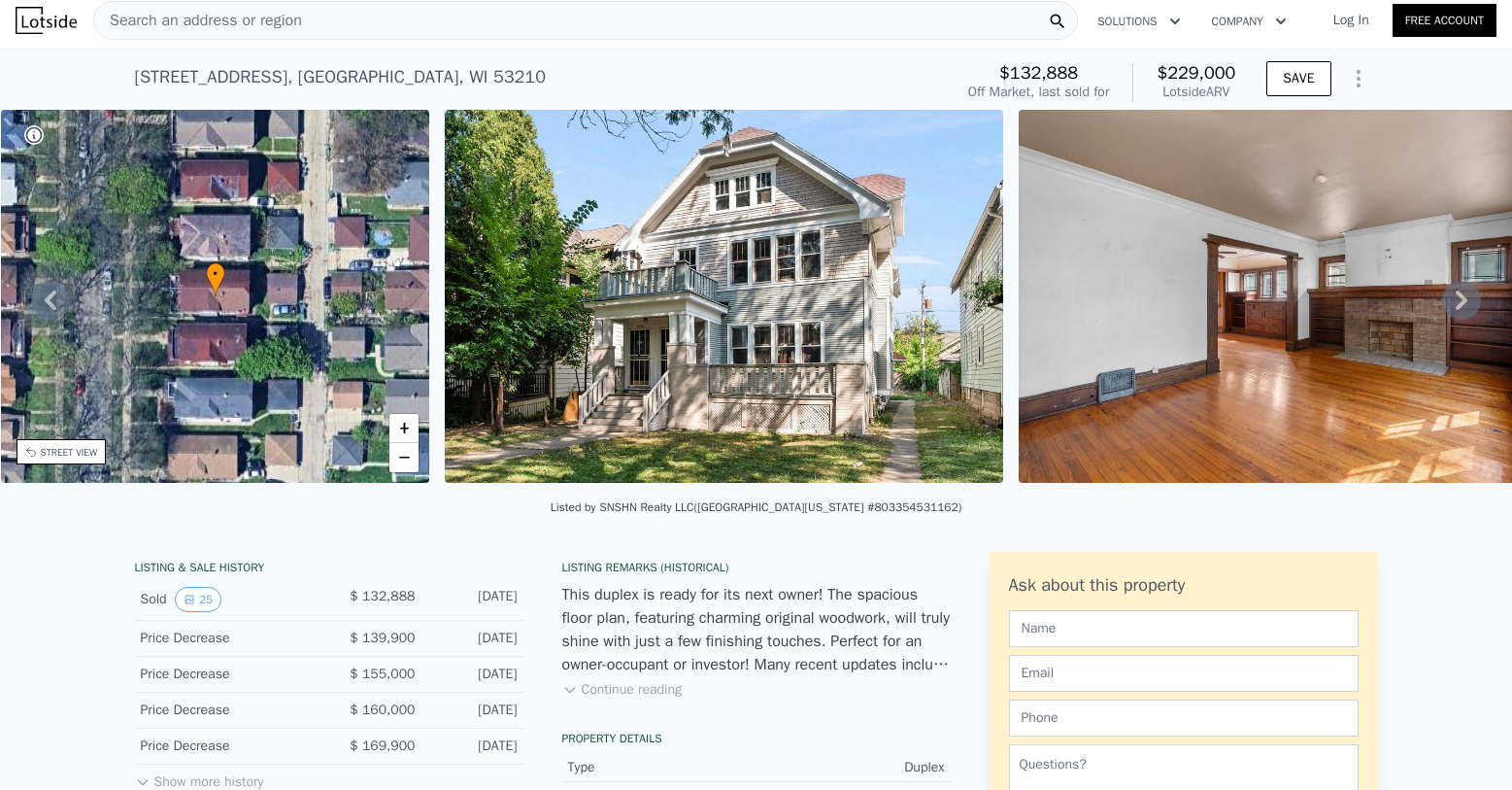 click on "Search an address or region" at bounding box center (586, 20) 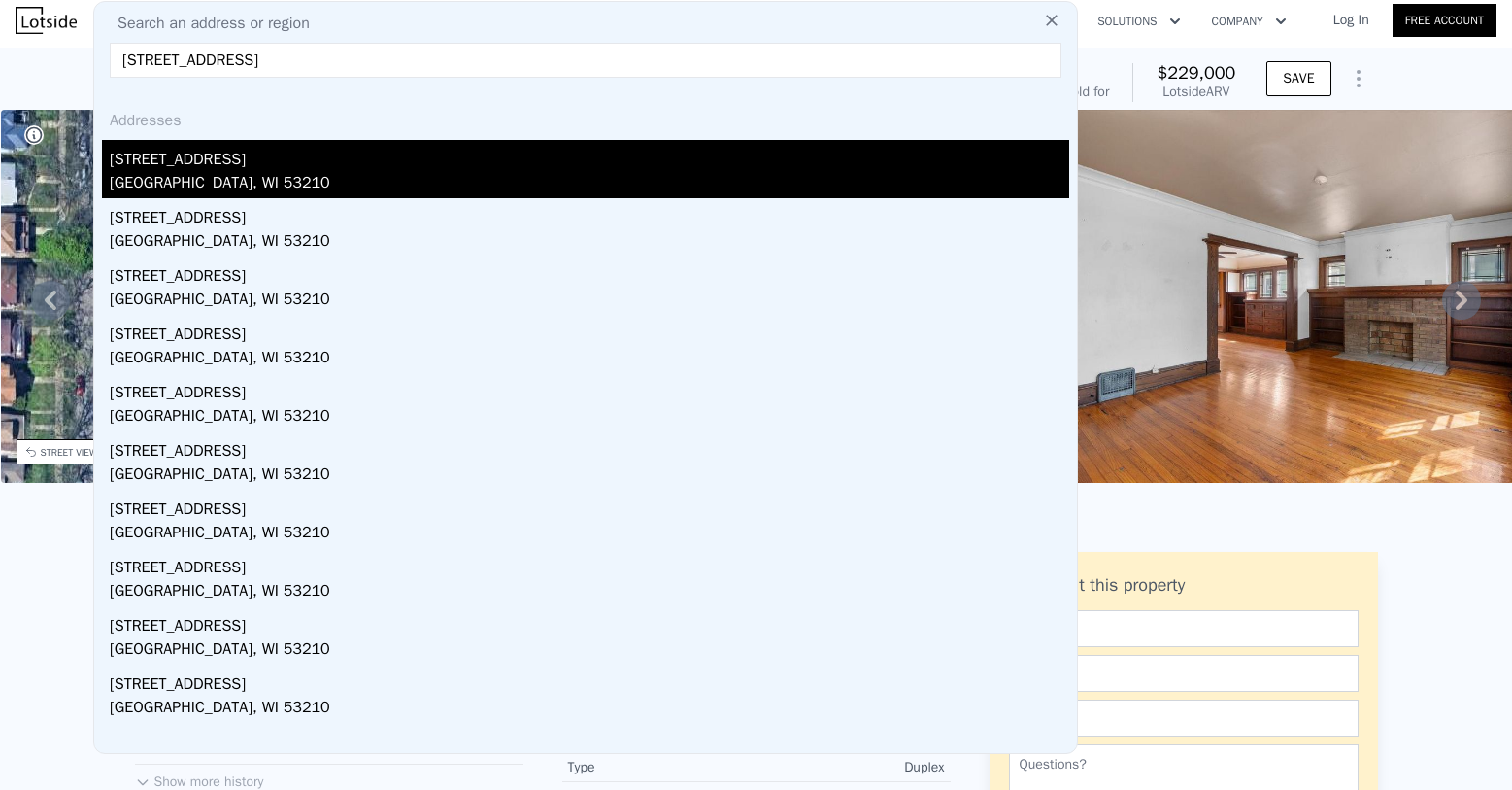 type on "[STREET_ADDRESS]" 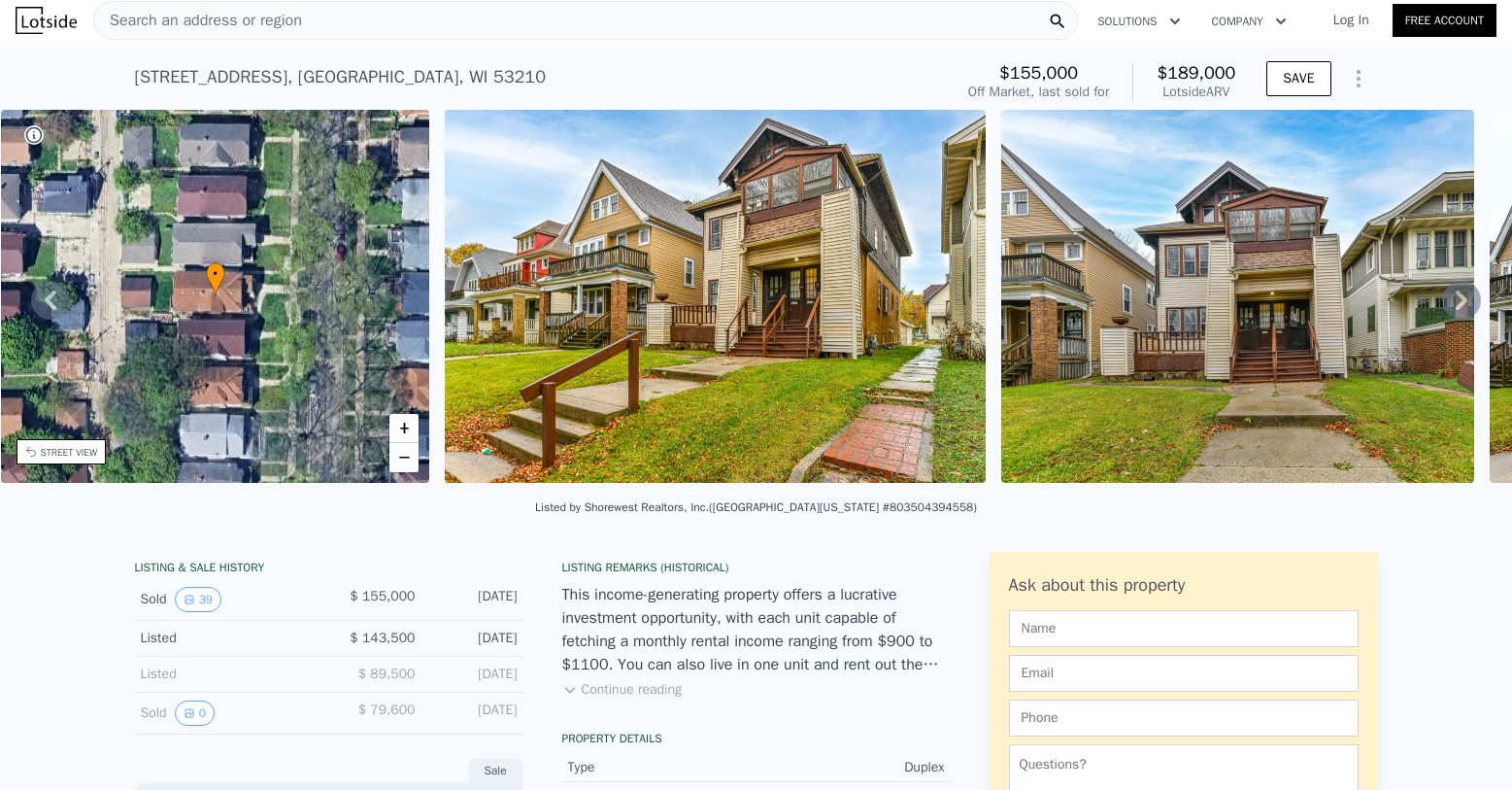 click 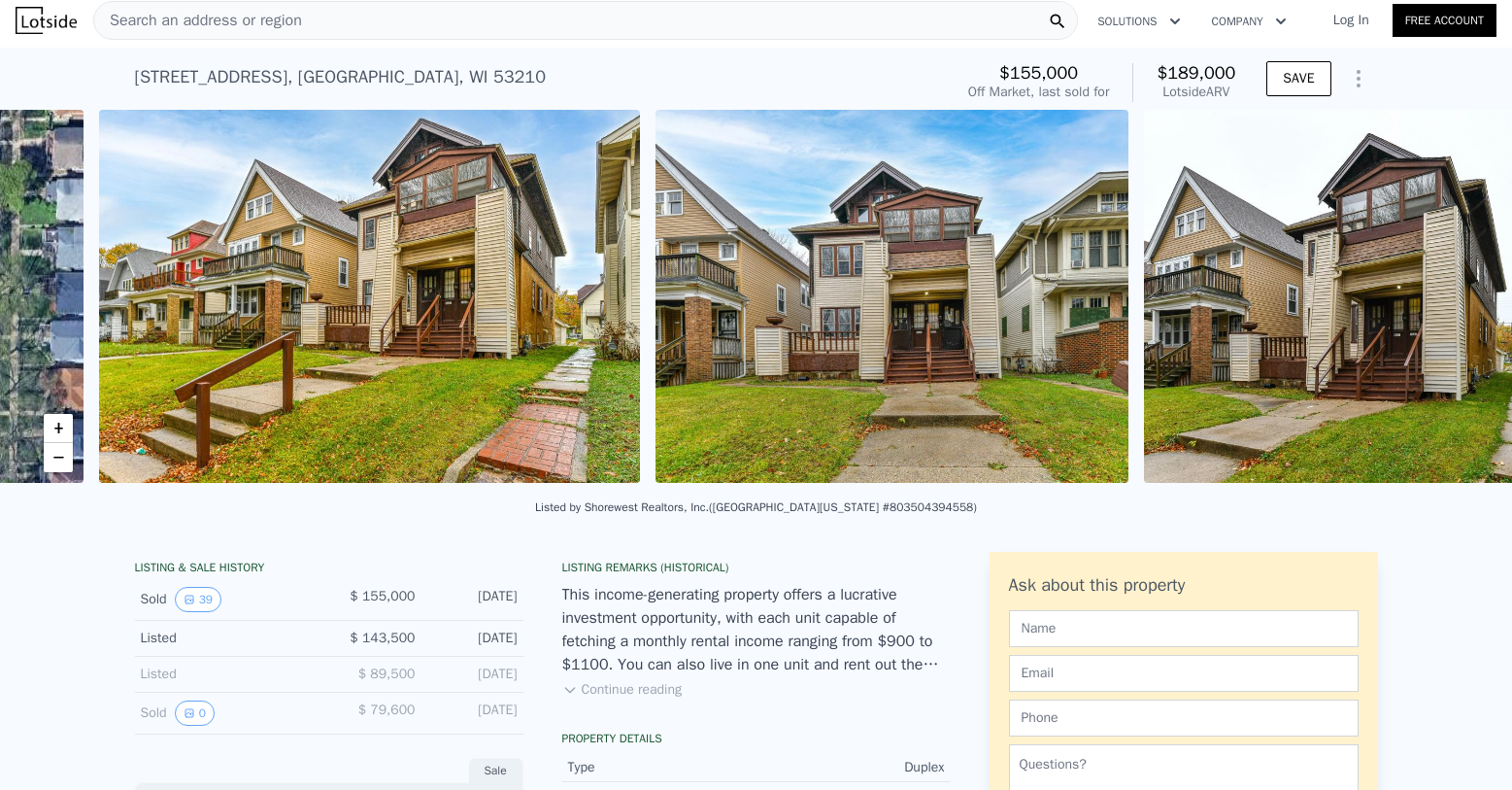 scroll, scrollTop: 0, scrollLeft: 889, axis: horizontal 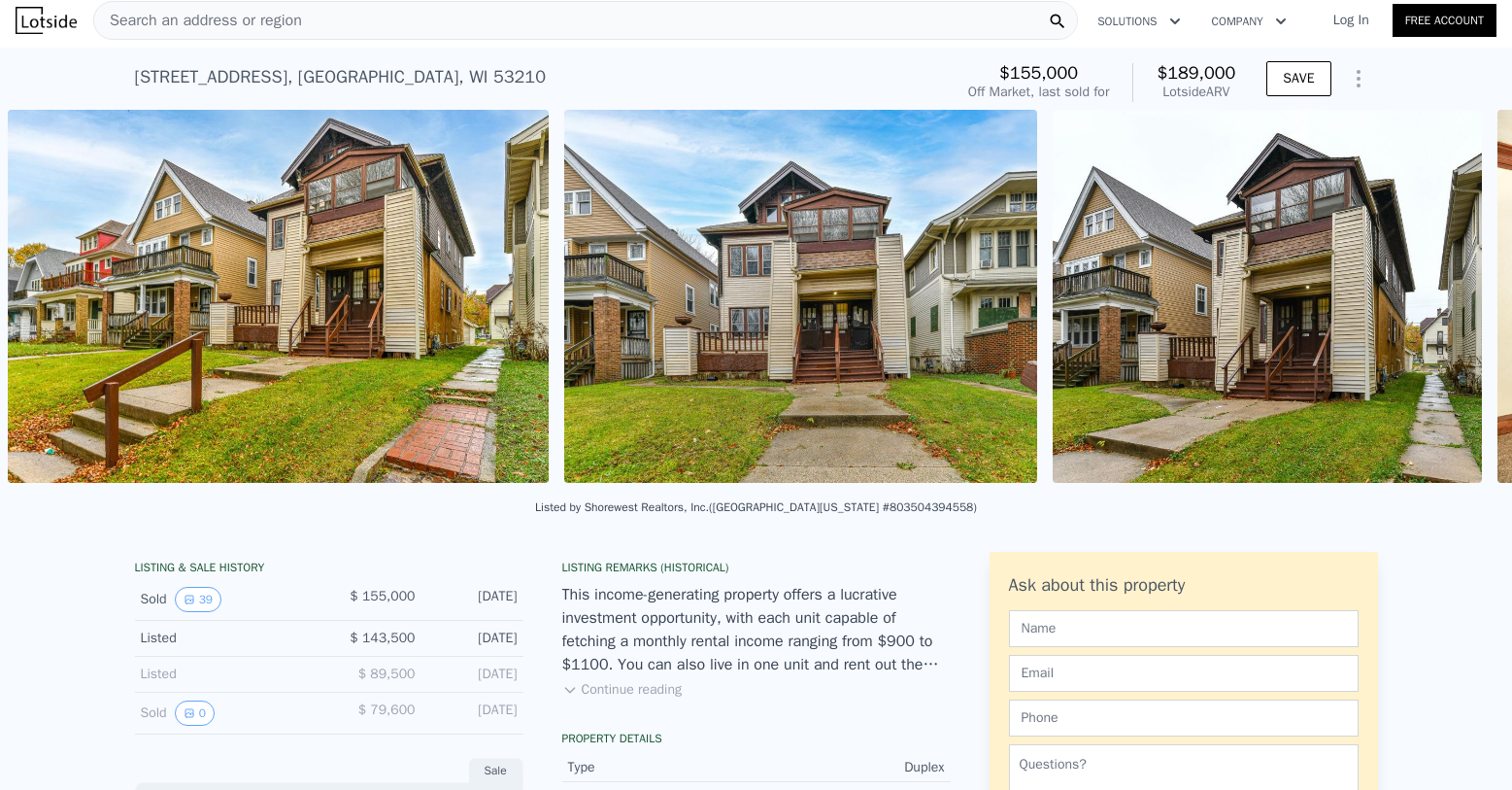 click at bounding box center (1267, 296) 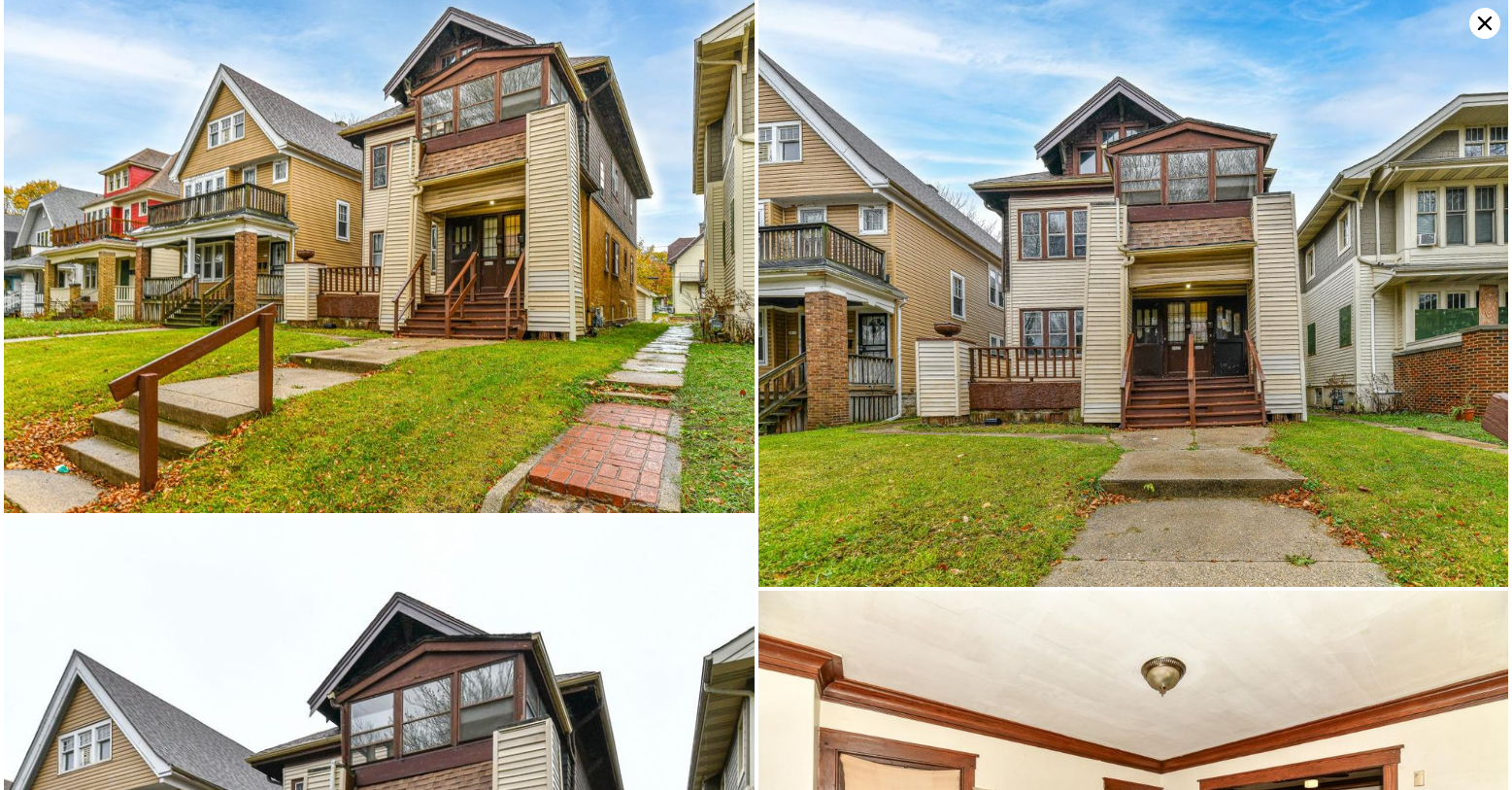 scroll, scrollTop: 0, scrollLeft: 0, axis: both 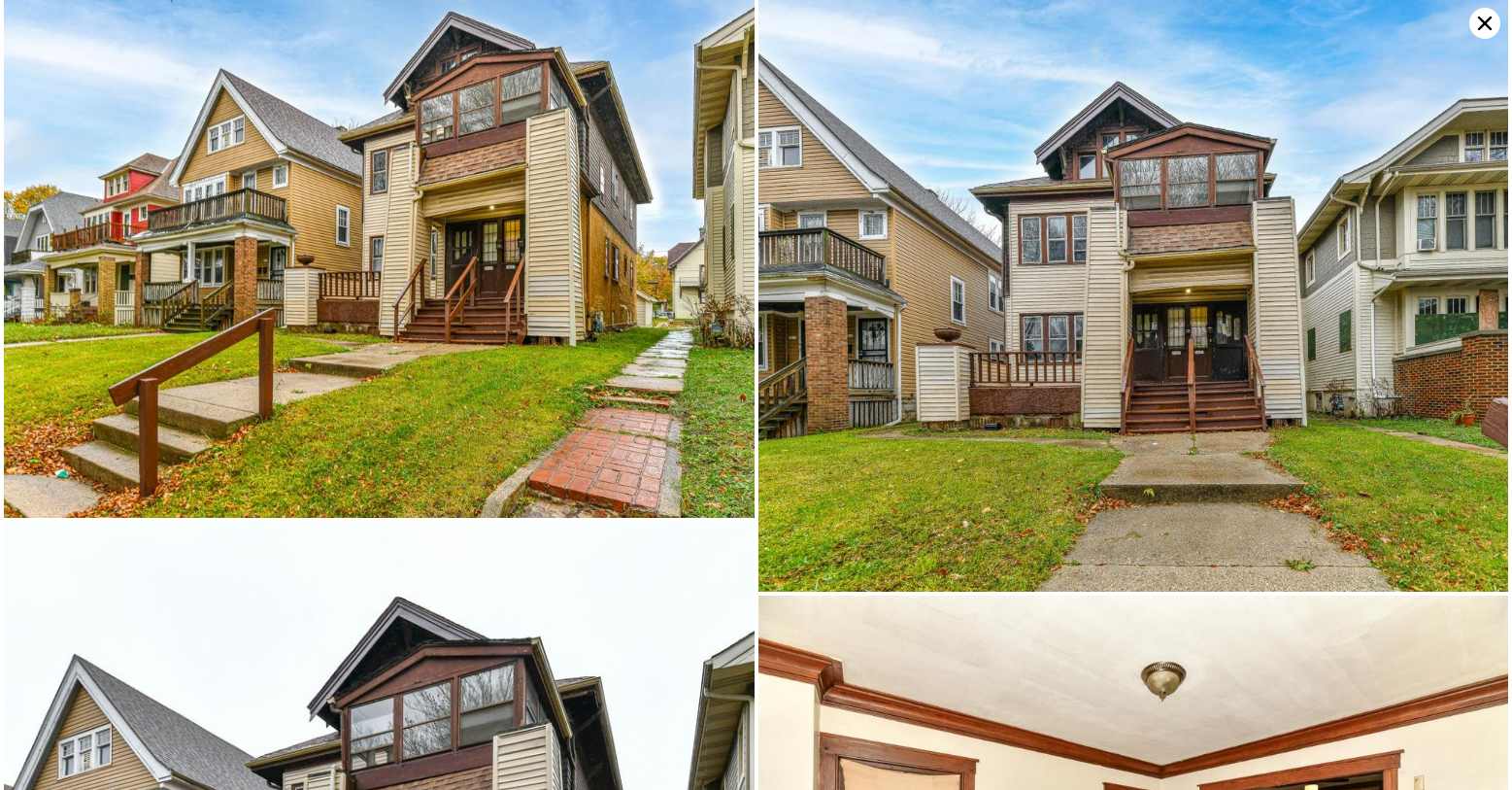 type on "2271" 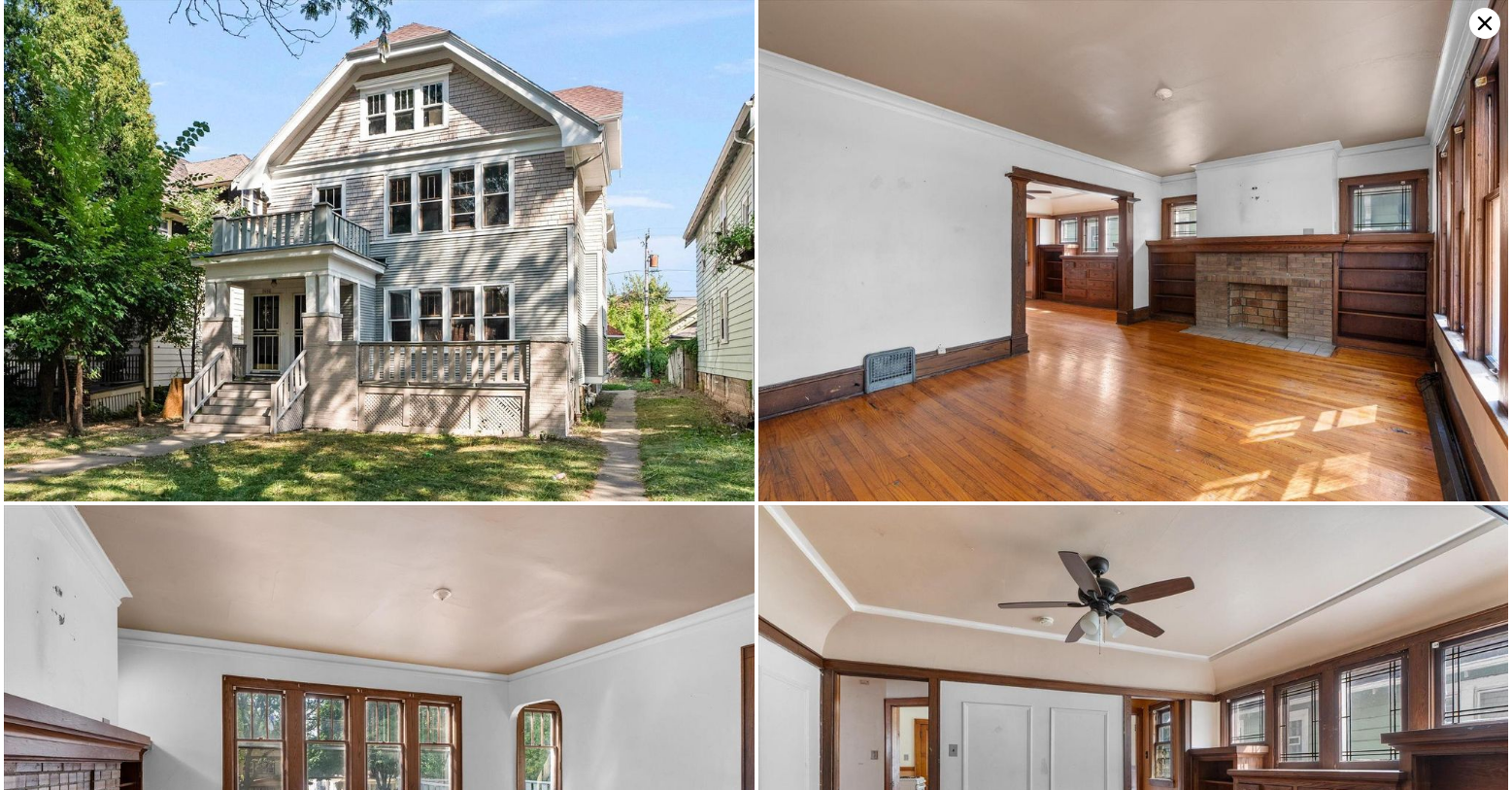 type on "1770" 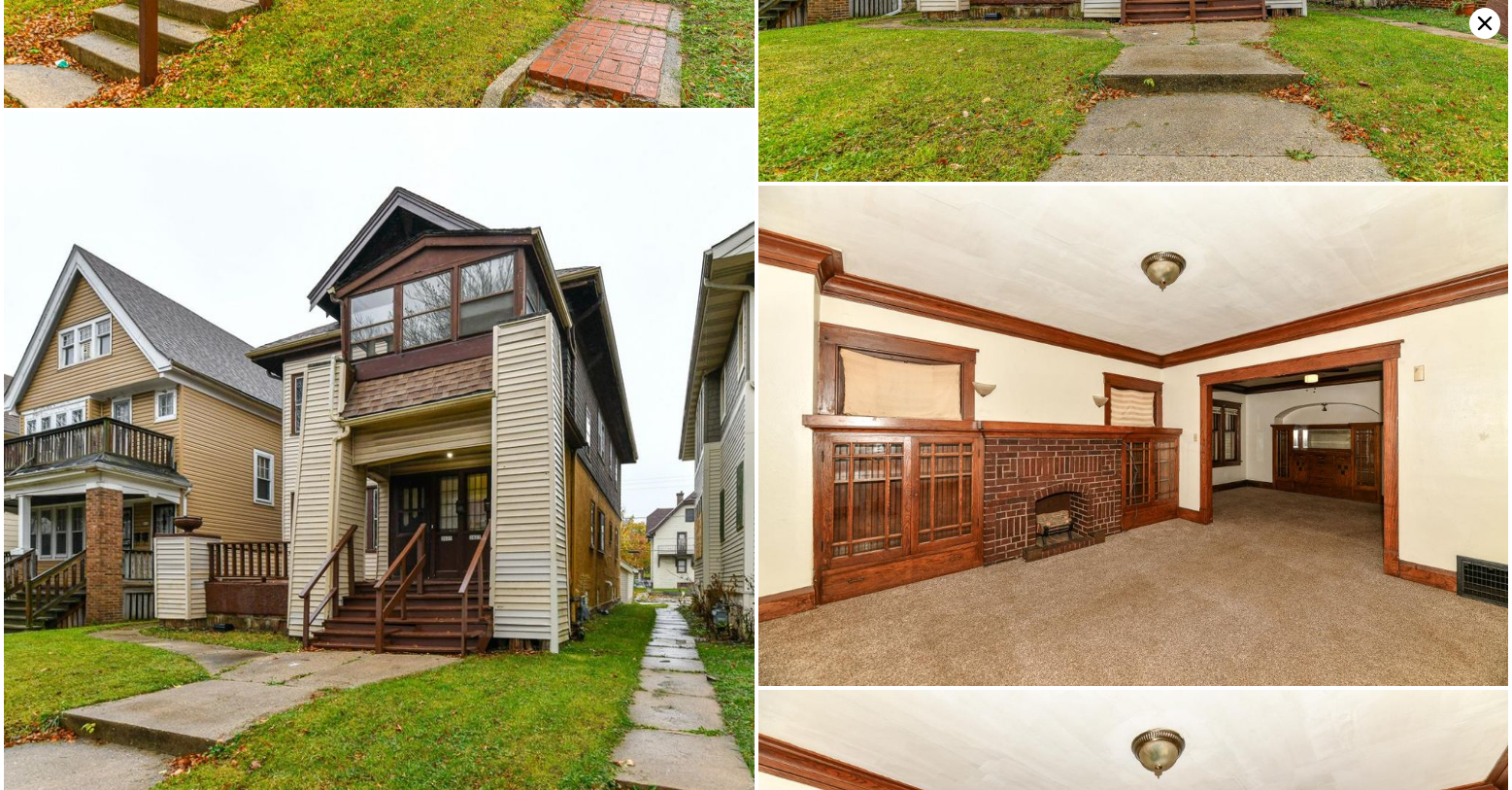 scroll, scrollTop: 516, scrollLeft: 0, axis: vertical 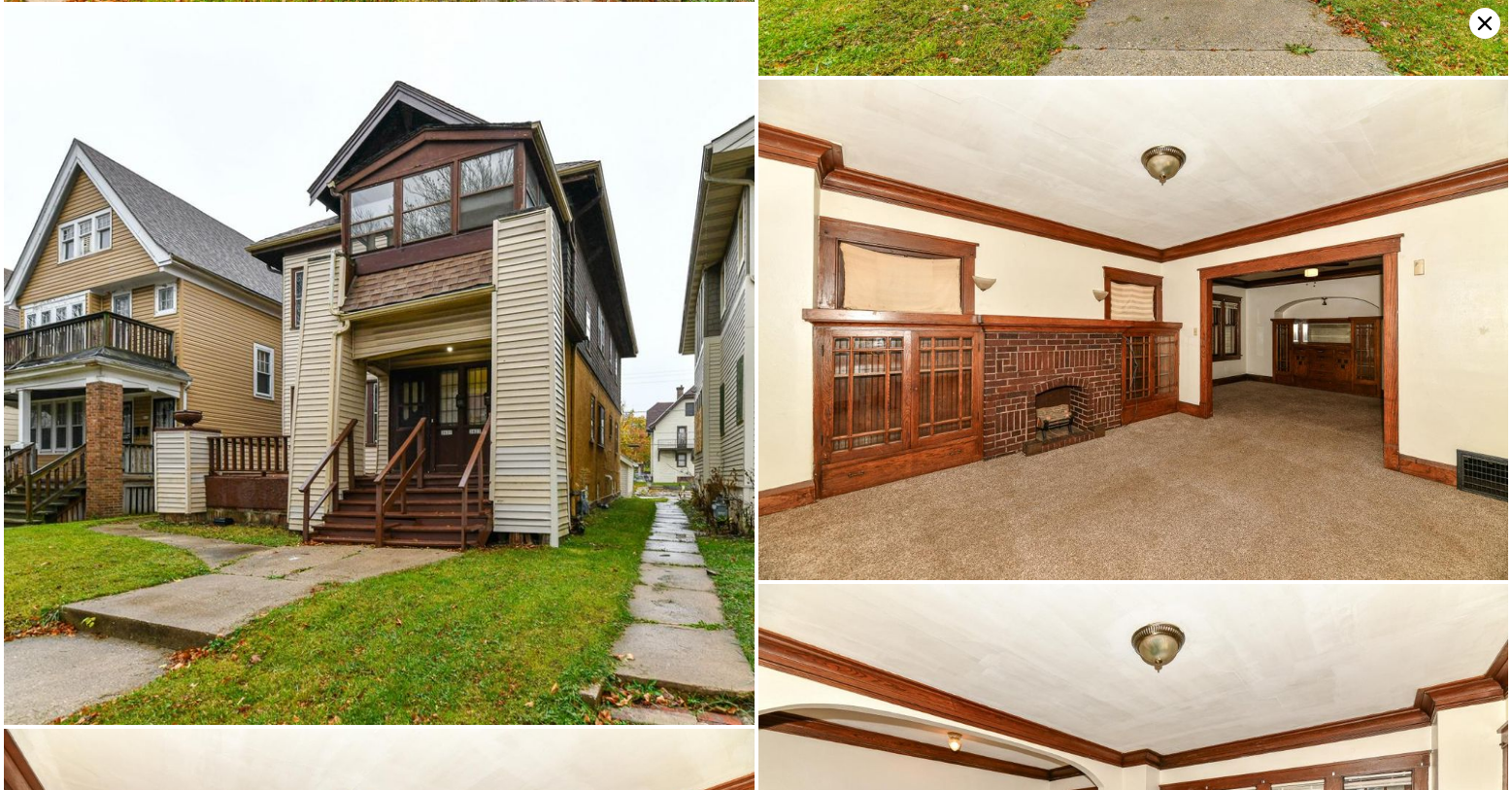 click 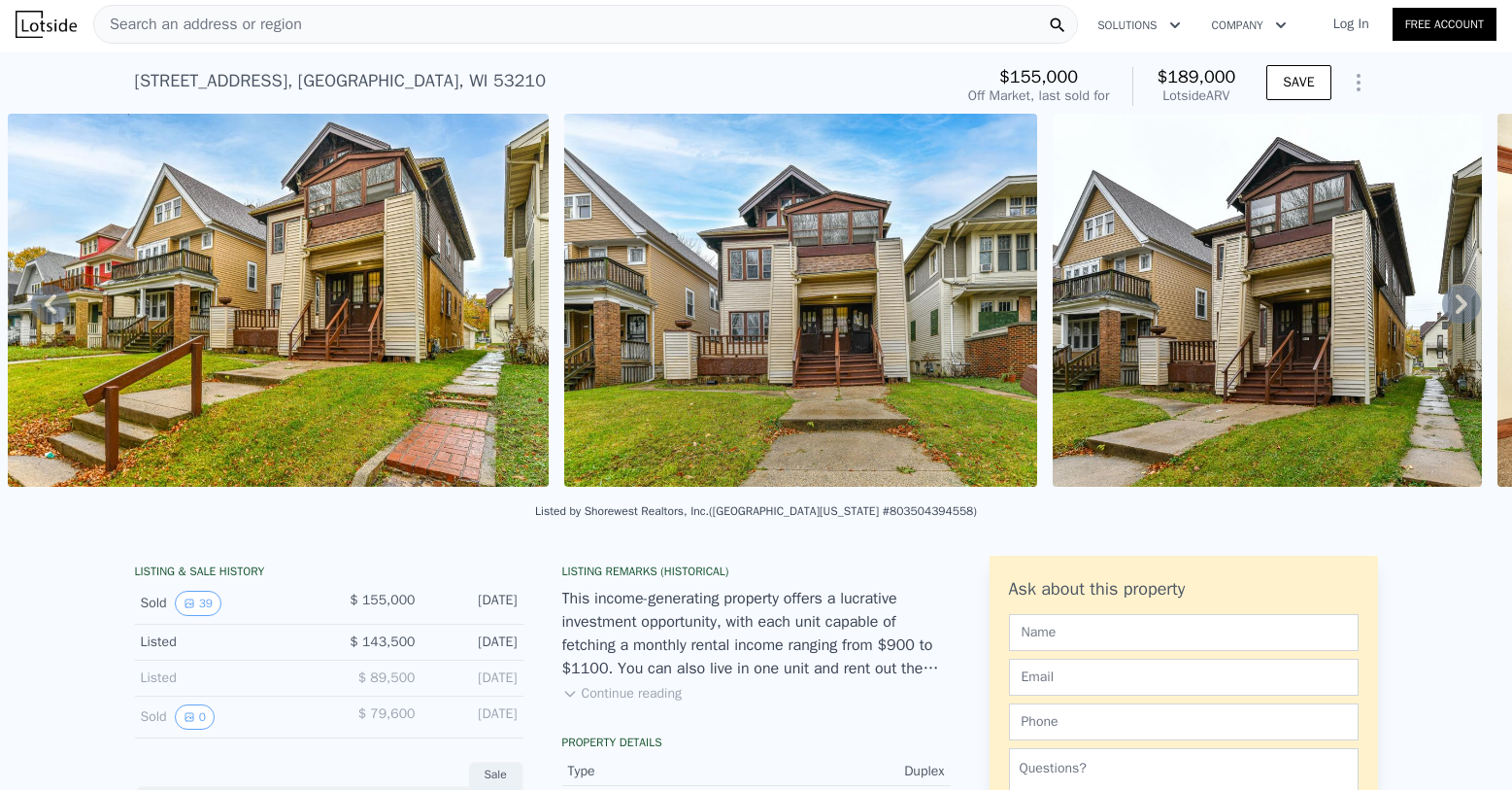 scroll, scrollTop: 0, scrollLeft: 0, axis: both 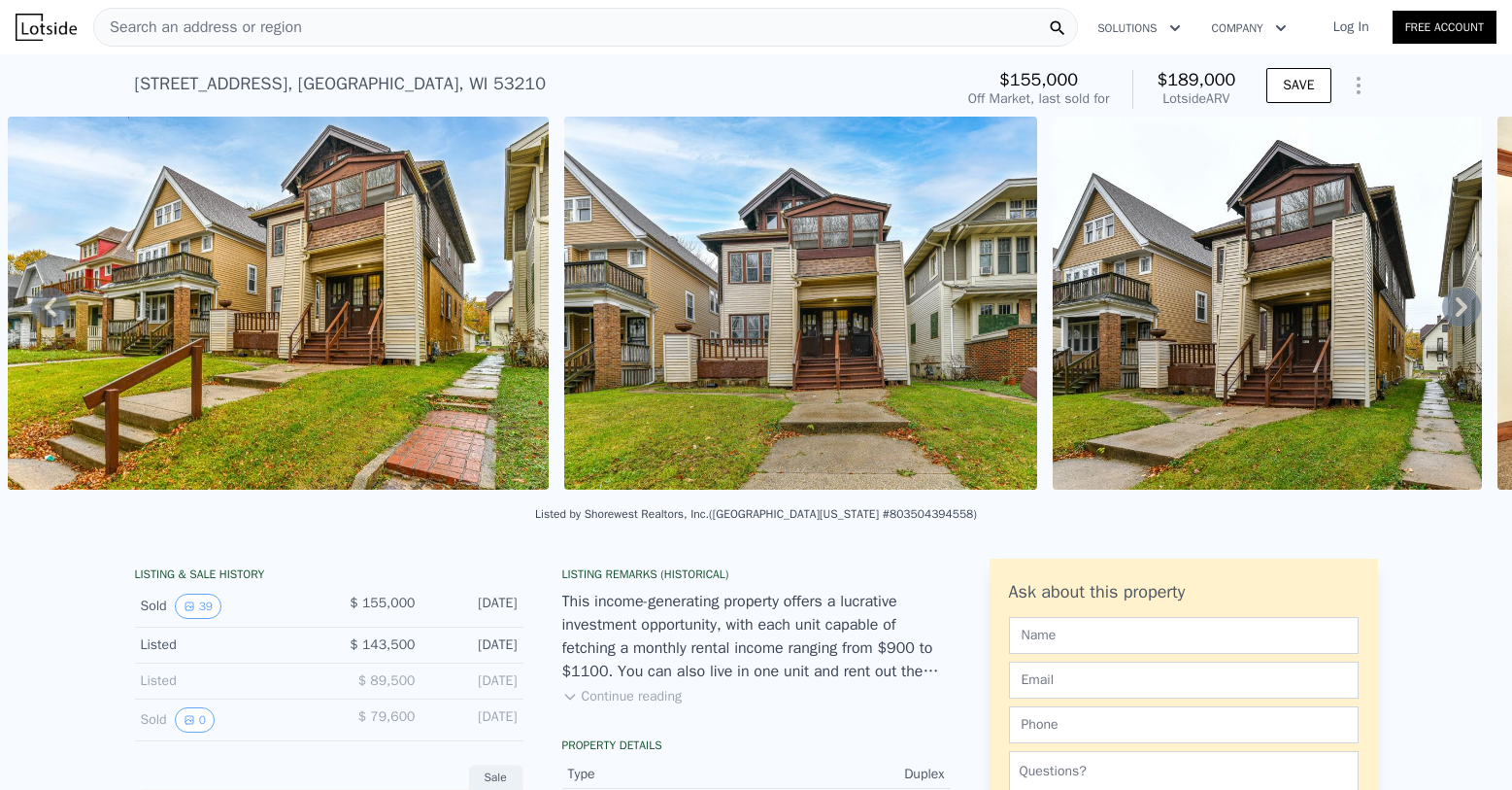 click on "Search an address or region" at bounding box center (586, 27) 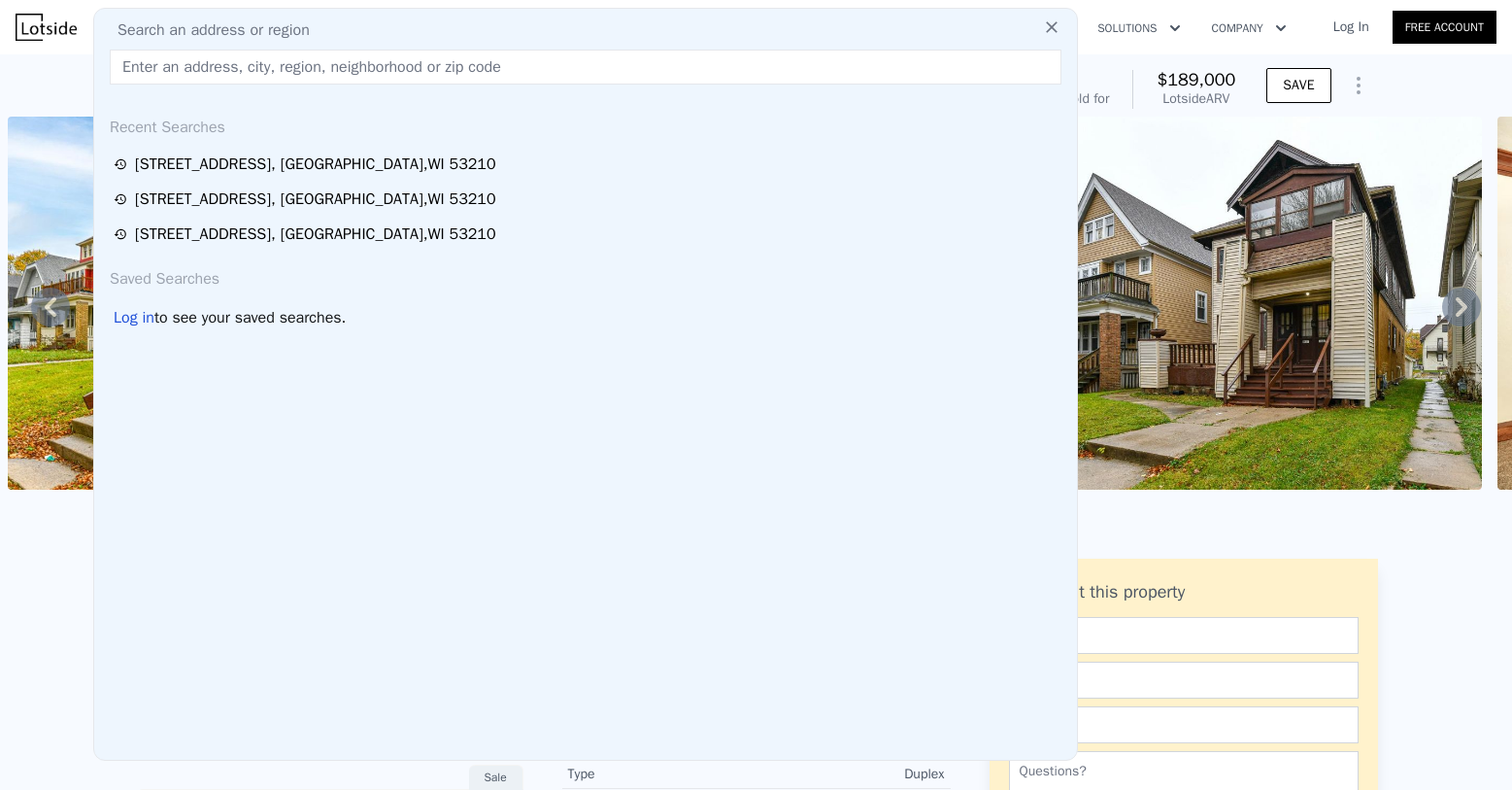 click on "Search an address or region" at bounding box center [586, 30] 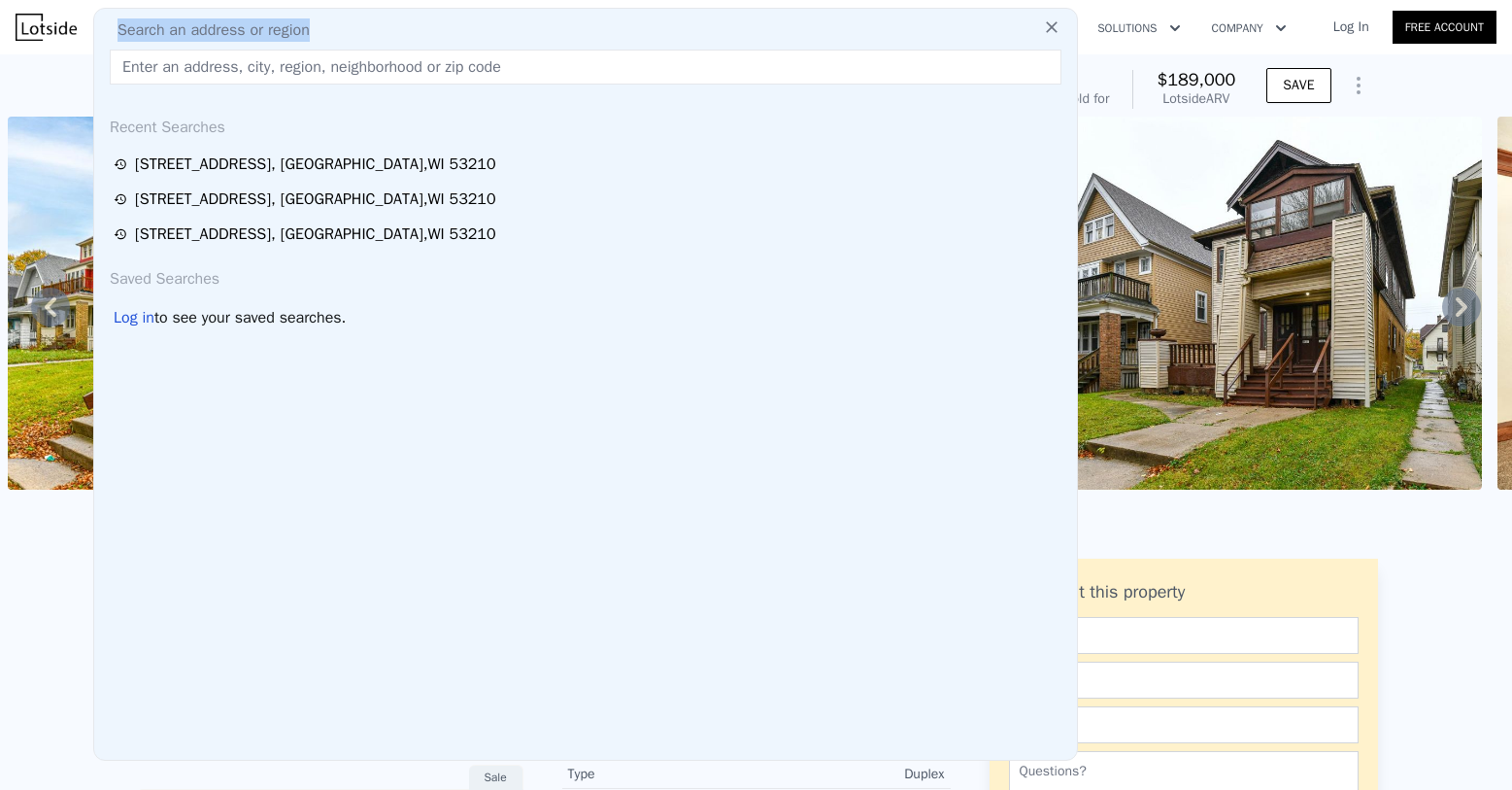 click on "Search an address or region" at bounding box center [586, 30] 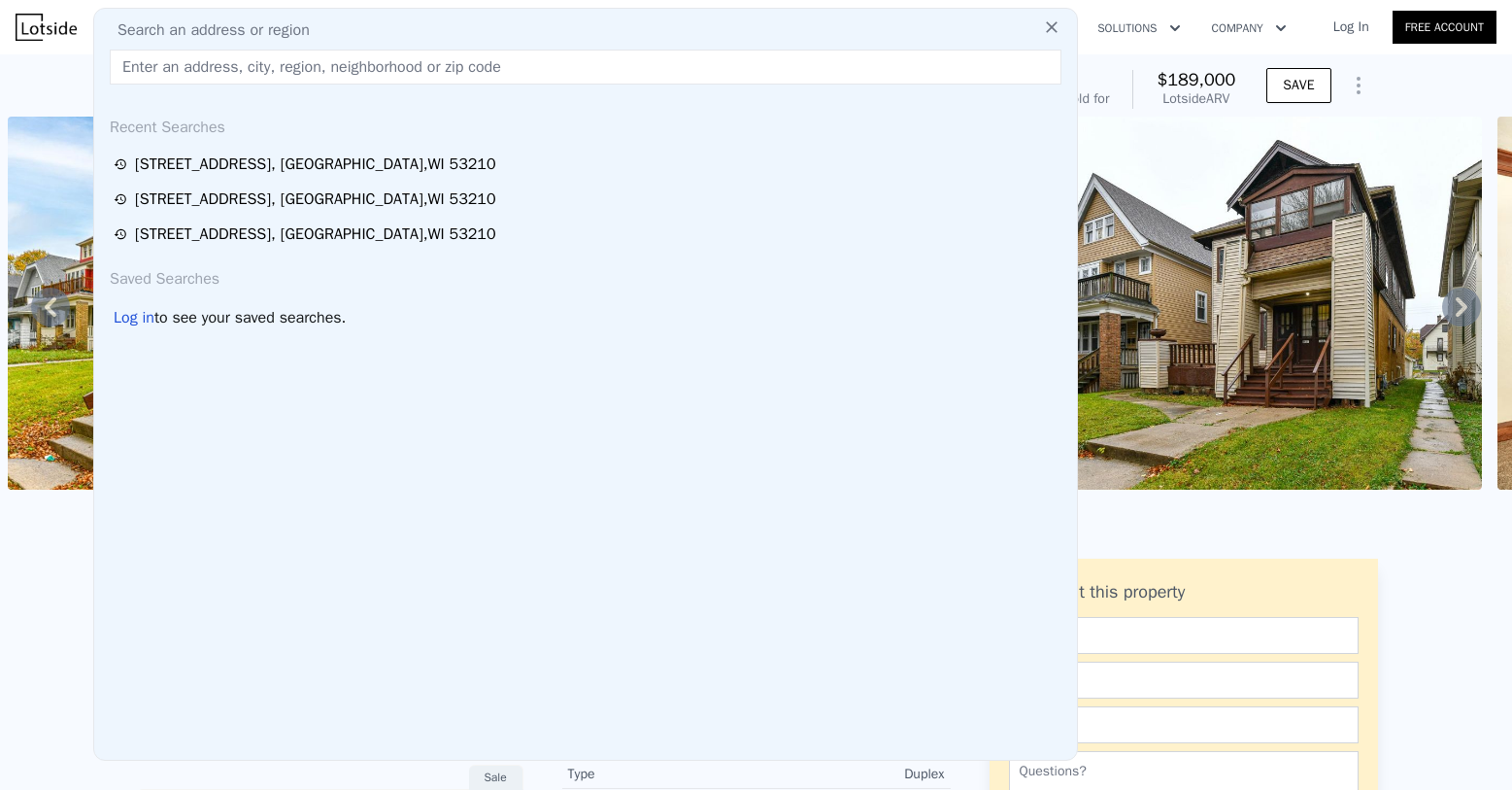 click at bounding box center (586, 67) 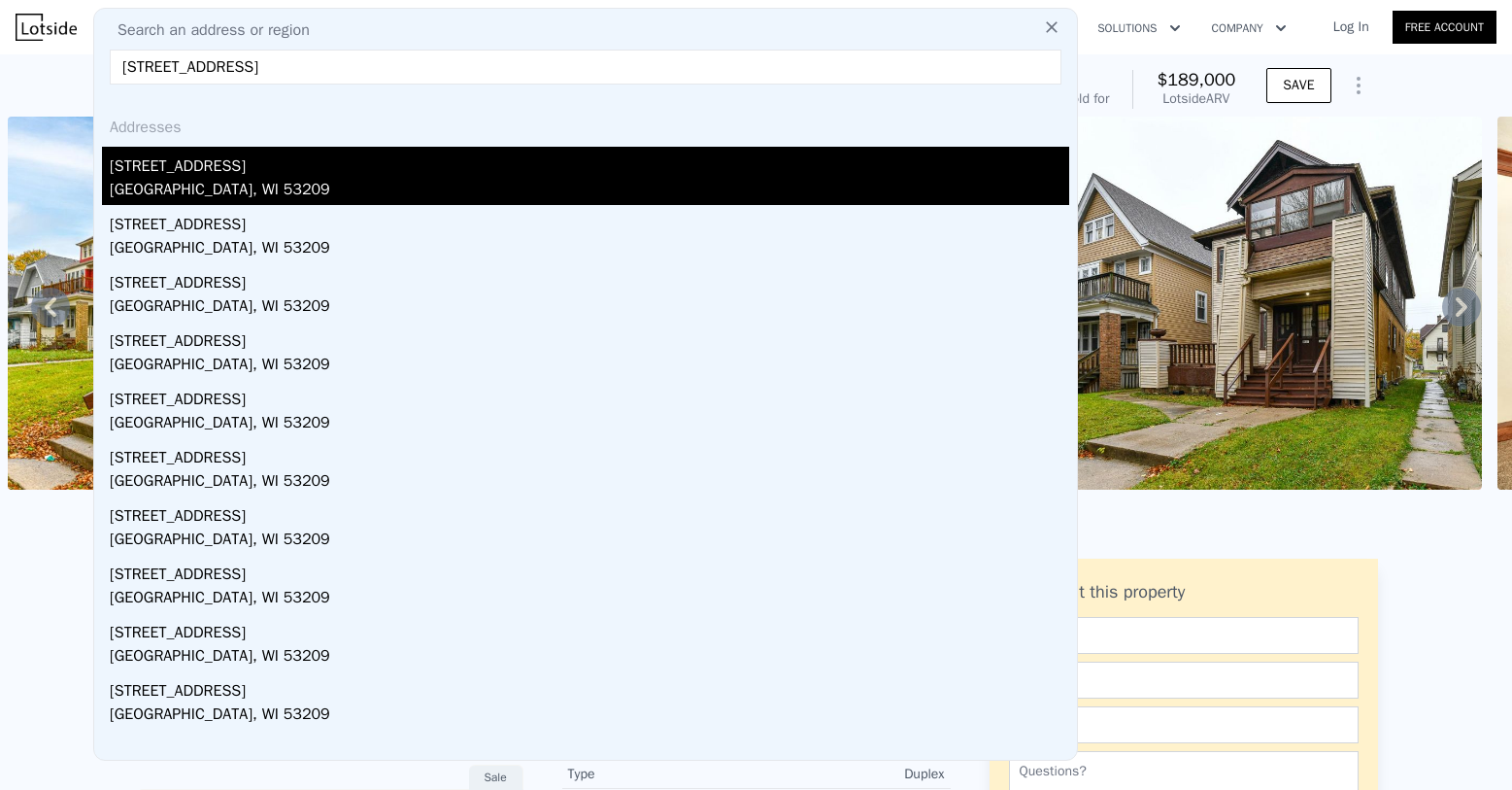 type on "[STREET_ADDRESS]" 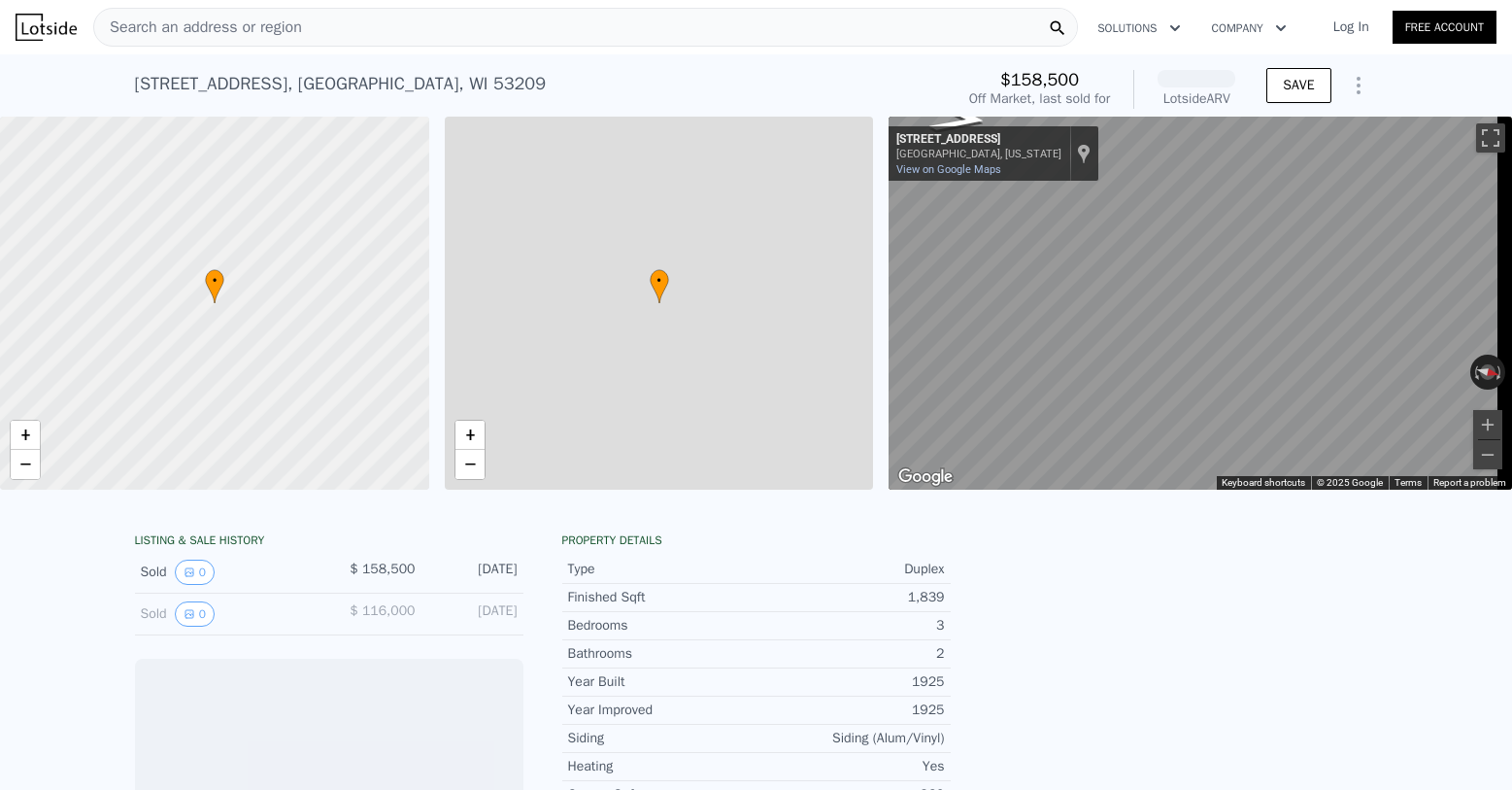 scroll, scrollTop: 0, scrollLeft: 8, axis: horizontal 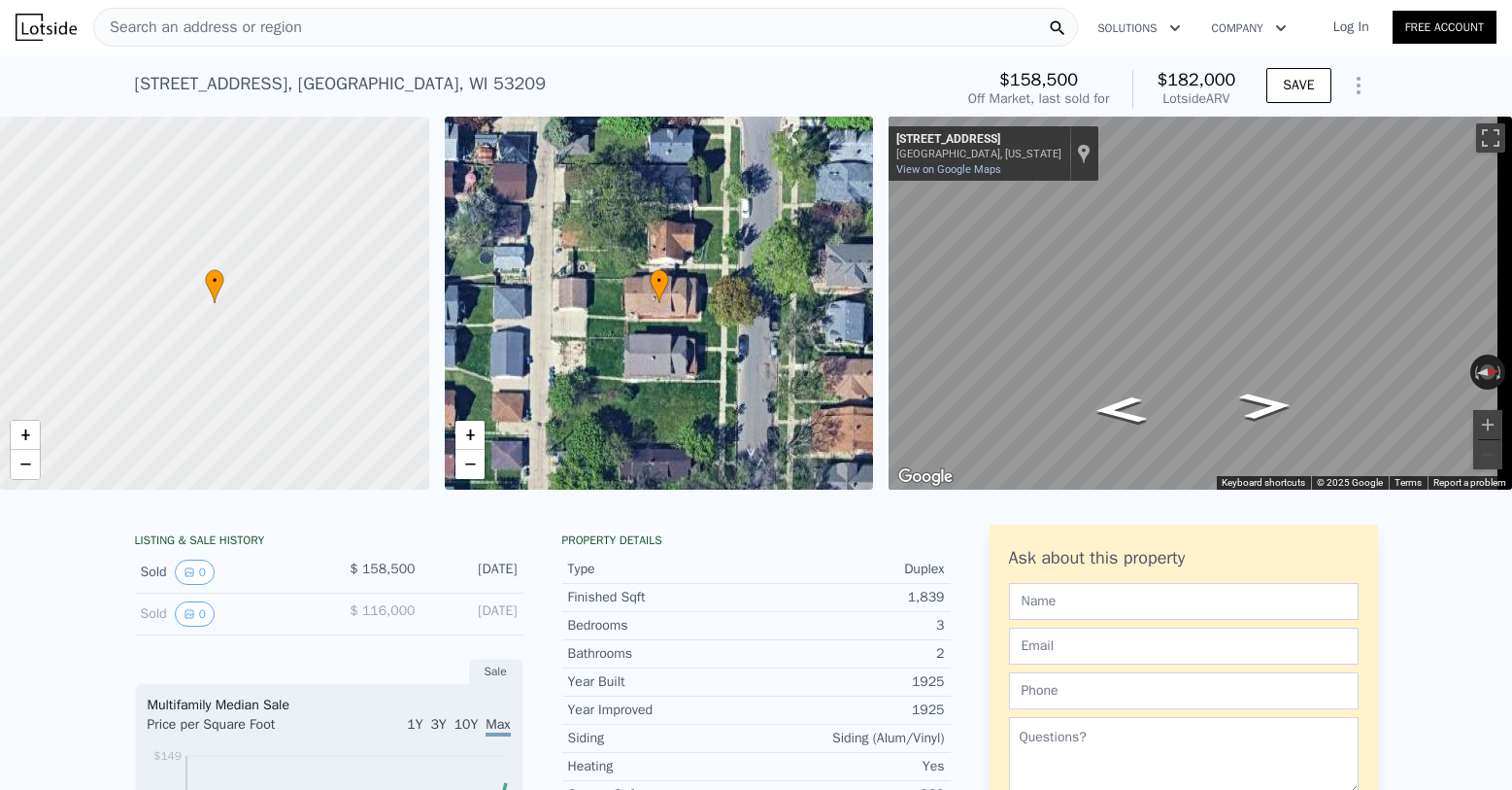 click on "Search an address or region" at bounding box center [198, 27] 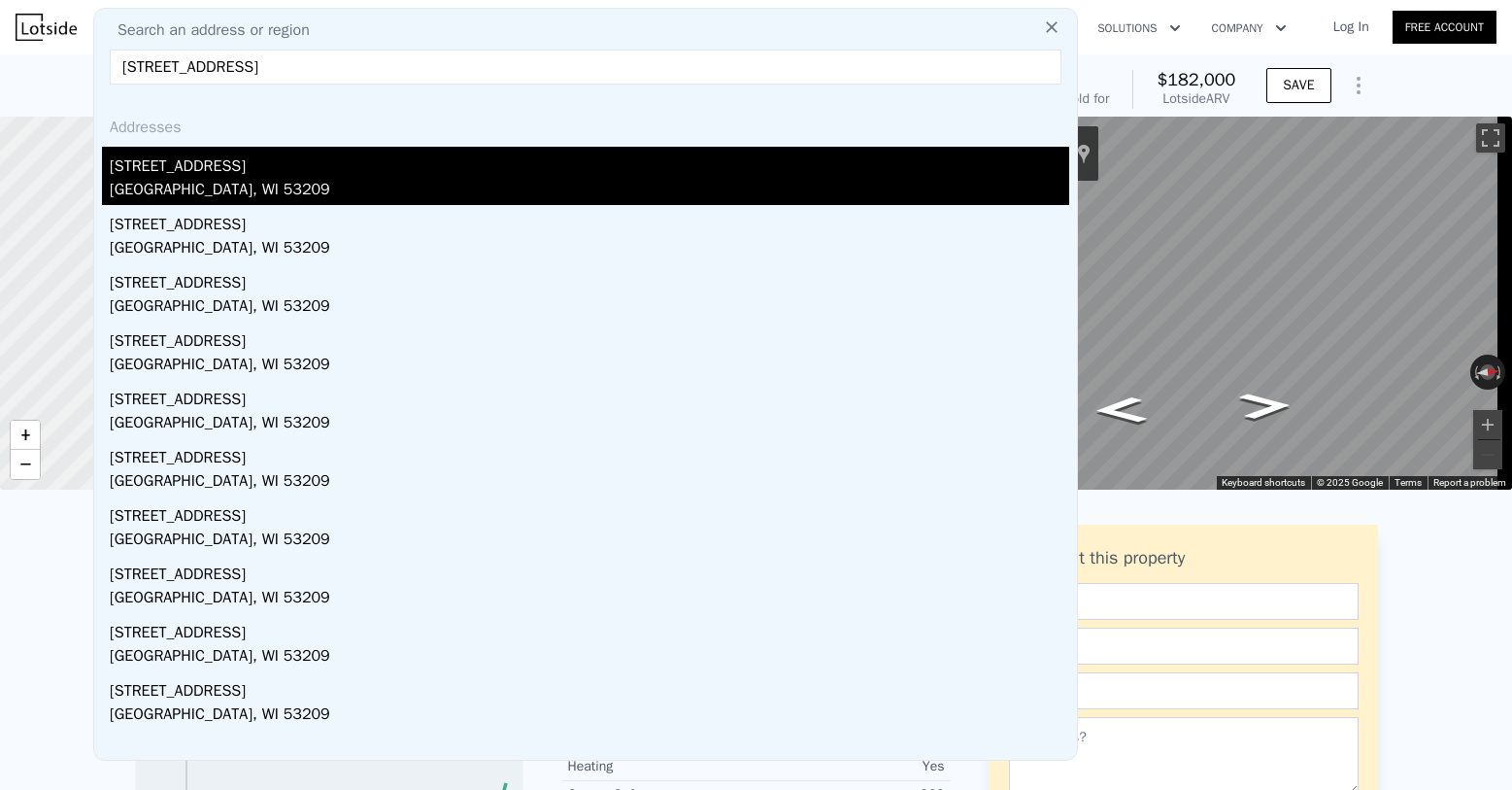 type on "[STREET_ADDRESS]" 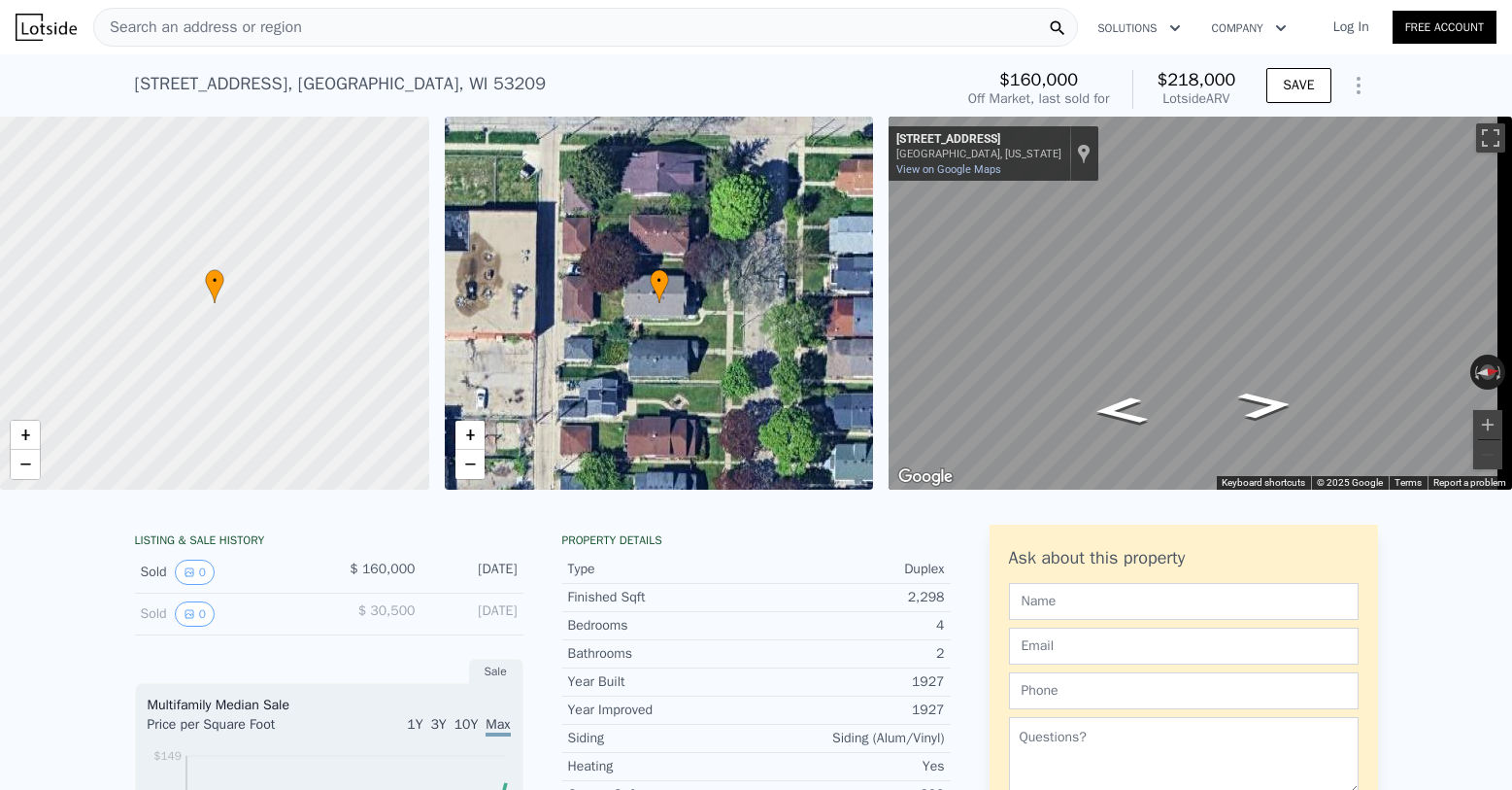 click on "Search an address or region" at bounding box center [586, 27] 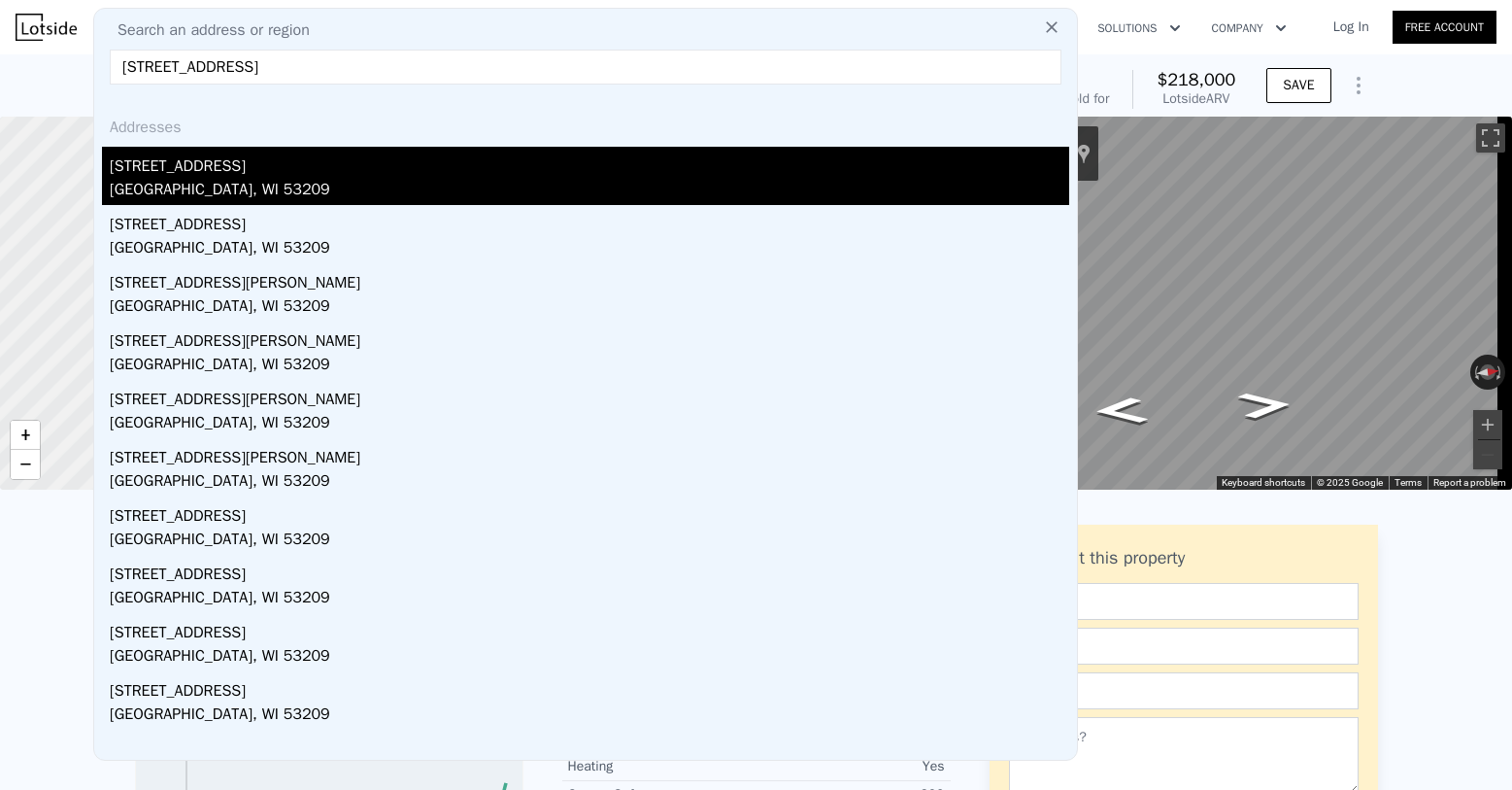 type on "[STREET_ADDRESS]" 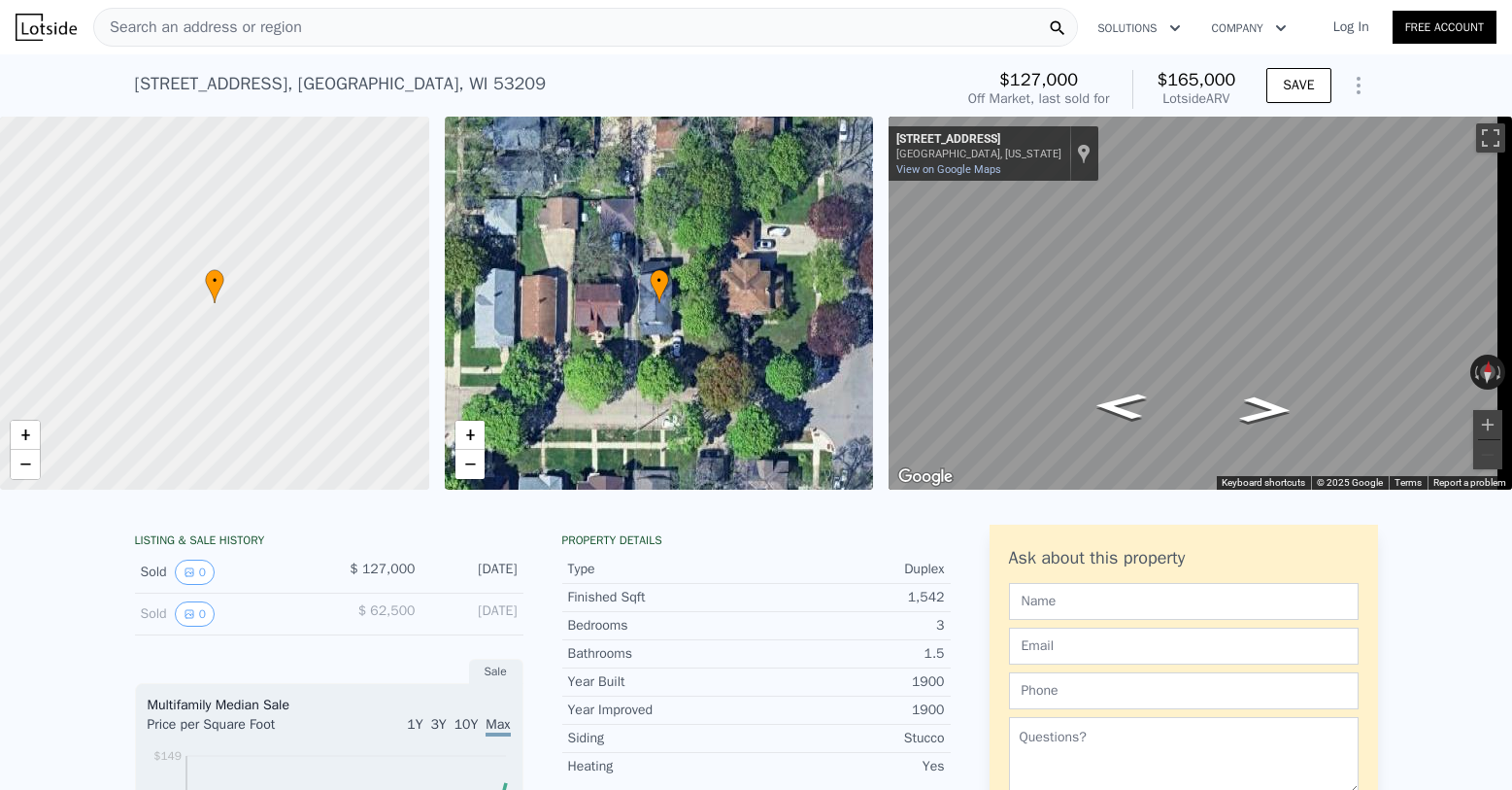 click on "Search an address or region" at bounding box center [586, 27] 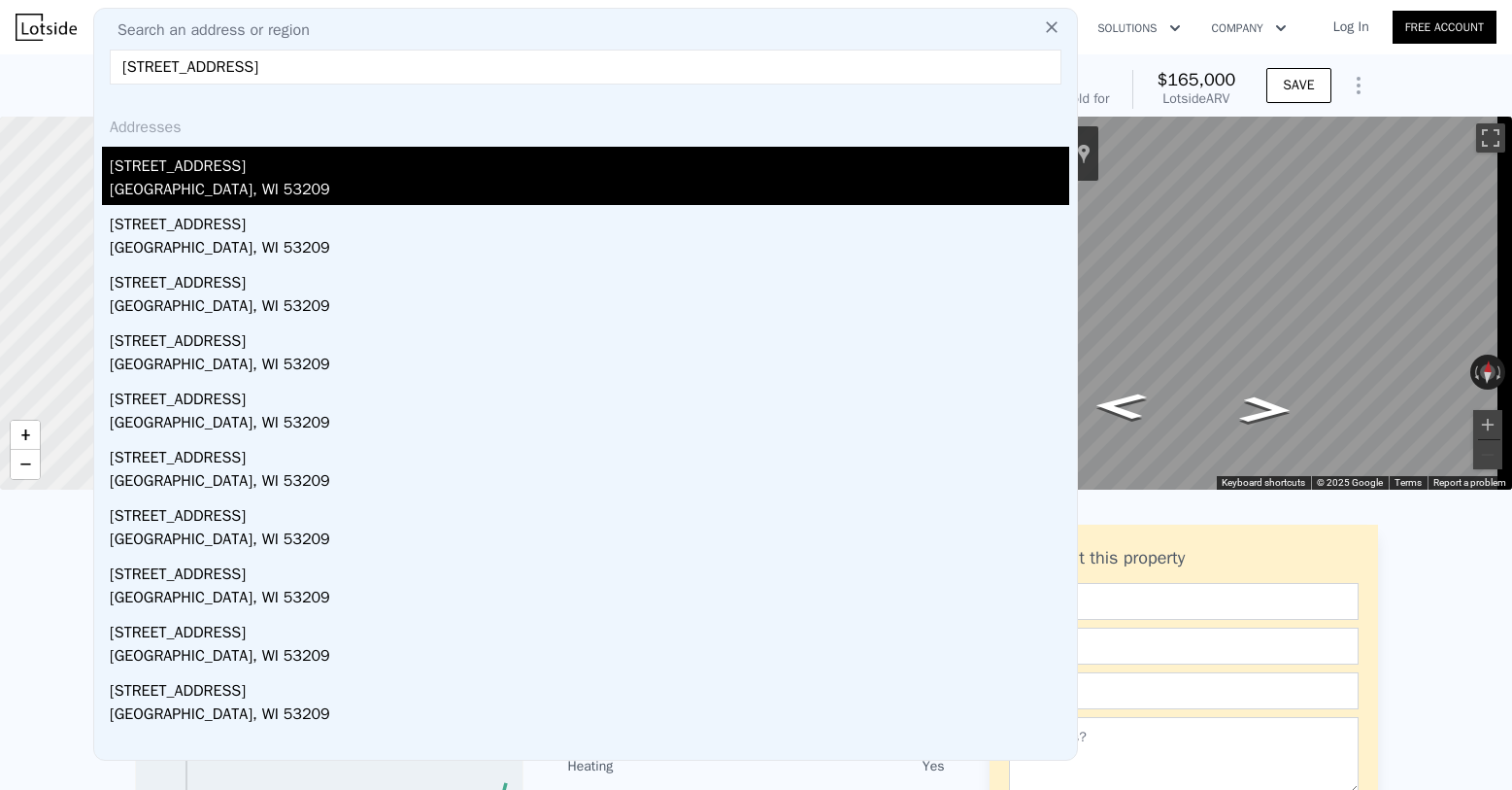 type on "[STREET_ADDRESS]" 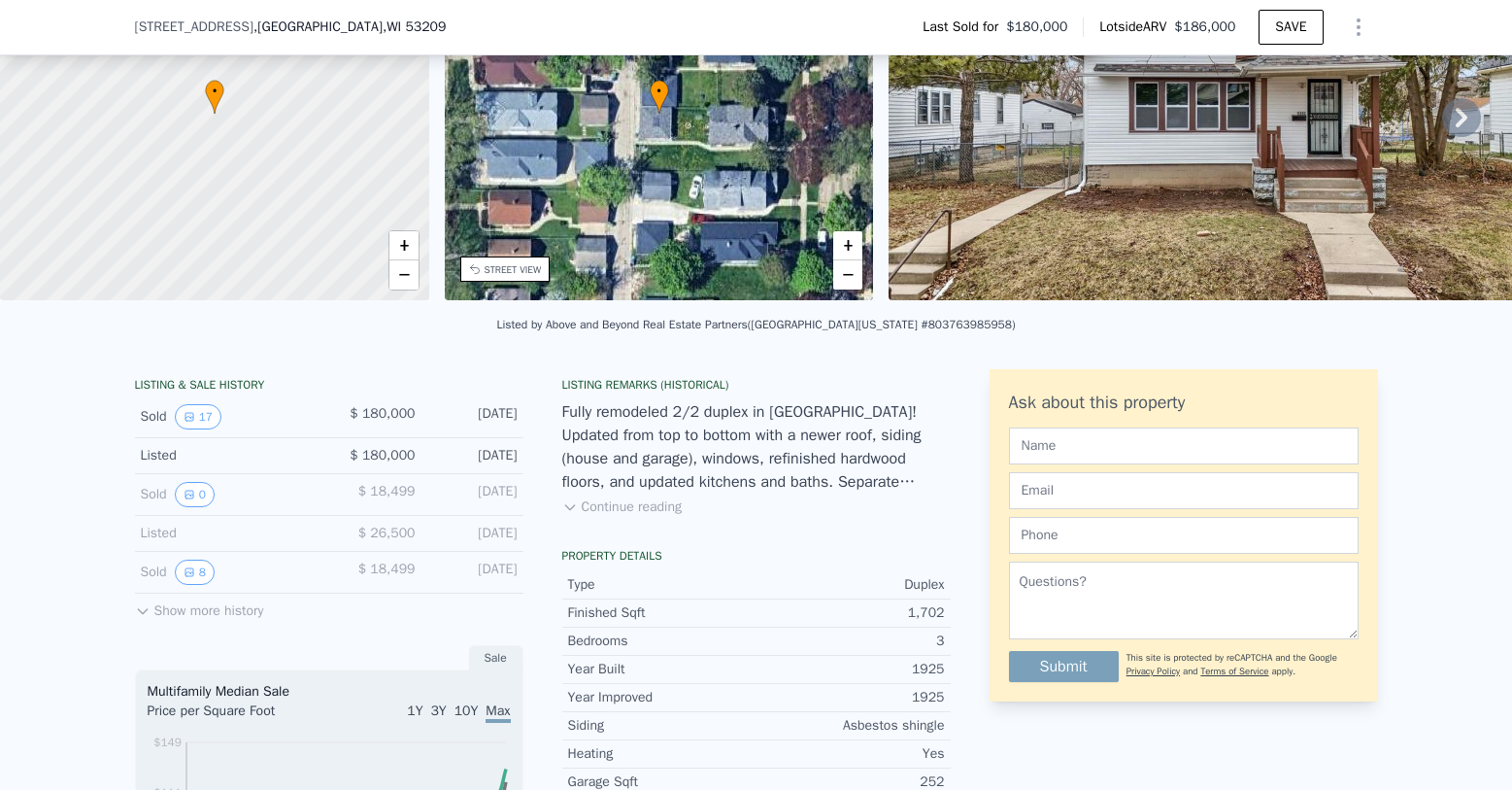 scroll, scrollTop: 7, scrollLeft: 0, axis: vertical 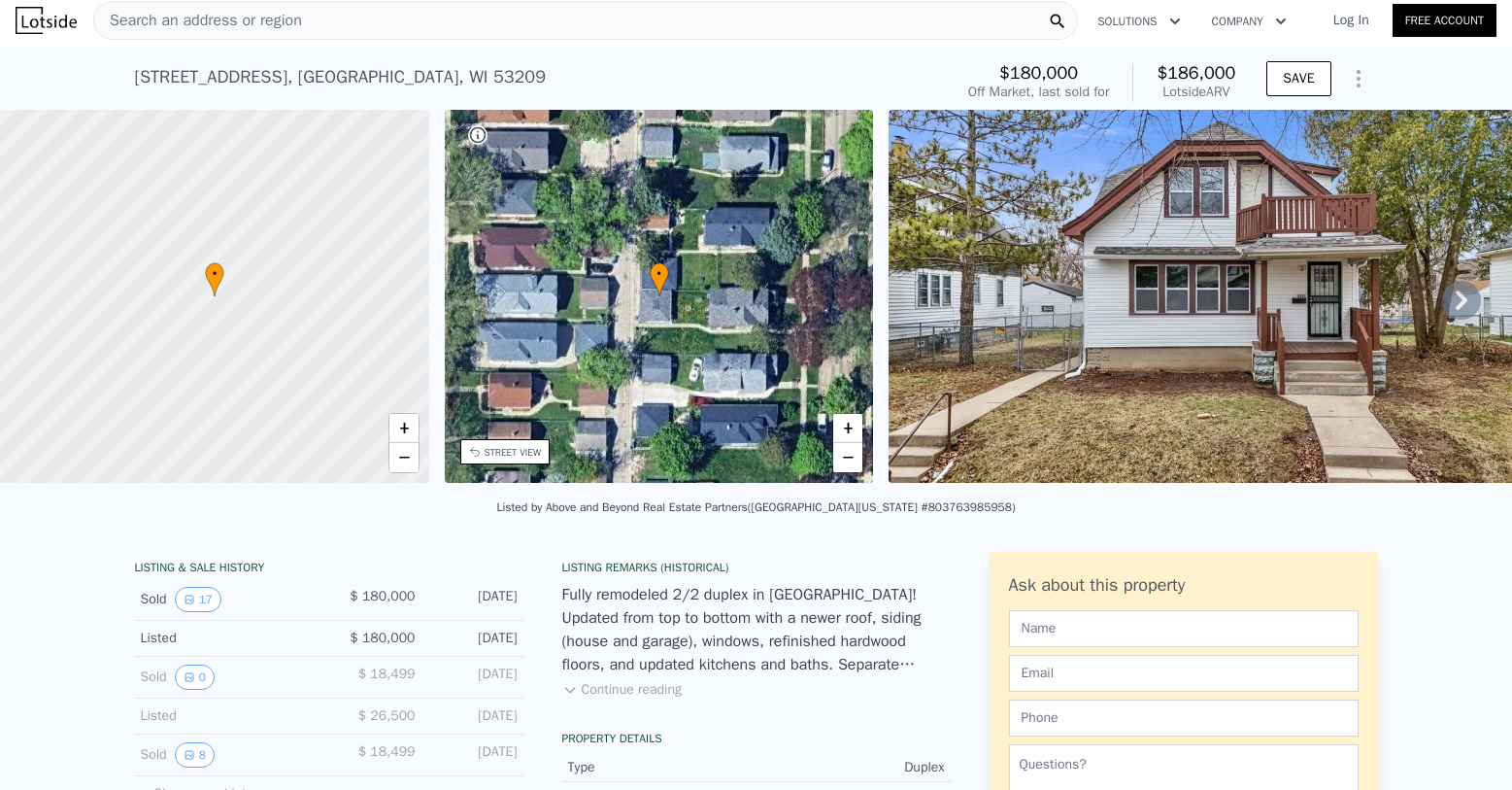 click 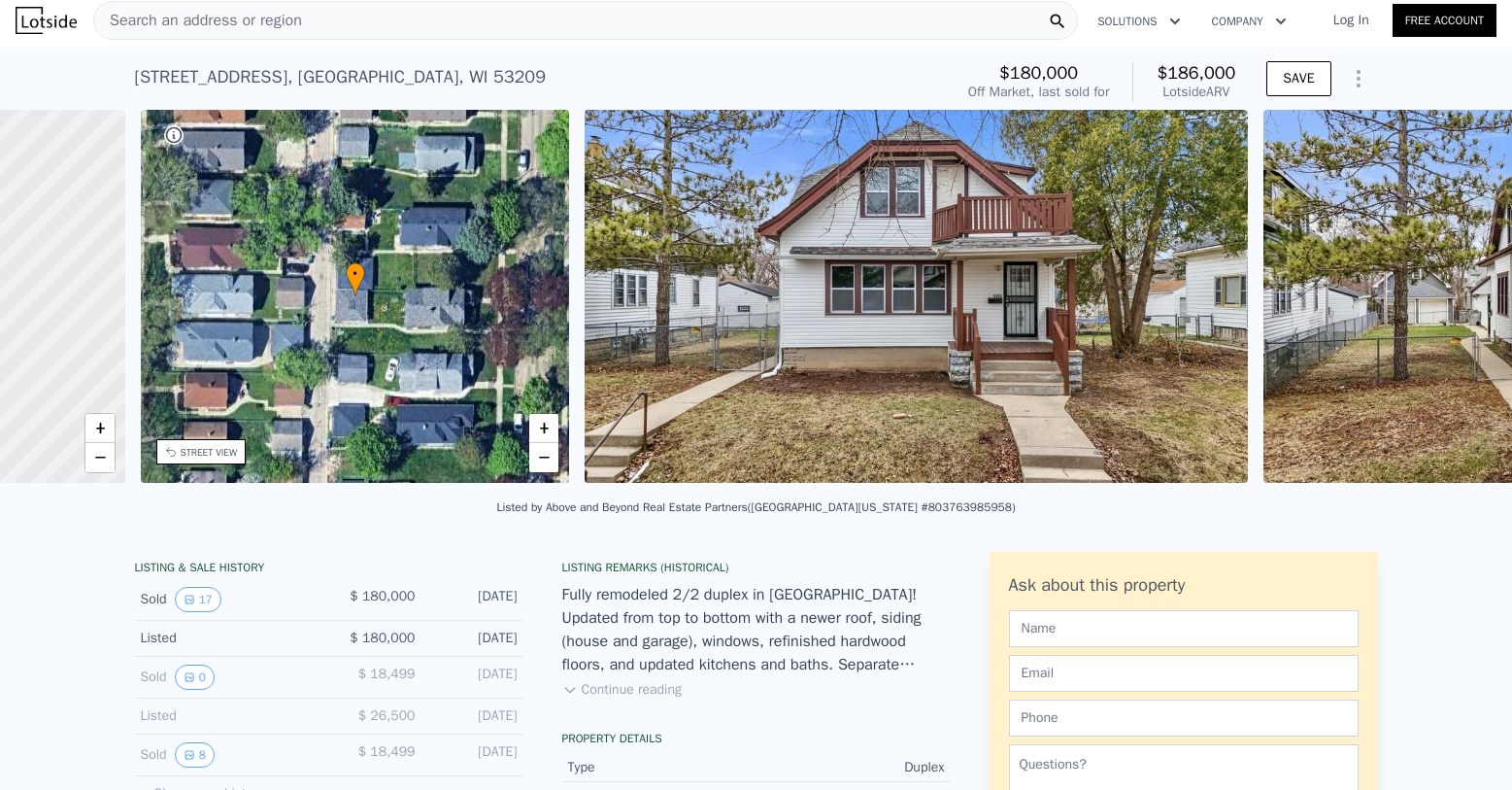 click at bounding box center (1595, 296) 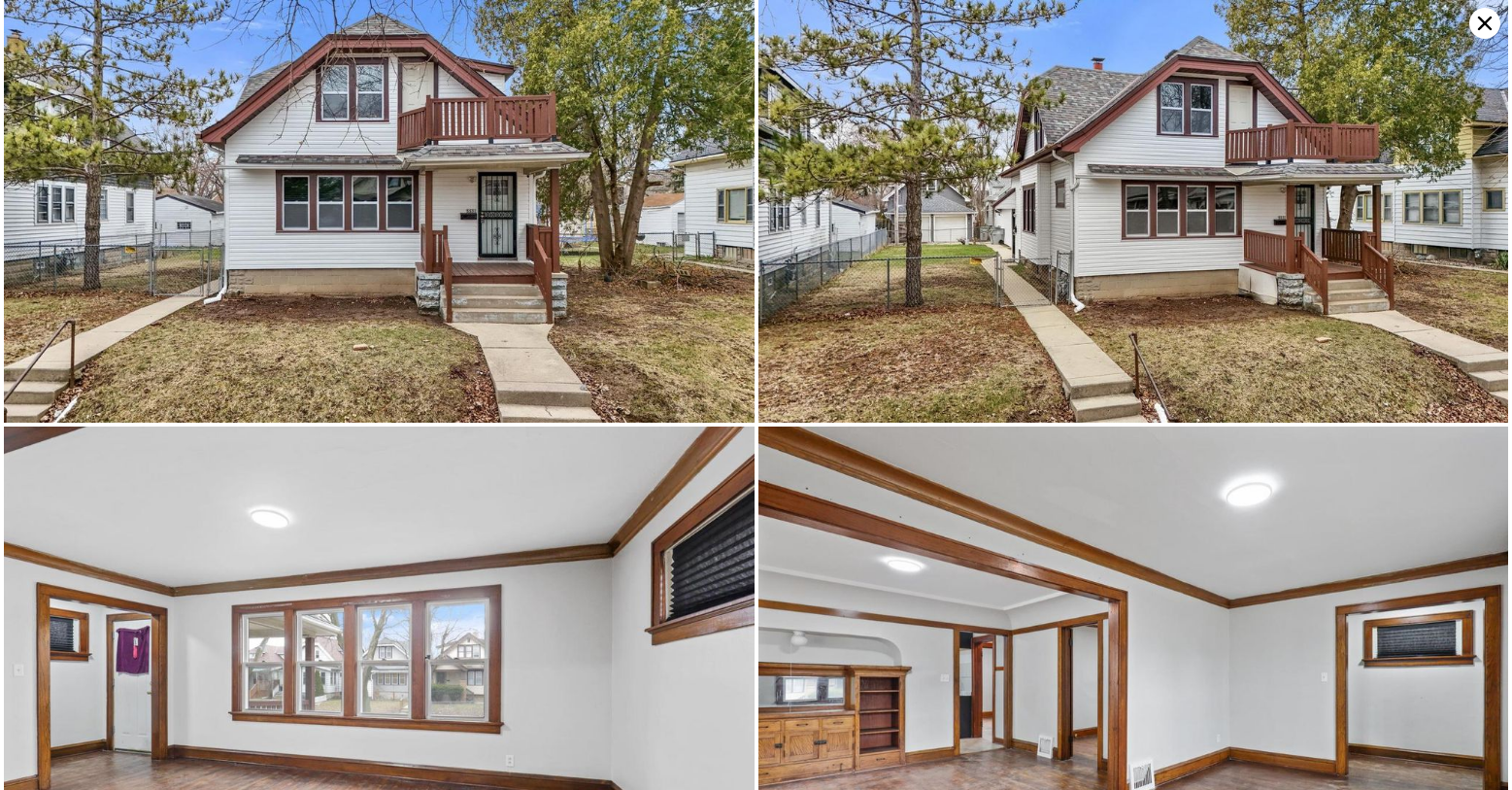 click at bounding box center (1133, 211) 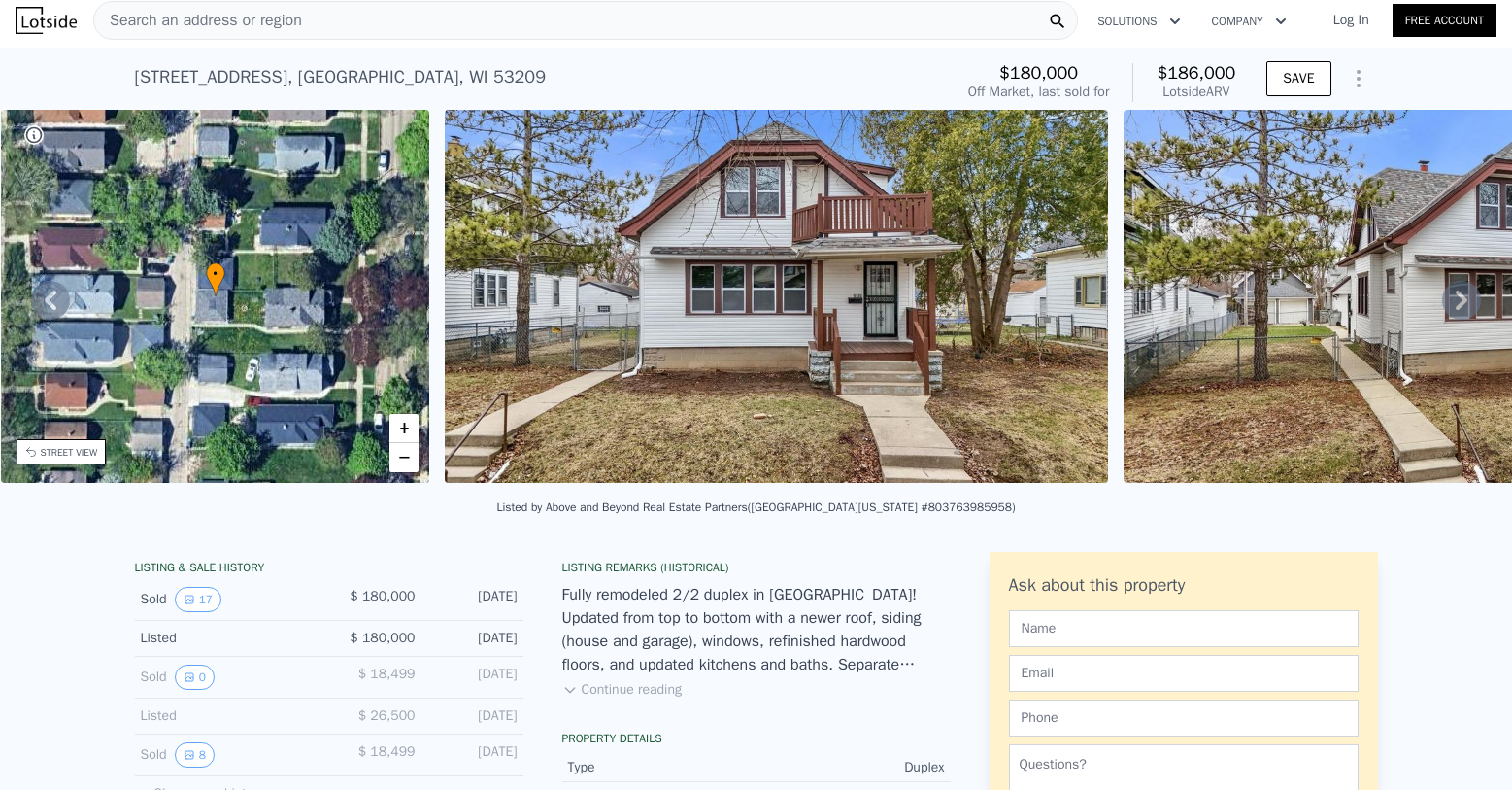 click on "Search an address or region" at bounding box center [198, 20] 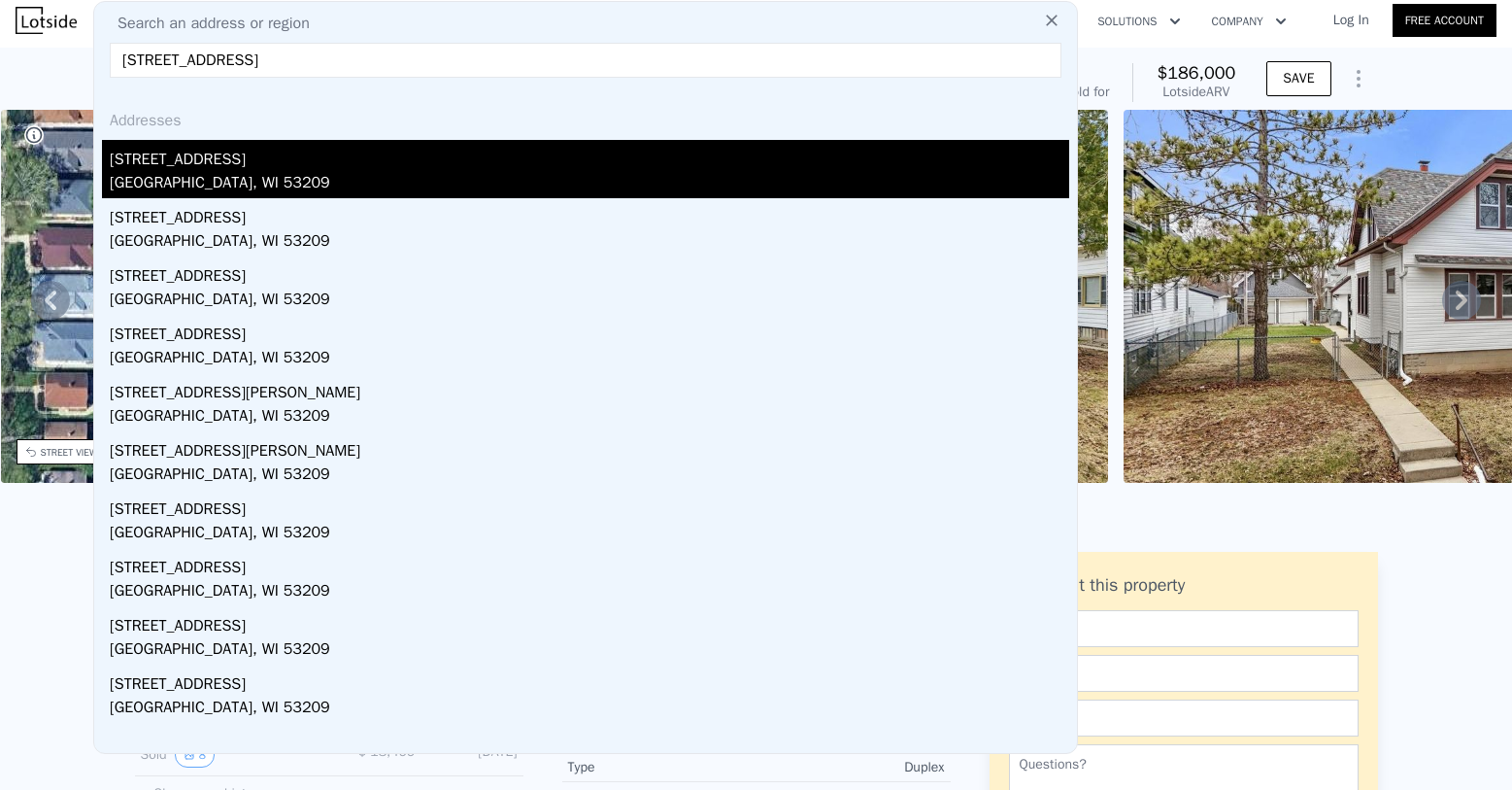 type on "[STREET_ADDRESS]" 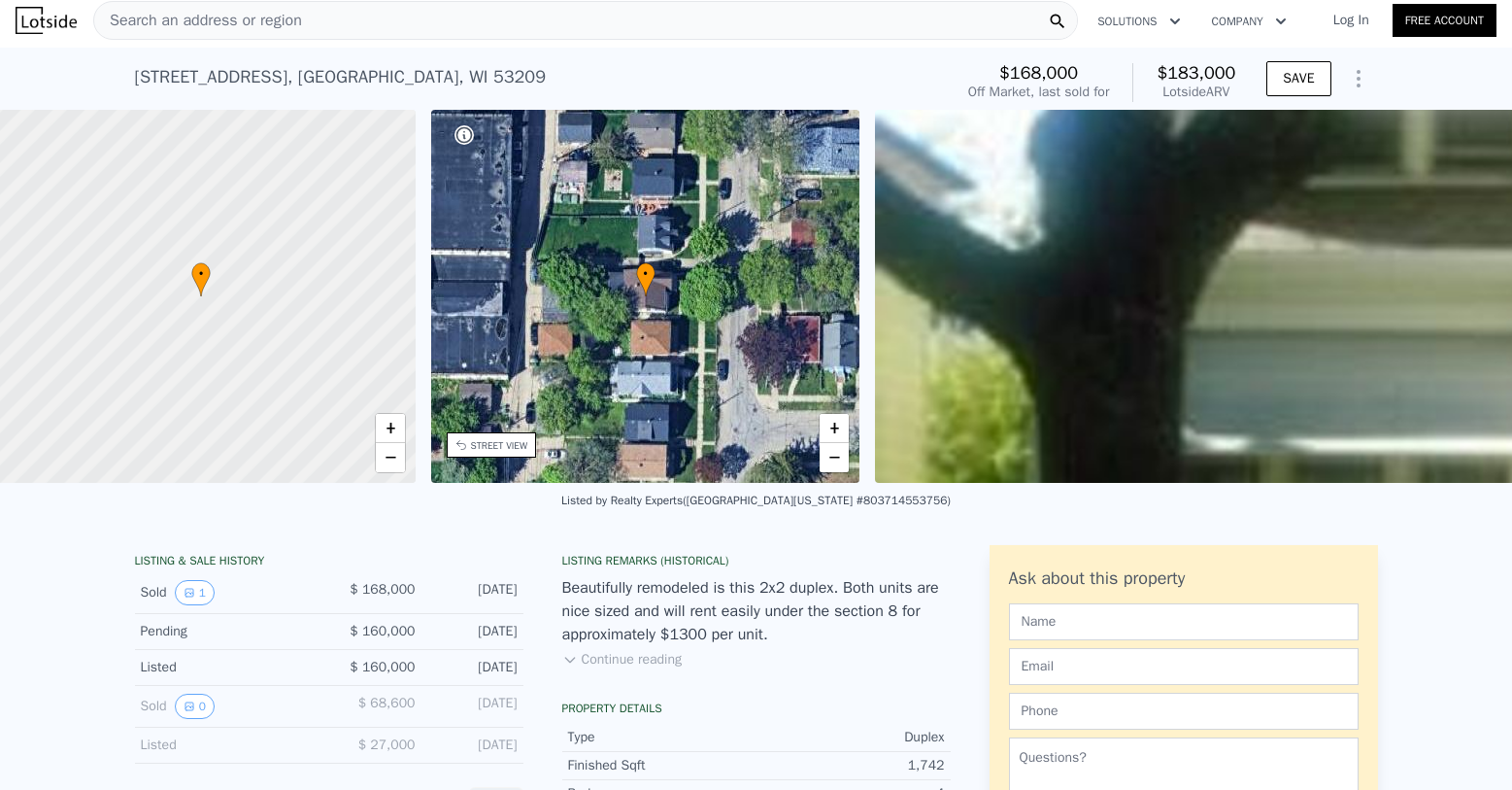 scroll, scrollTop: 0, scrollLeft: 0, axis: both 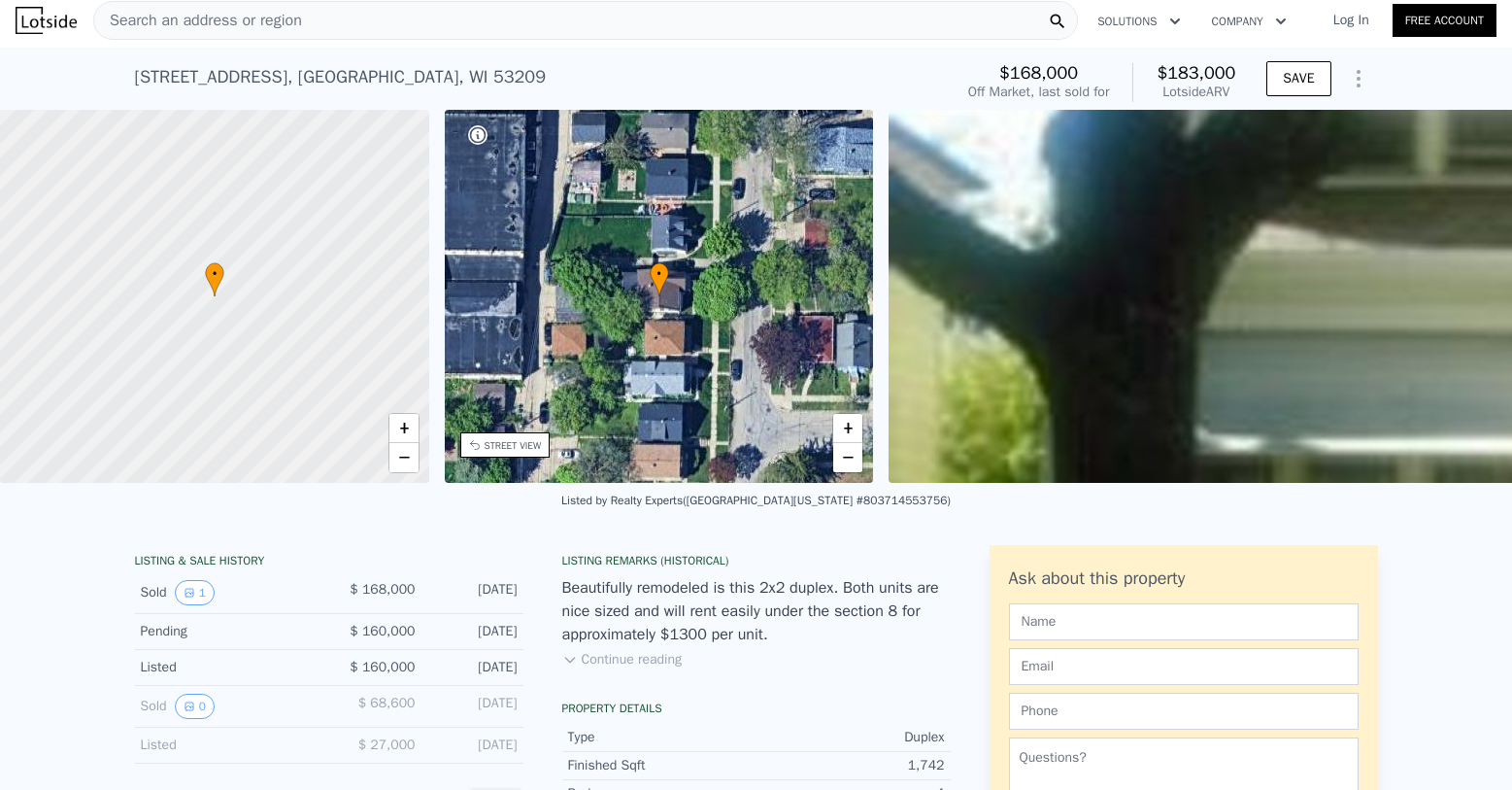 click on "Search an address or region" at bounding box center (198, 20) 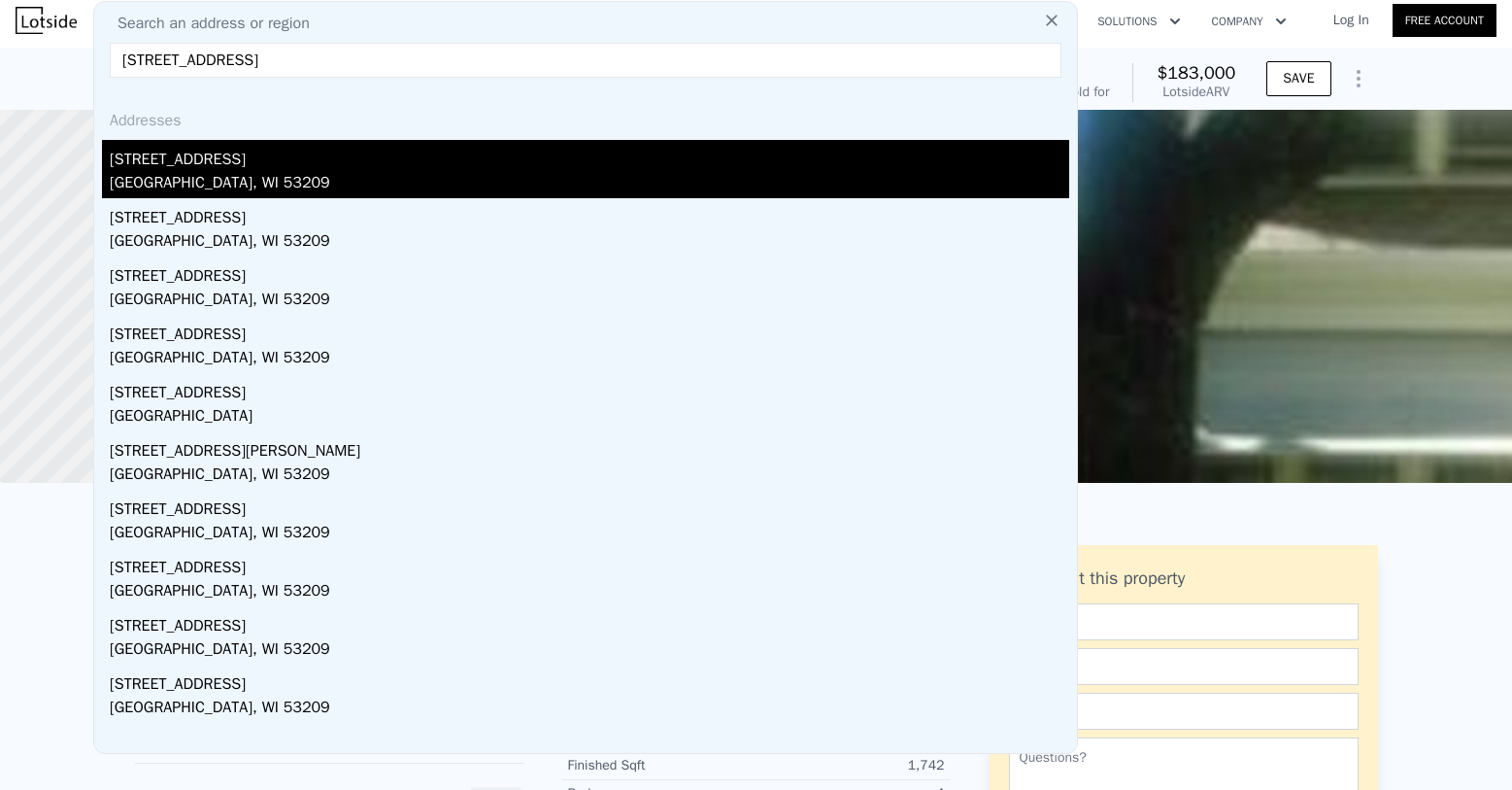type on "[STREET_ADDRESS]" 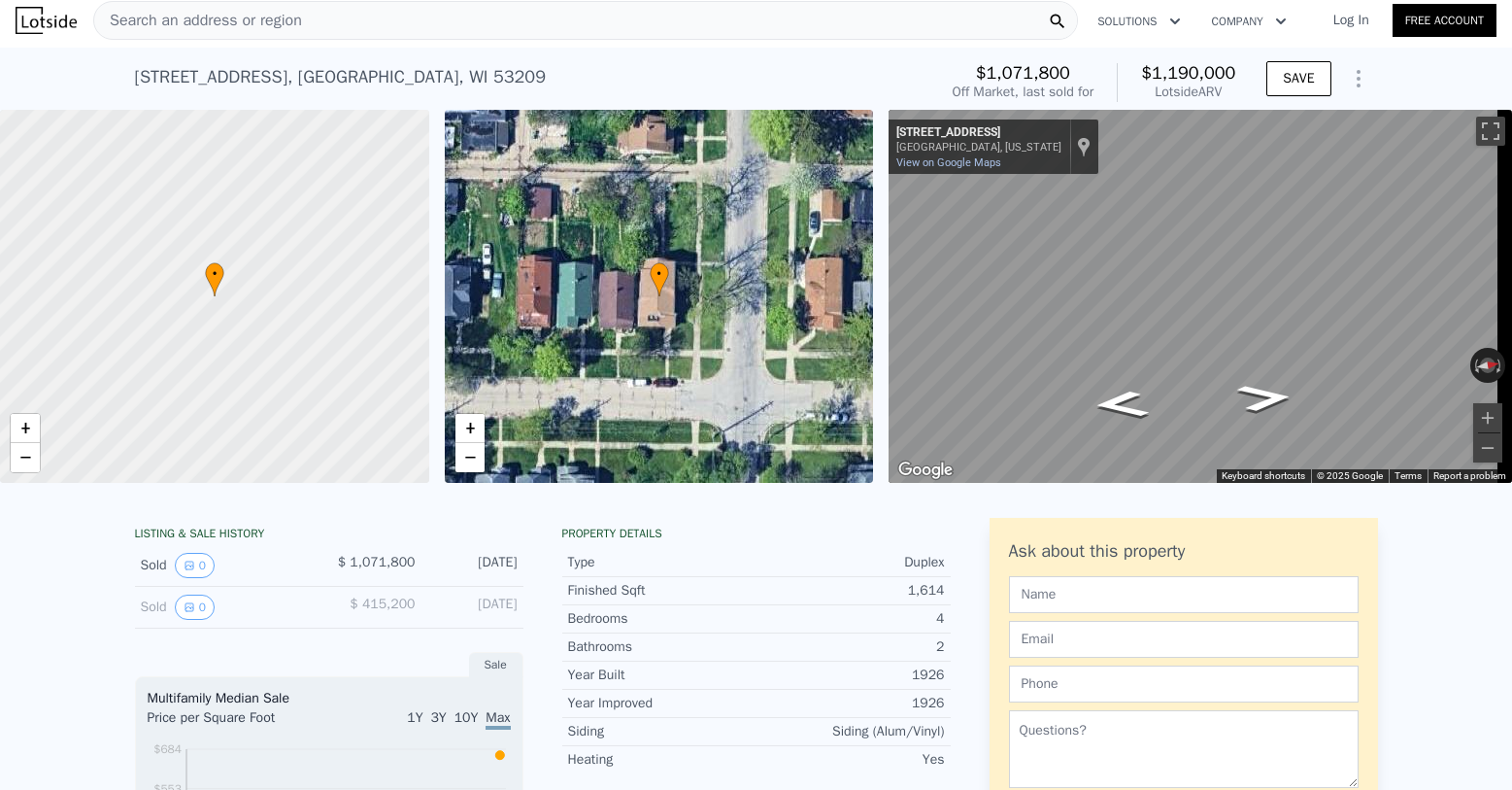 click on "Search an address or region" at bounding box center [586, 20] 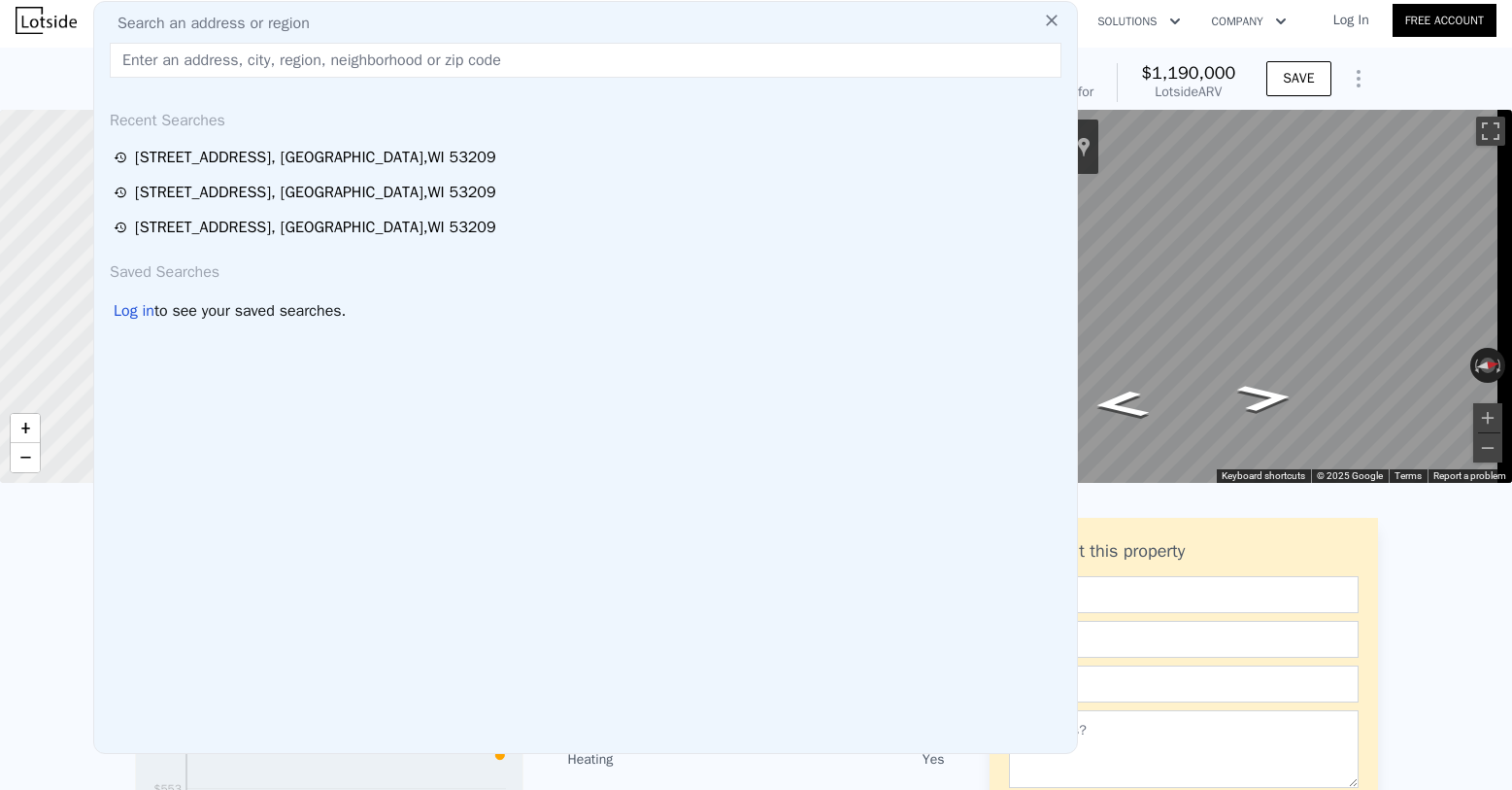 click on "Search an address or region" at bounding box center [586, 23] 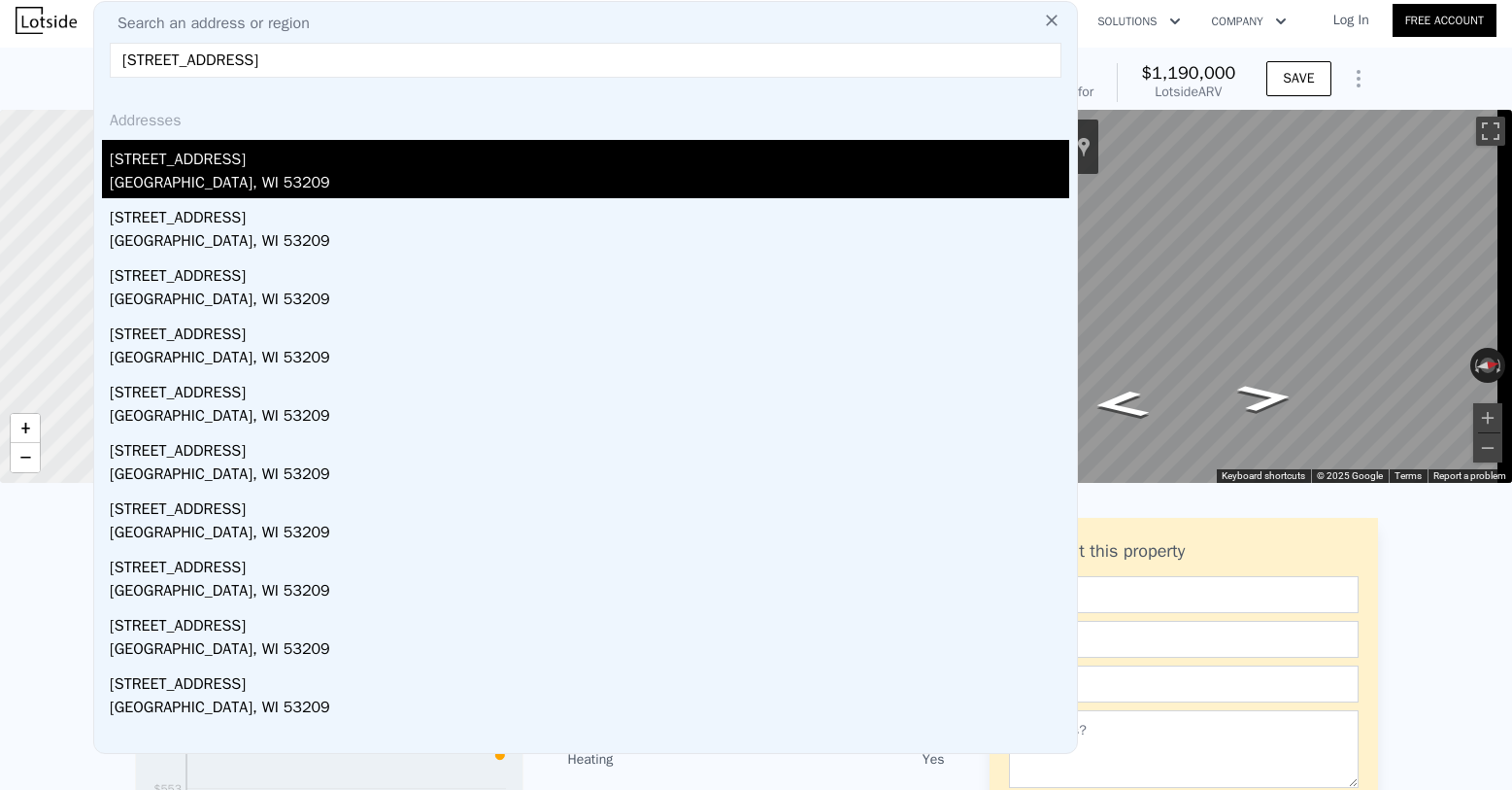 type on "[STREET_ADDRESS]" 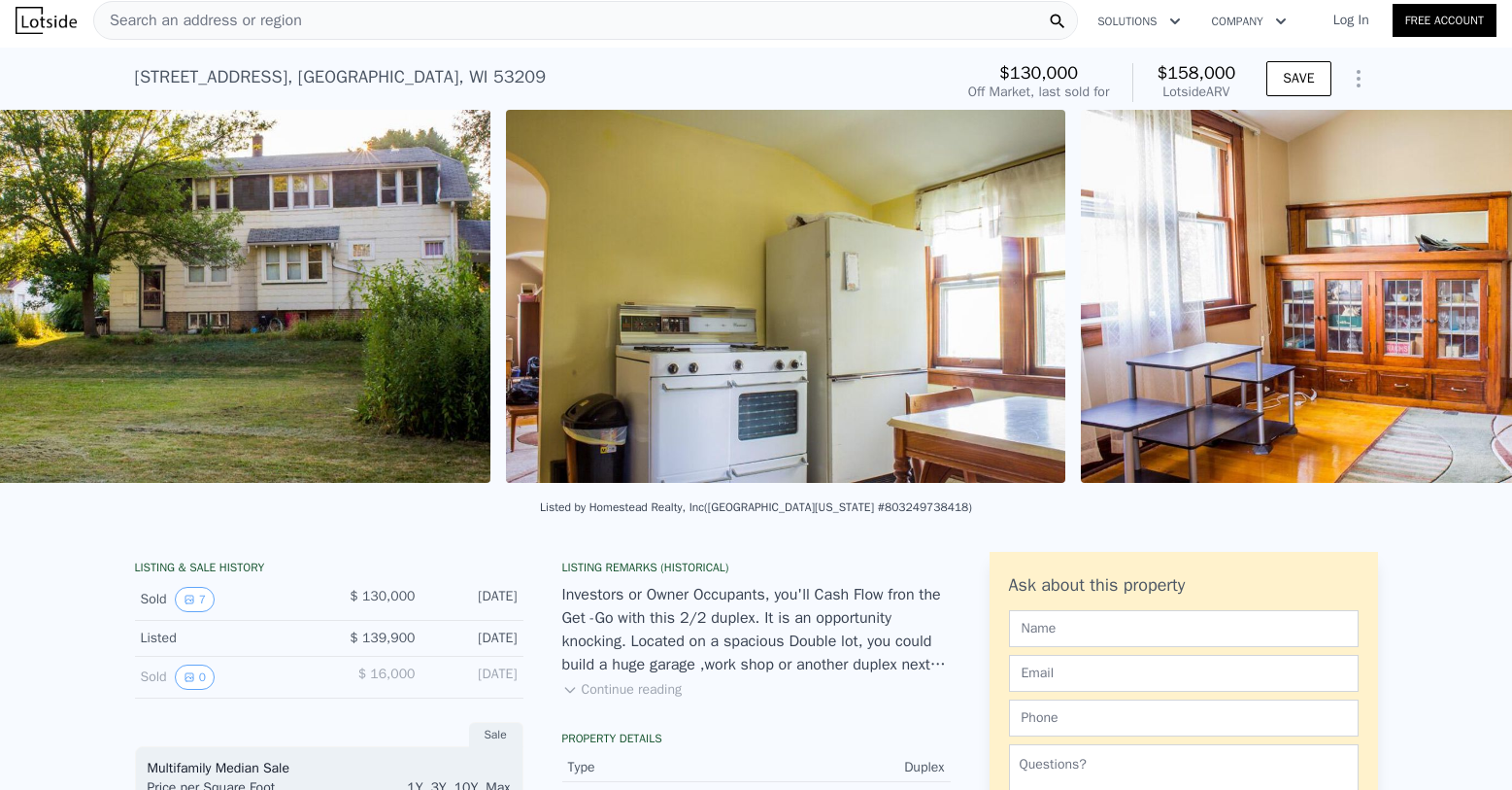 scroll, scrollTop: 0, scrollLeft: 1575, axis: horizontal 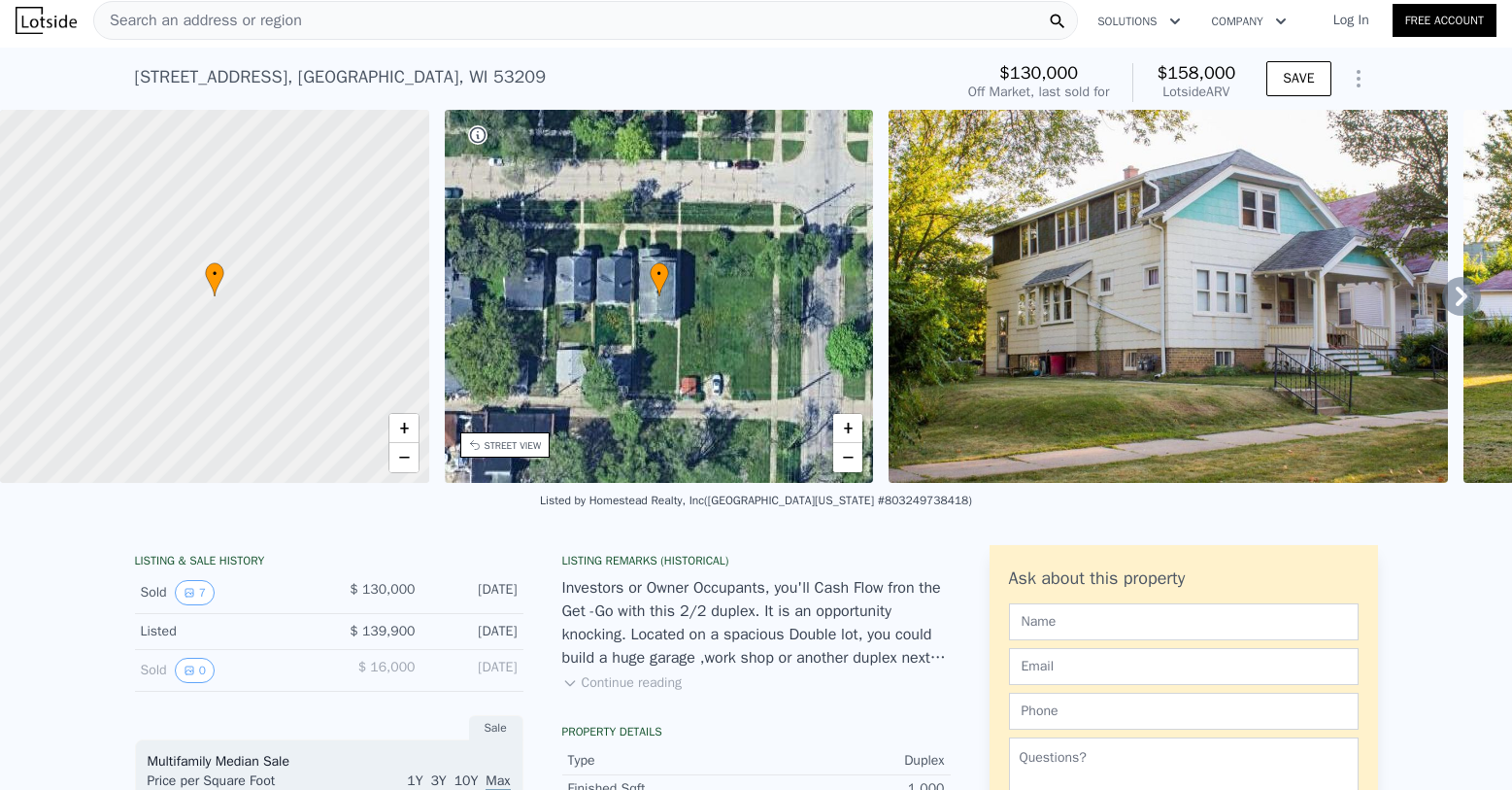 click 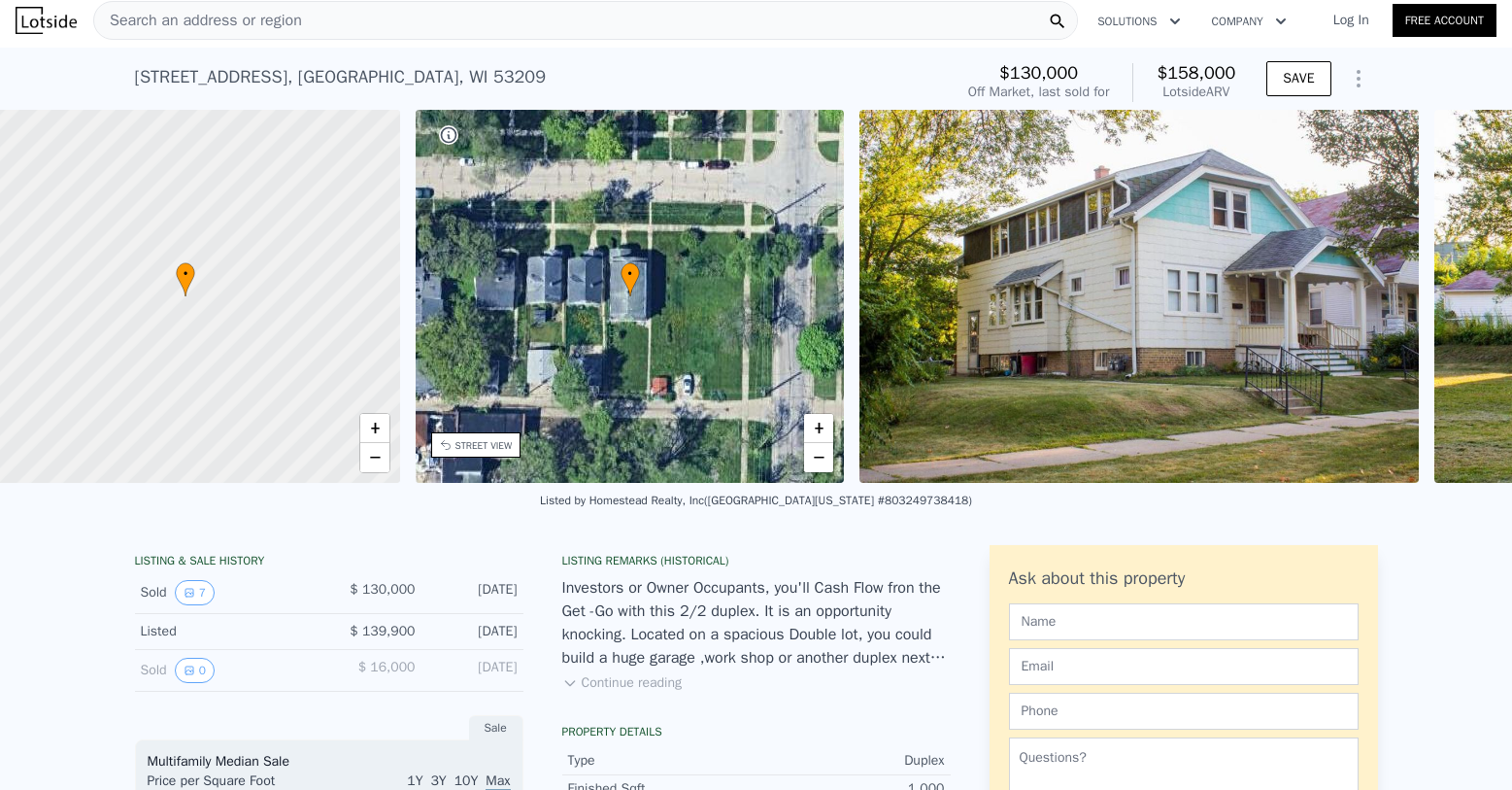 click at bounding box center [1727, 296] 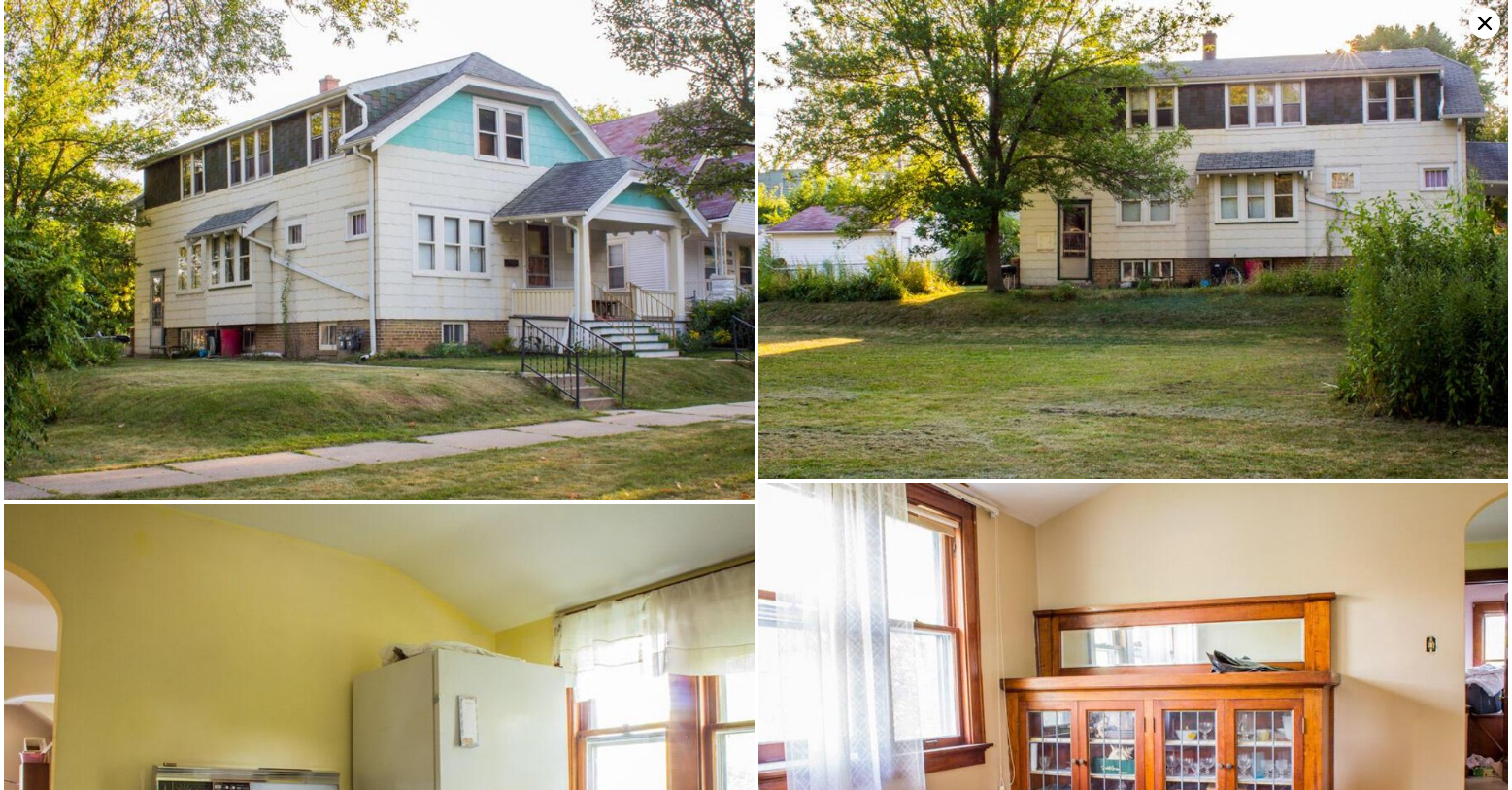 scroll, scrollTop: 0, scrollLeft: 452, axis: horizontal 